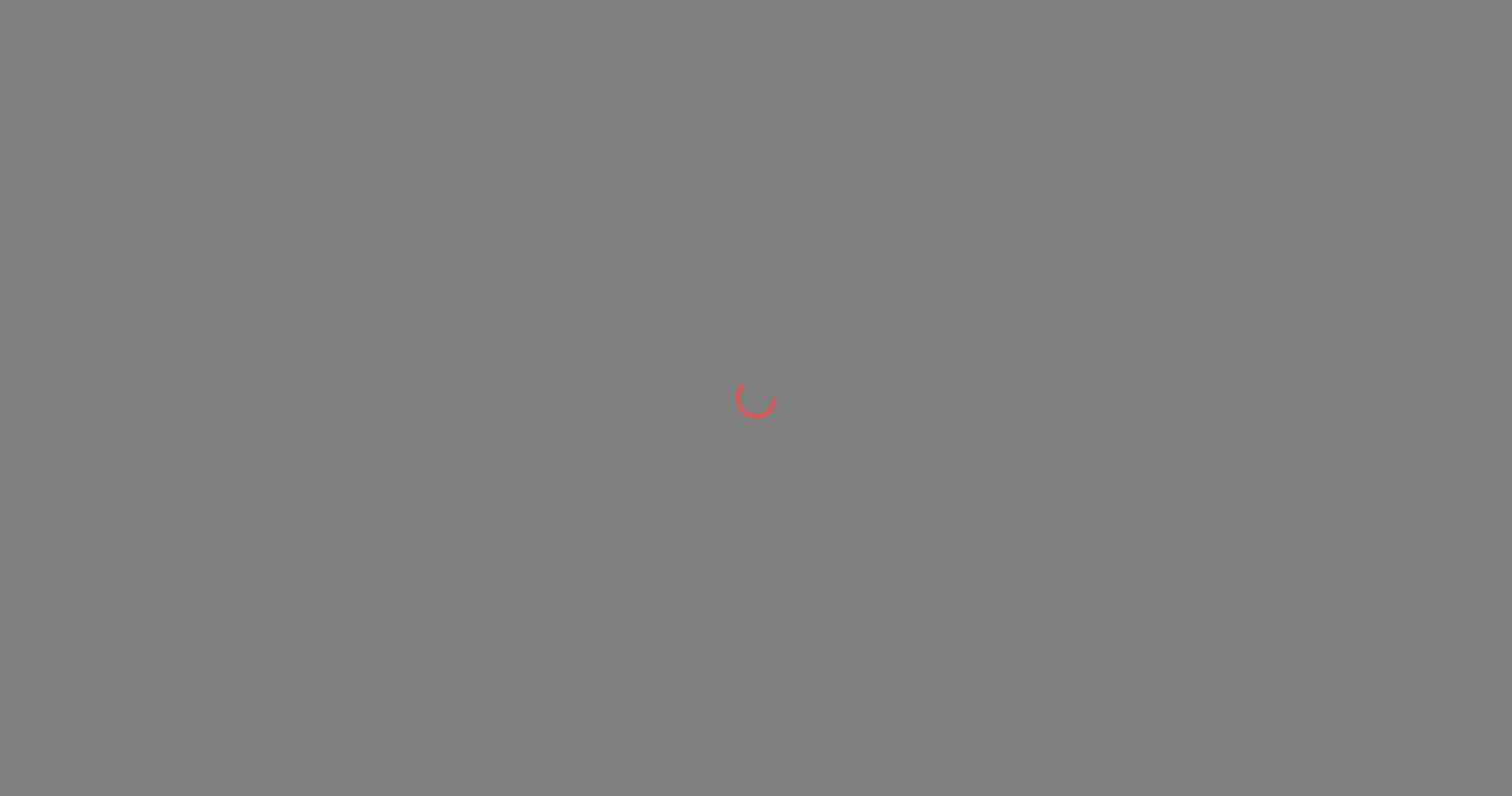 scroll, scrollTop: 0, scrollLeft: 0, axis: both 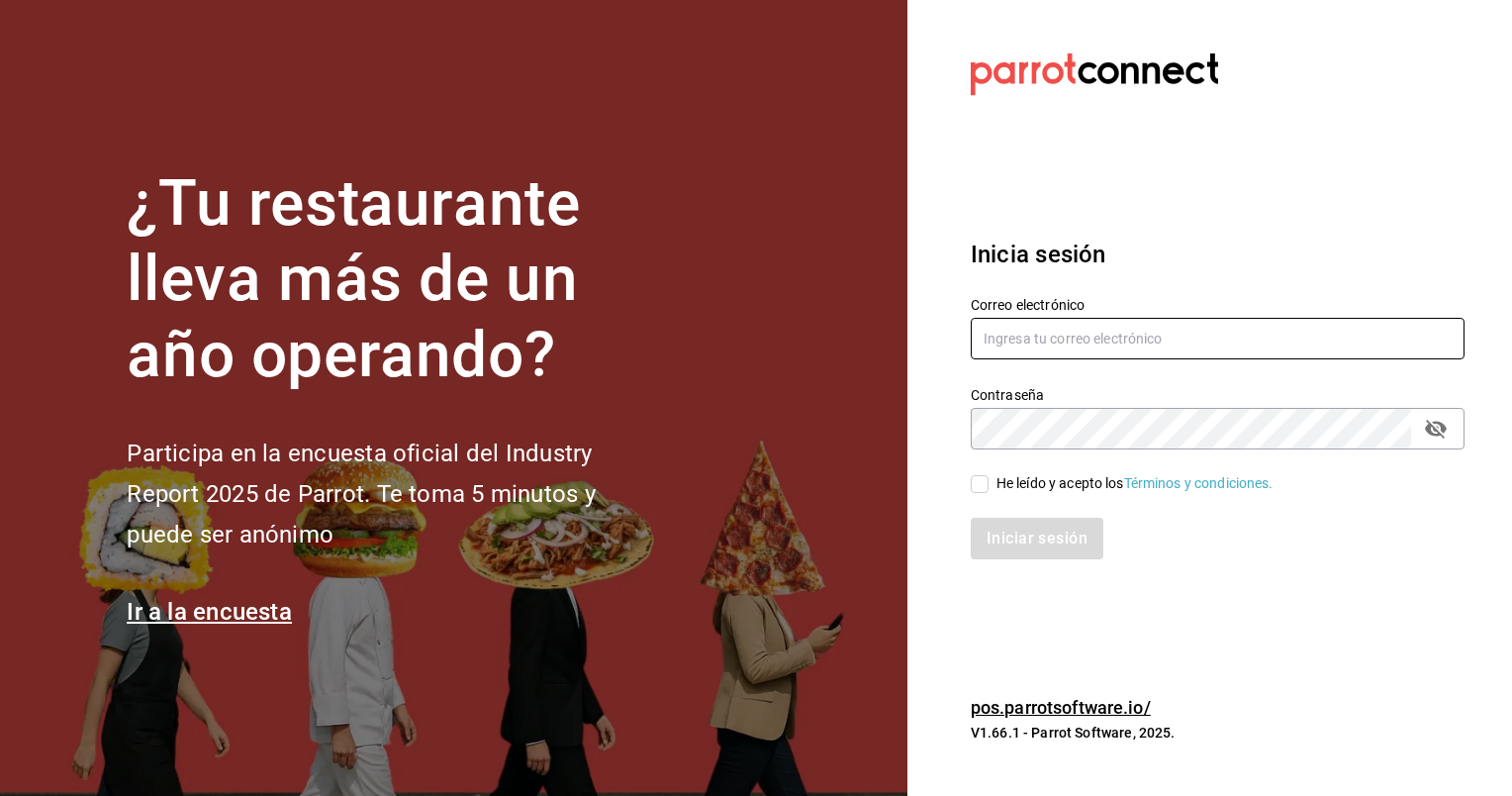 type on "[EMAIL]" 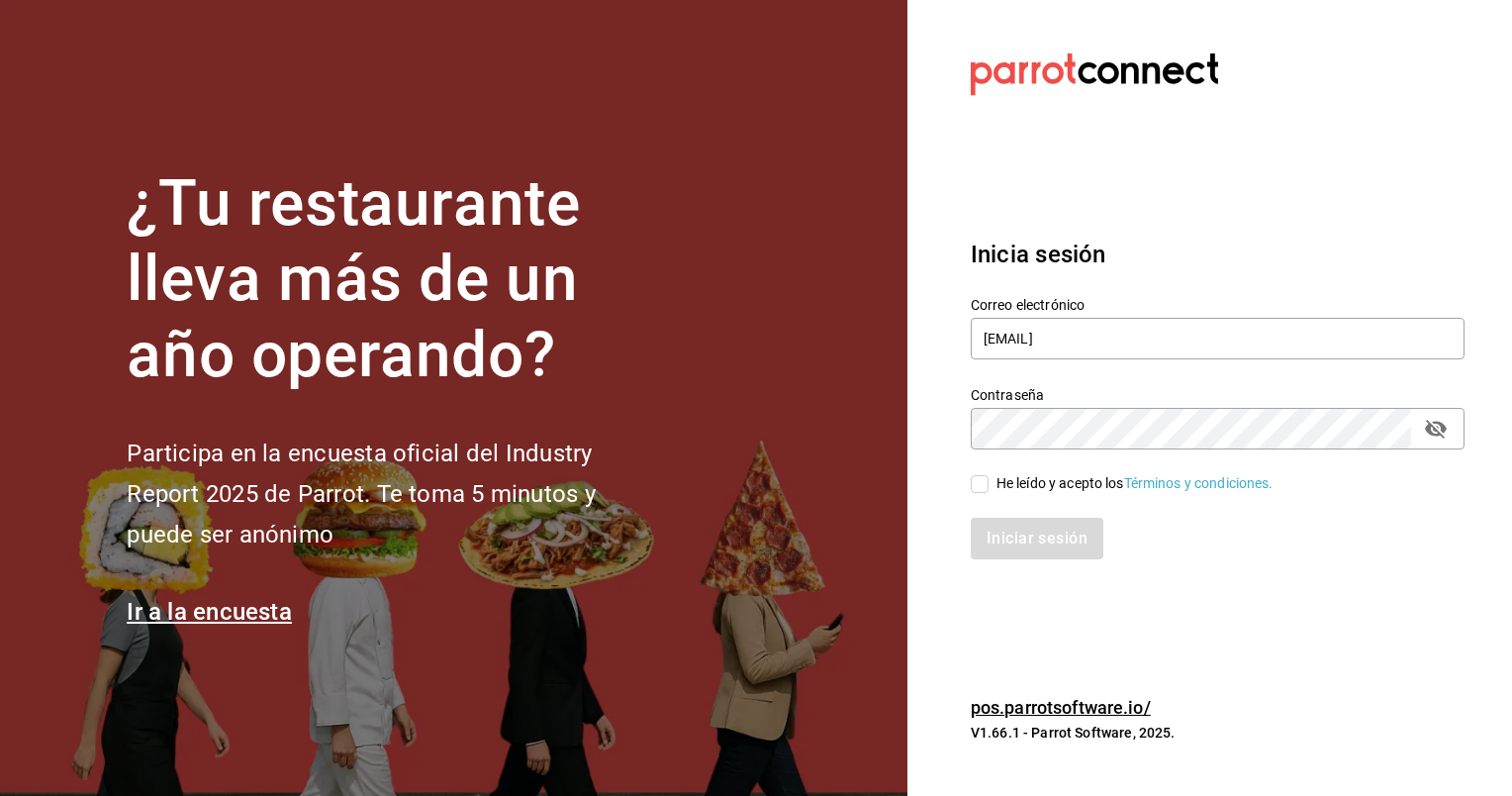 click on "He leído y acepto los  Términos y condiciones." at bounding box center [980, 484] 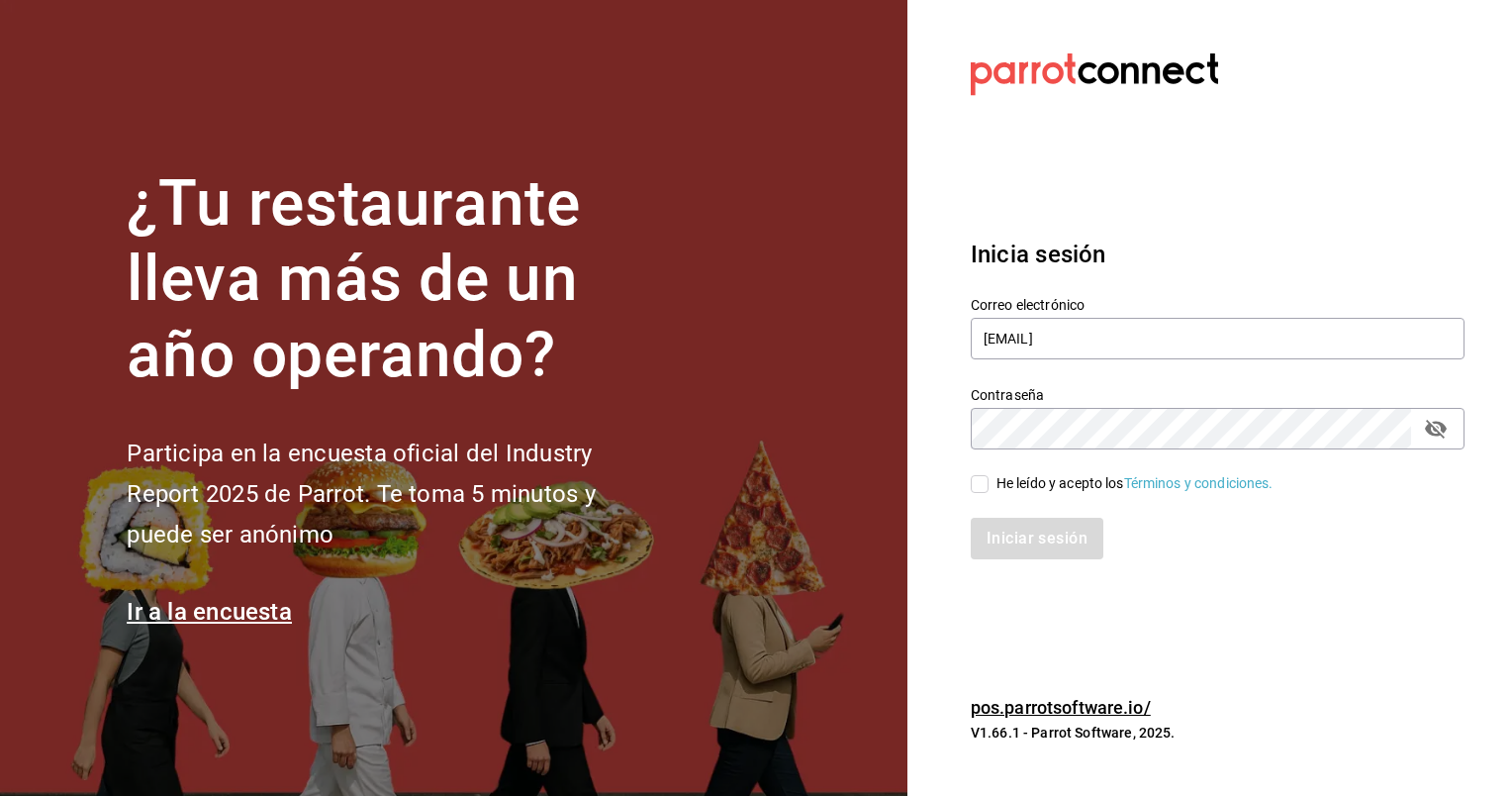 checkbox on "true" 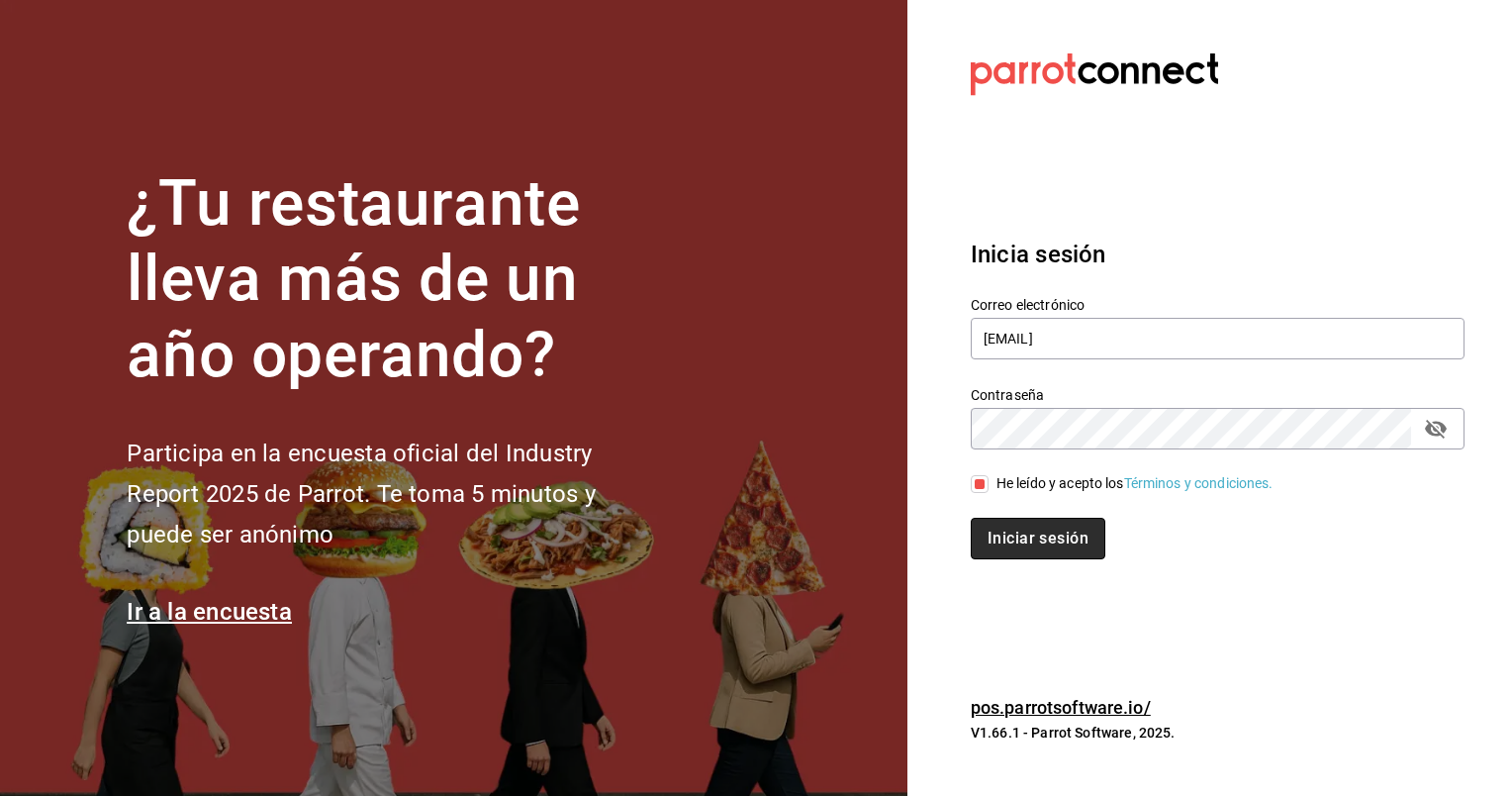 click on "Iniciar sesión" at bounding box center (1038, 539) 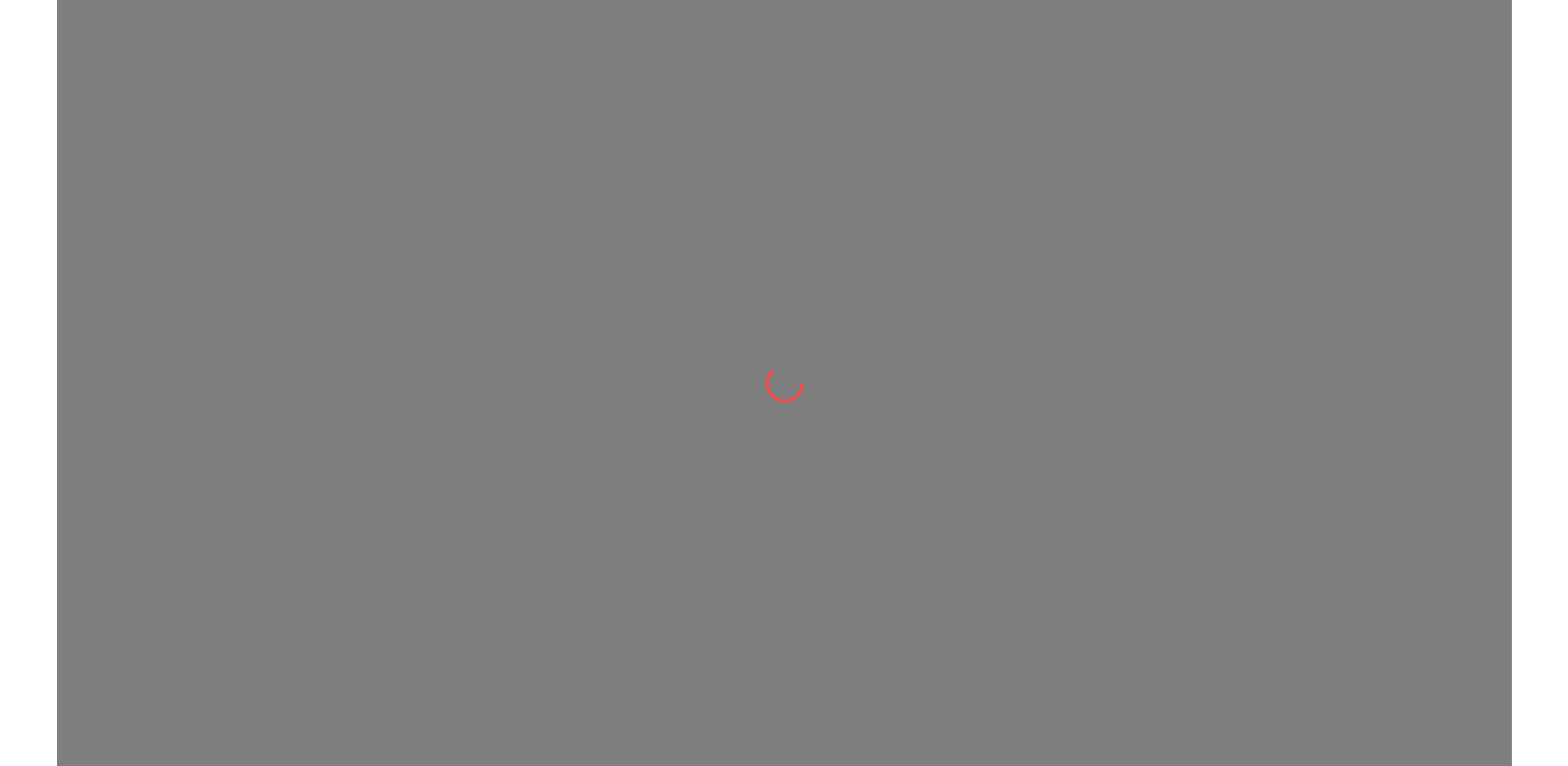 scroll, scrollTop: 0, scrollLeft: 0, axis: both 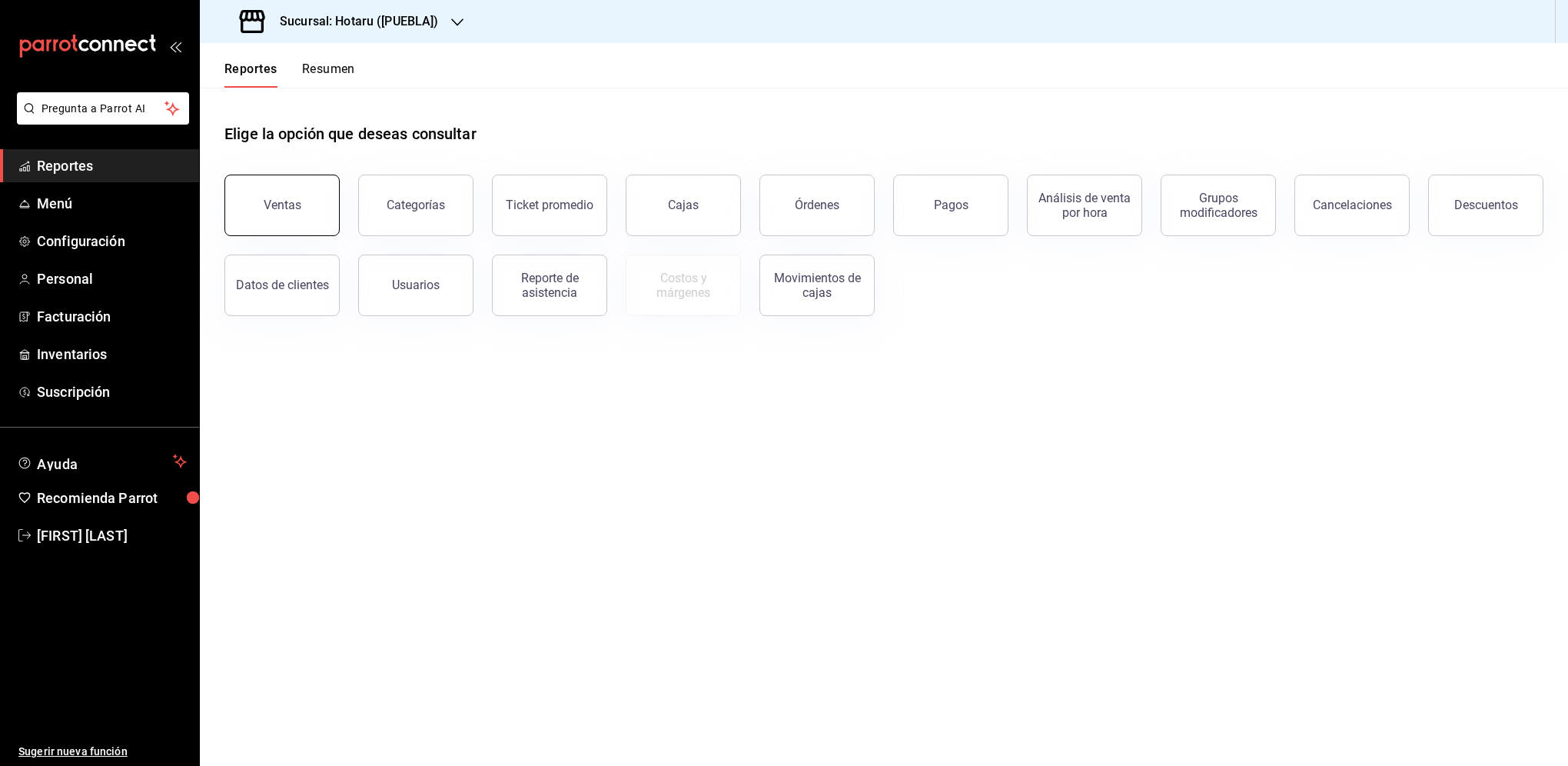 click on "Ventas" at bounding box center (282, 205) 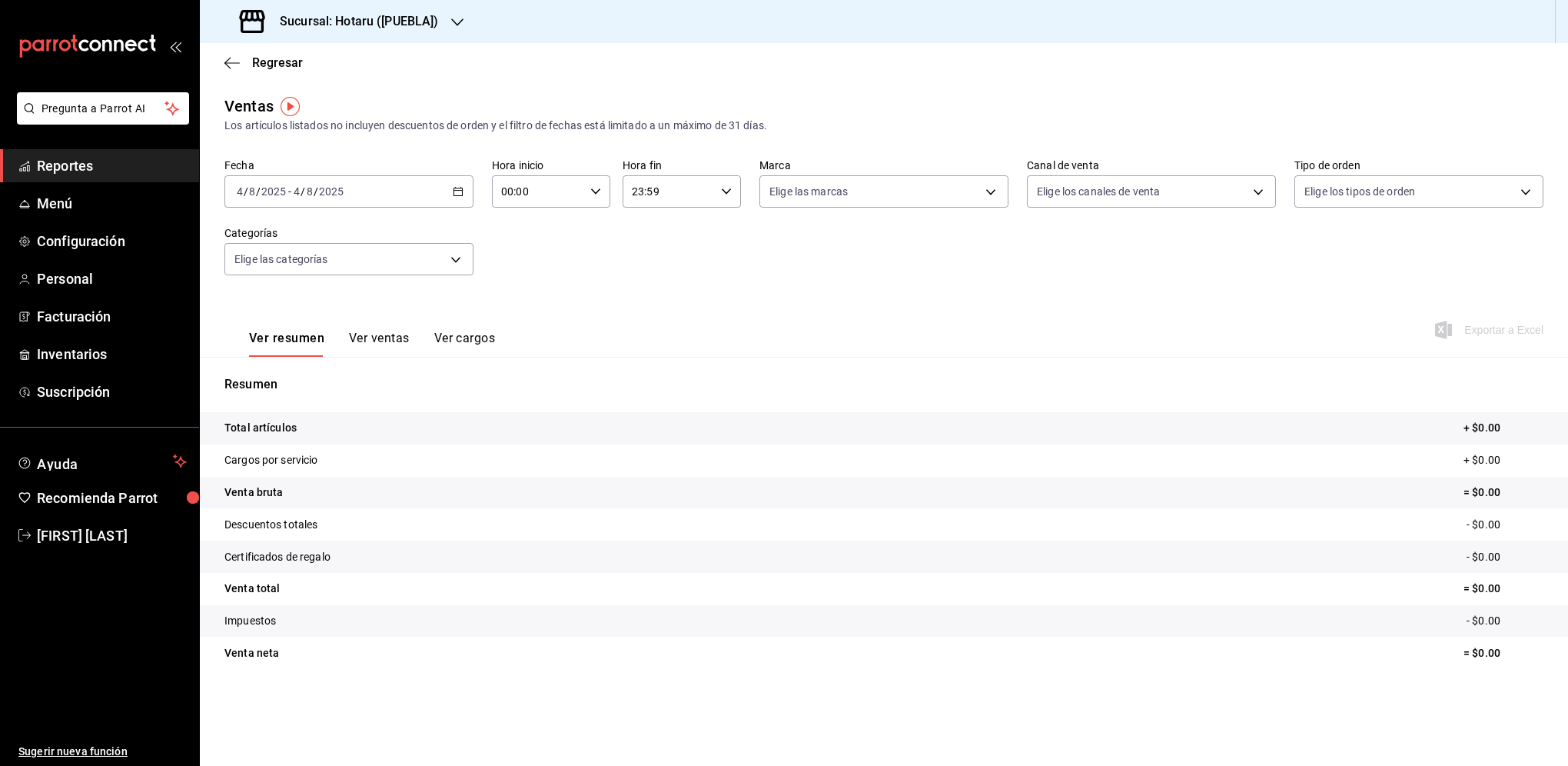 click on "2025-08-04 4 / 8 / 2025 - 2025-08-04 4 / 8 / 2025" at bounding box center [349, 192] 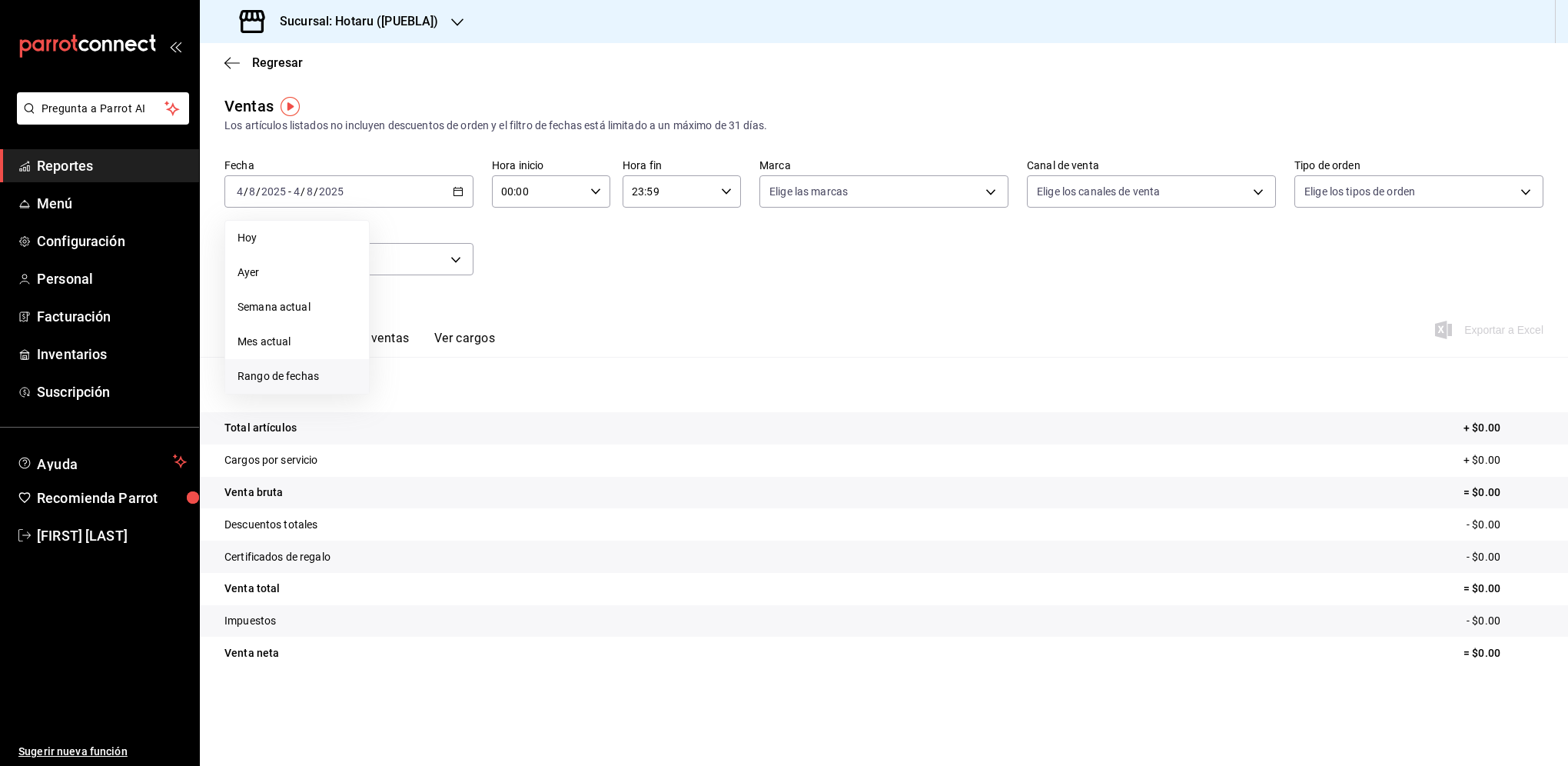 click on "Rango de fechas" at bounding box center (297, 376) 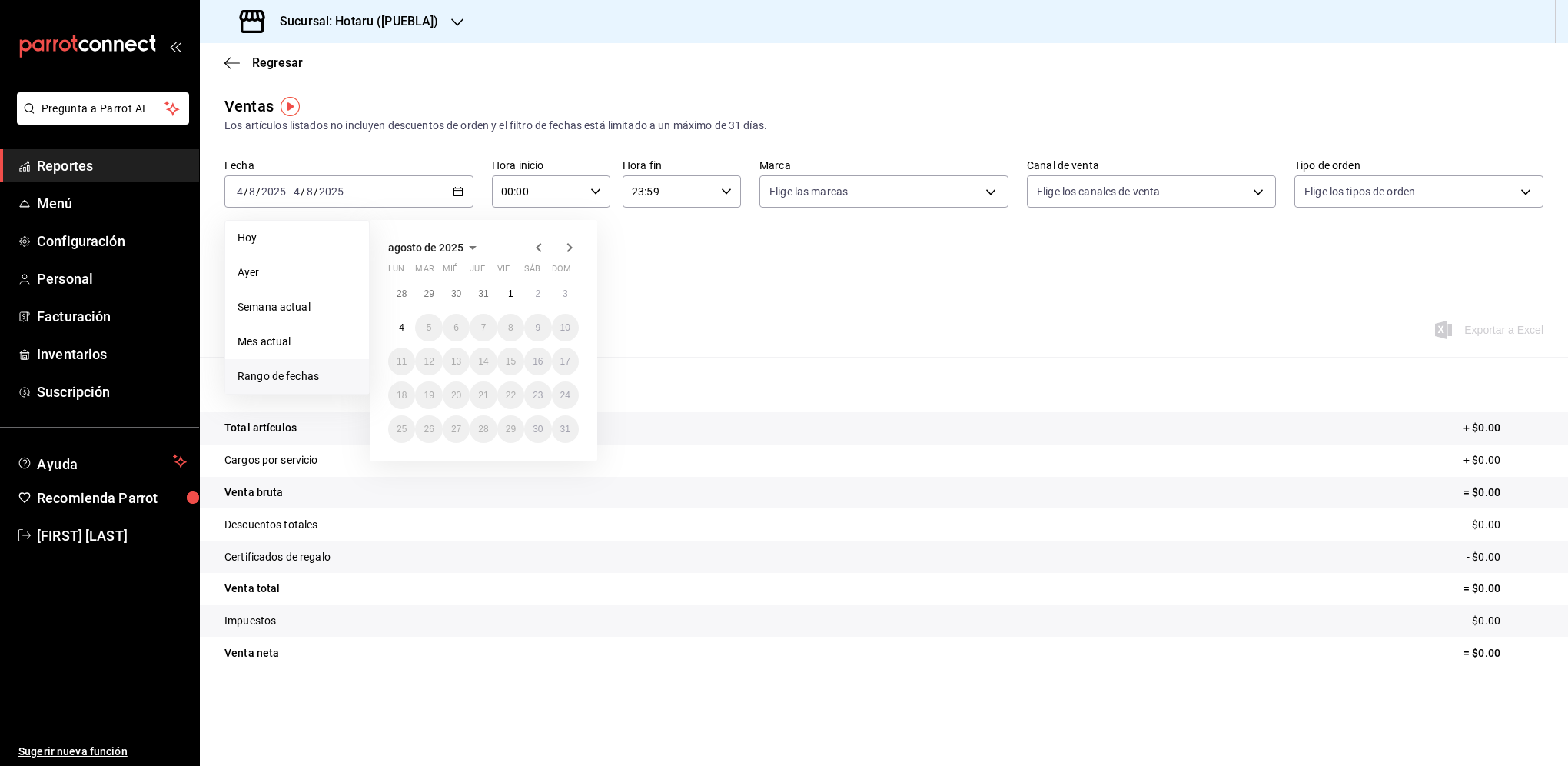 drag, startPoint x: 537, startPoint y: 248, endPoint x: 545, endPoint y: 280, distance: 32.984845 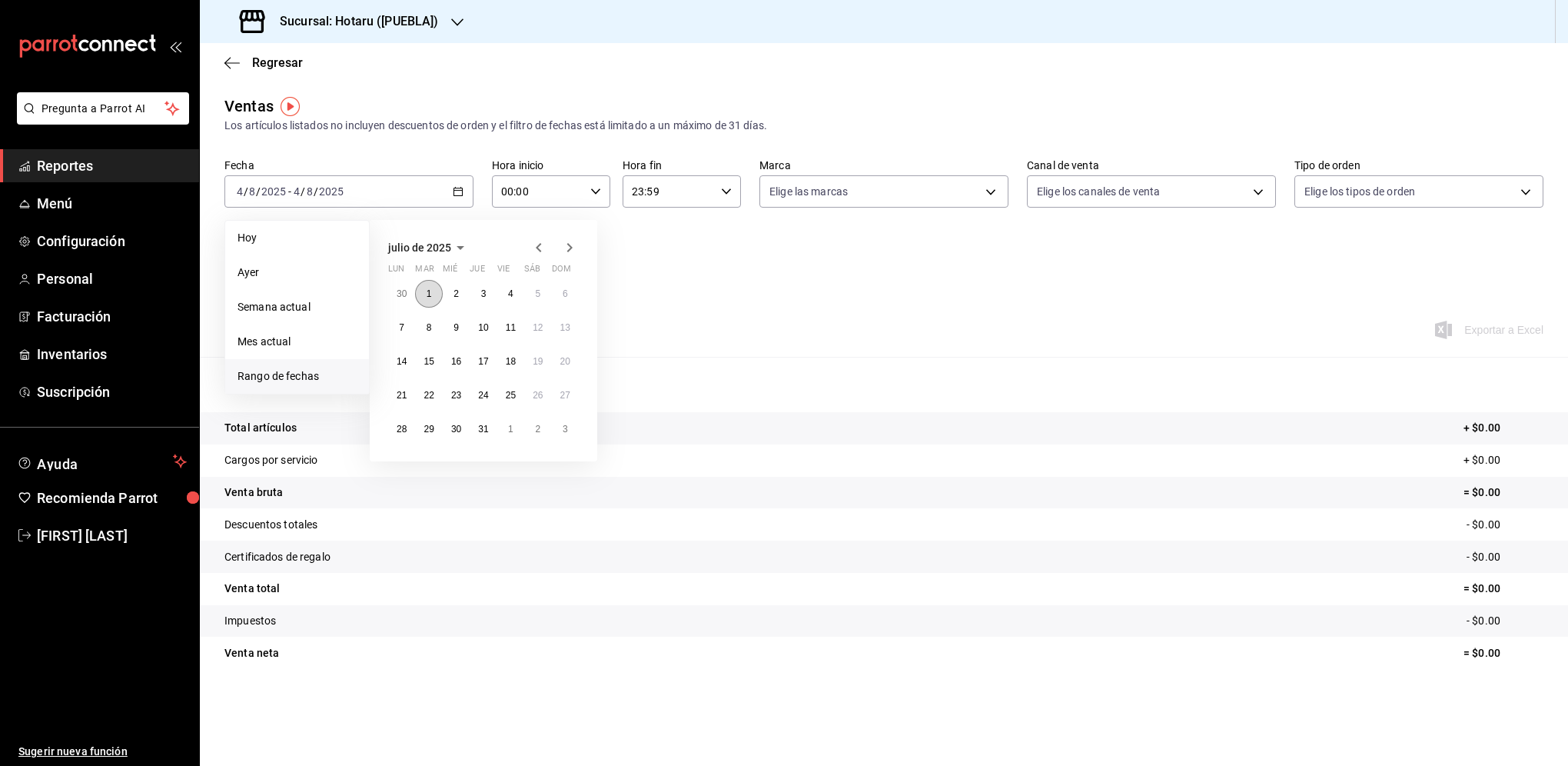 click on "1" at bounding box center (428, 294) 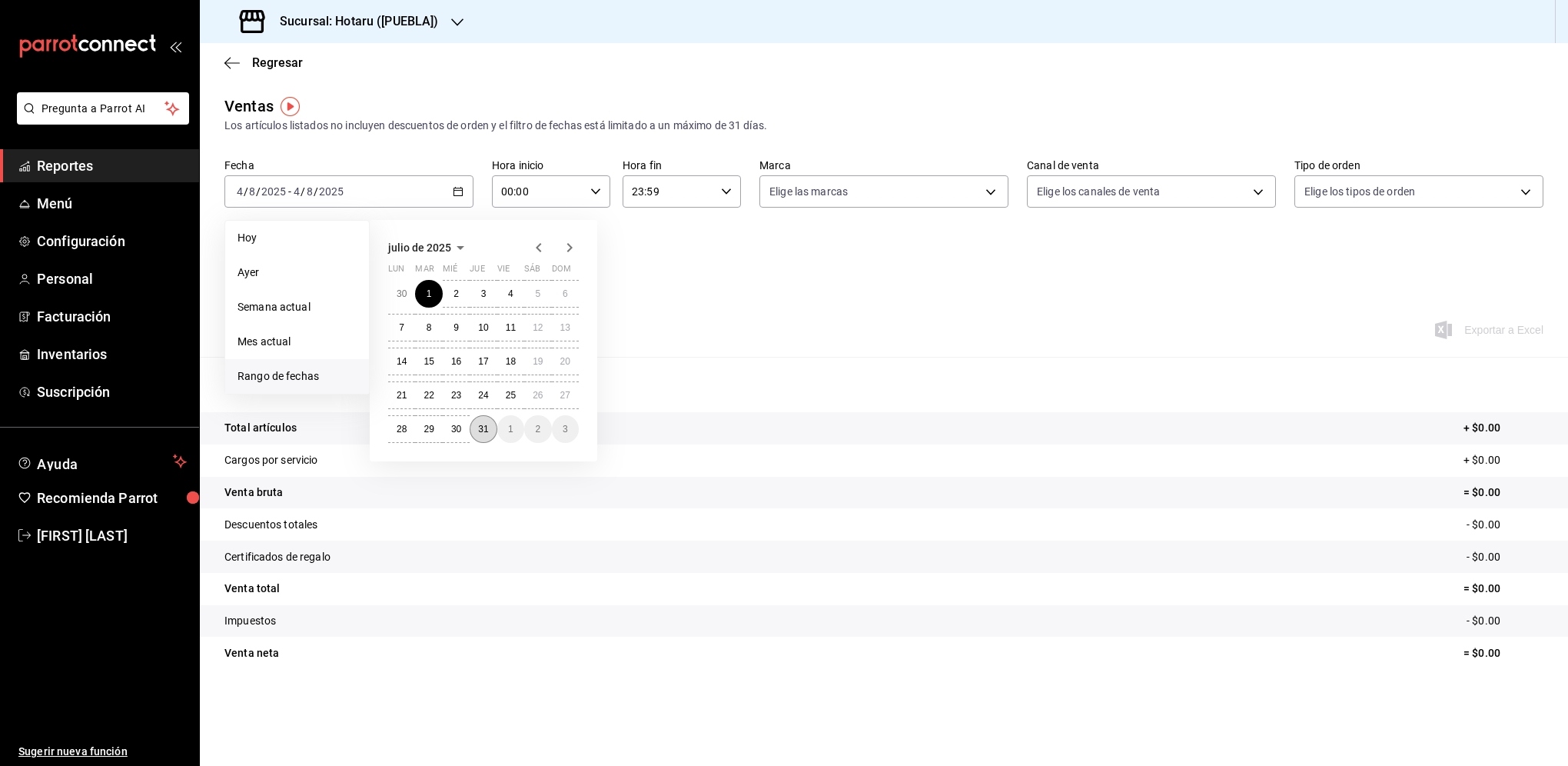 click on "31" at bounding box center [483, 429] 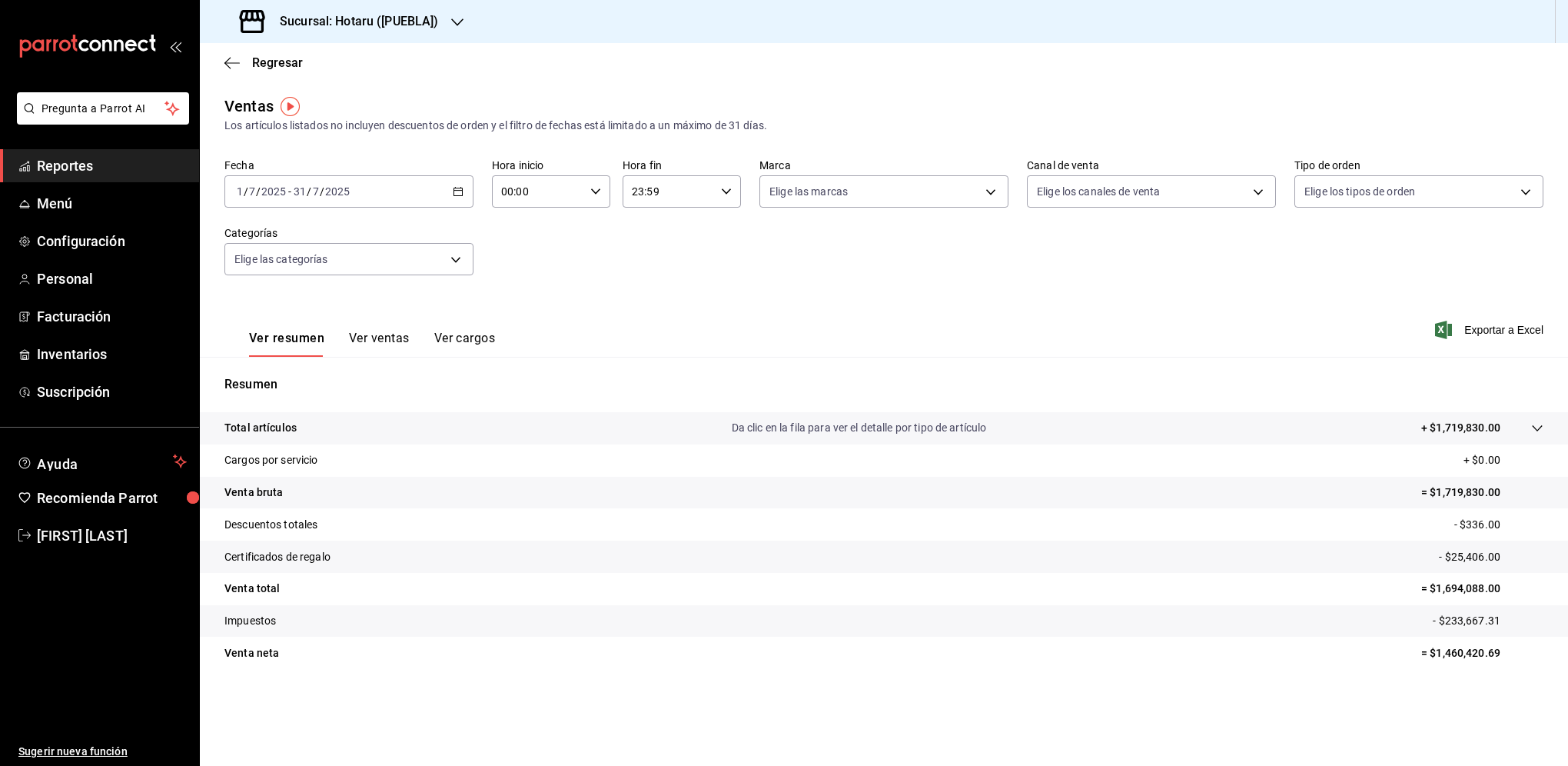 click on "2025-07-01 1 / 7 / 2025 - 2025-07-31 31 / 7 / 2025" at bounding box center (349, 192) 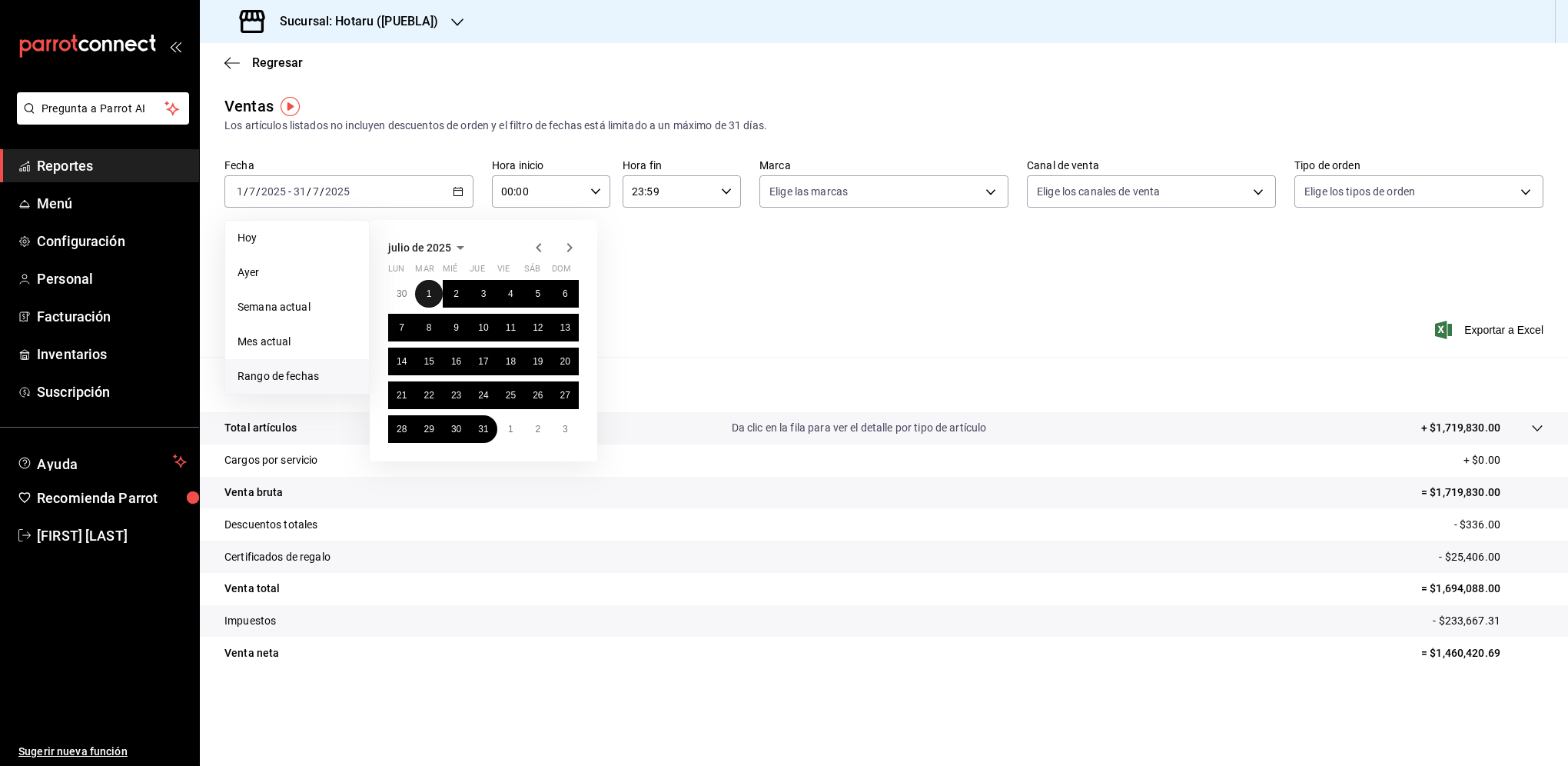 click on "1" at bounding box center (428, 294) 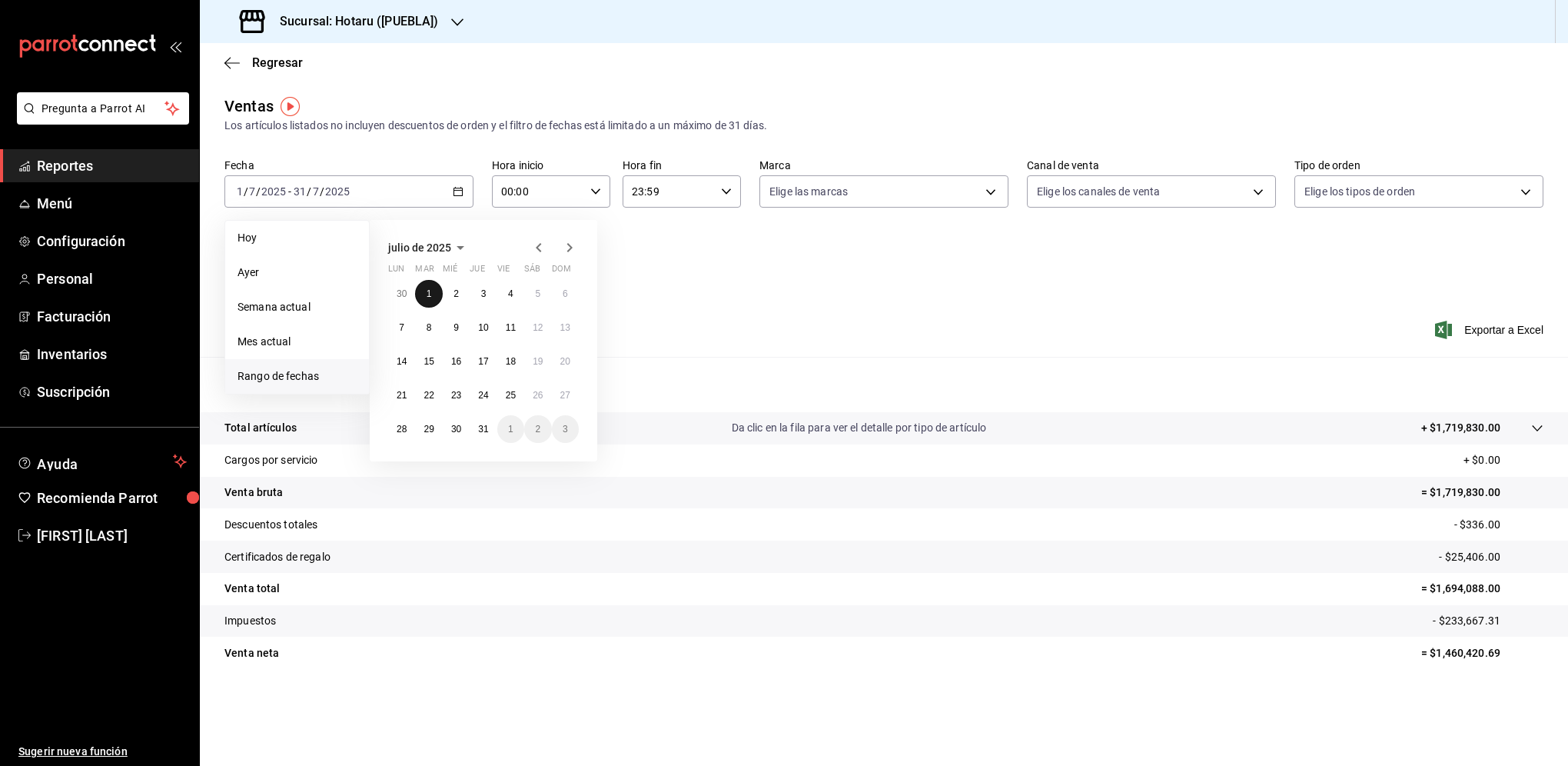 click on "1" at bounding box center (429, 294) 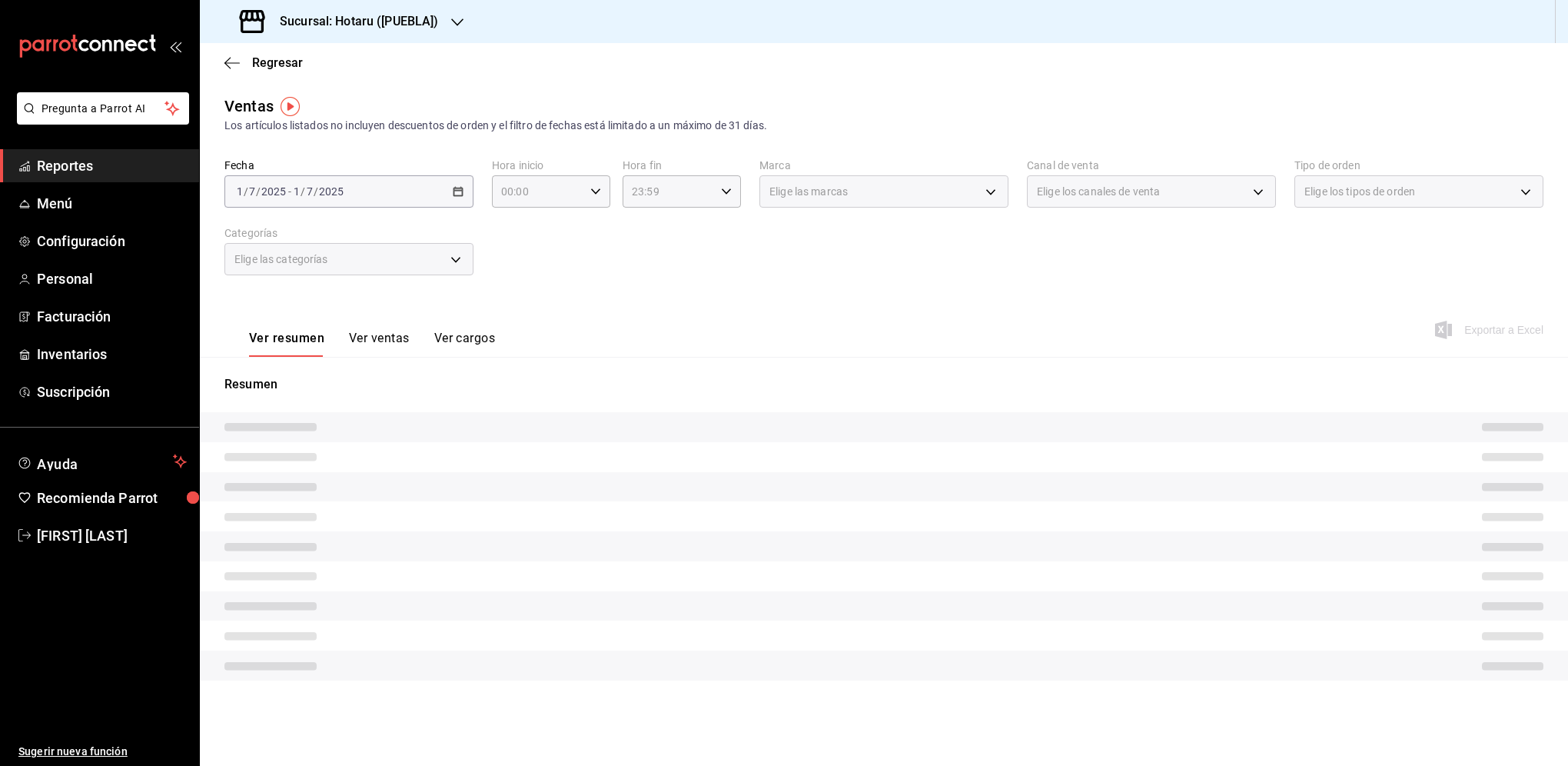 click on "/" at bounding box center (303, 192) 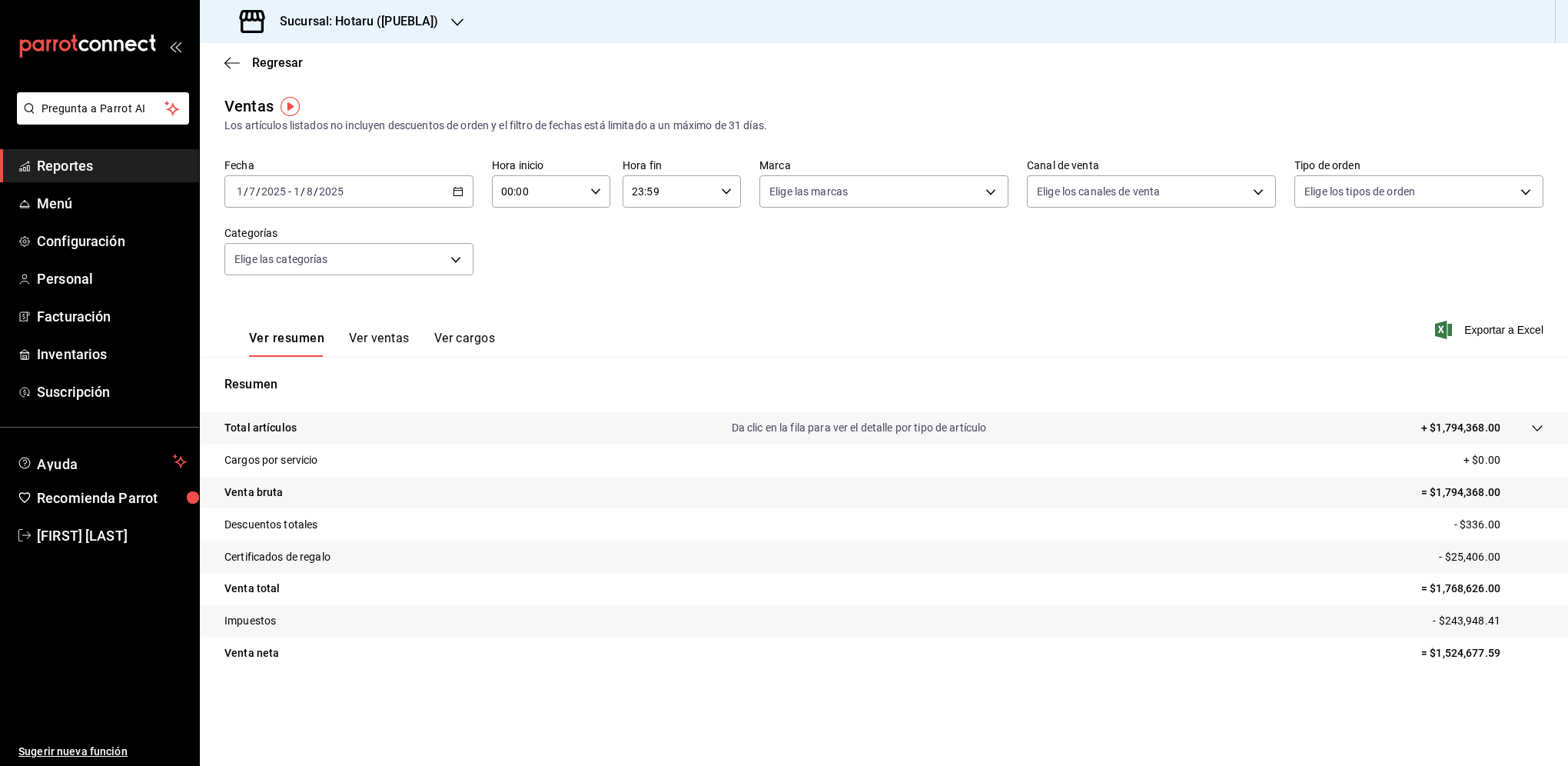 click on "00:00" at bounding box center [538, 192] 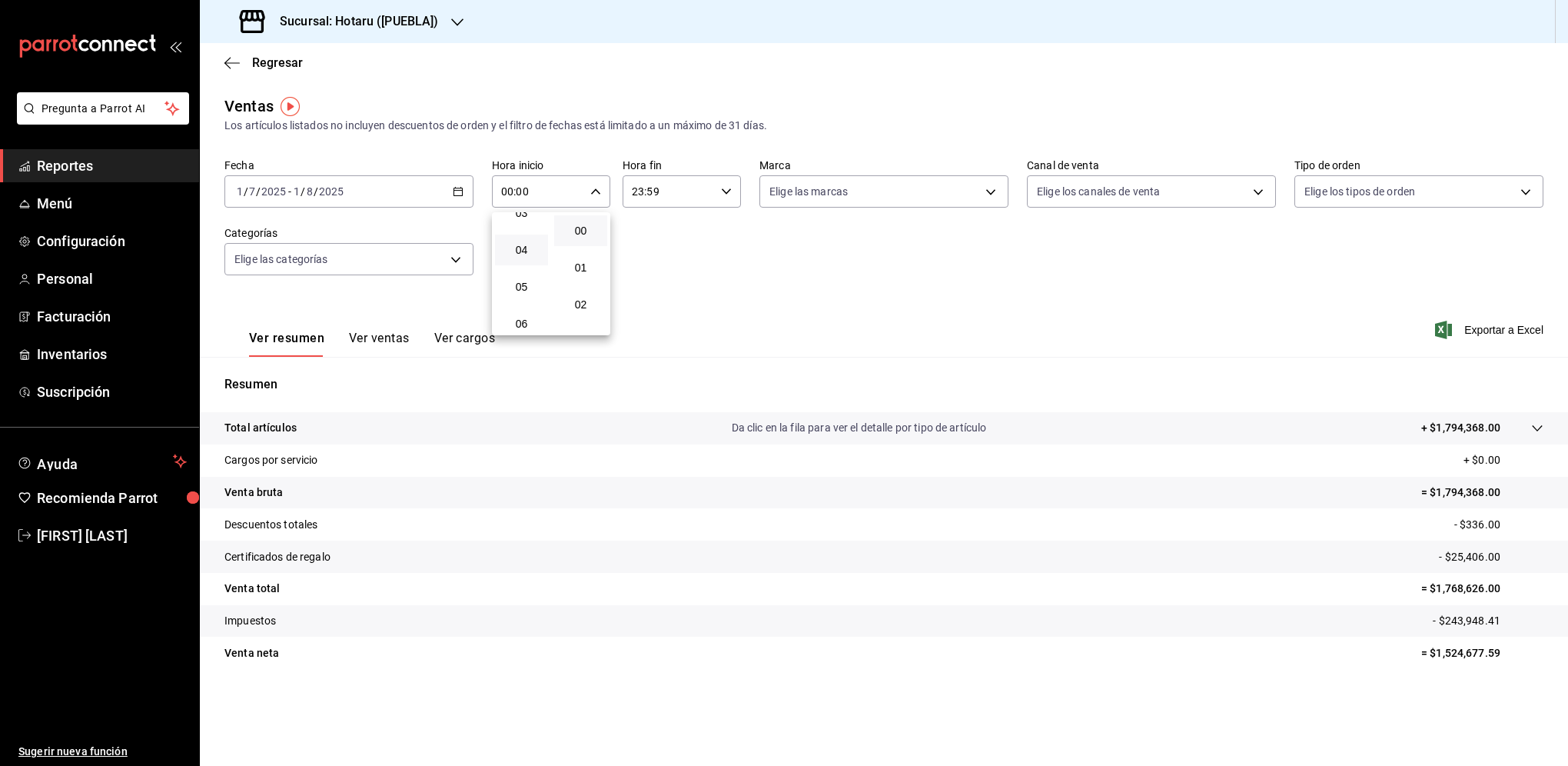 scroll, scrollTop: 154, scrollLeft: 0, axis: vertical 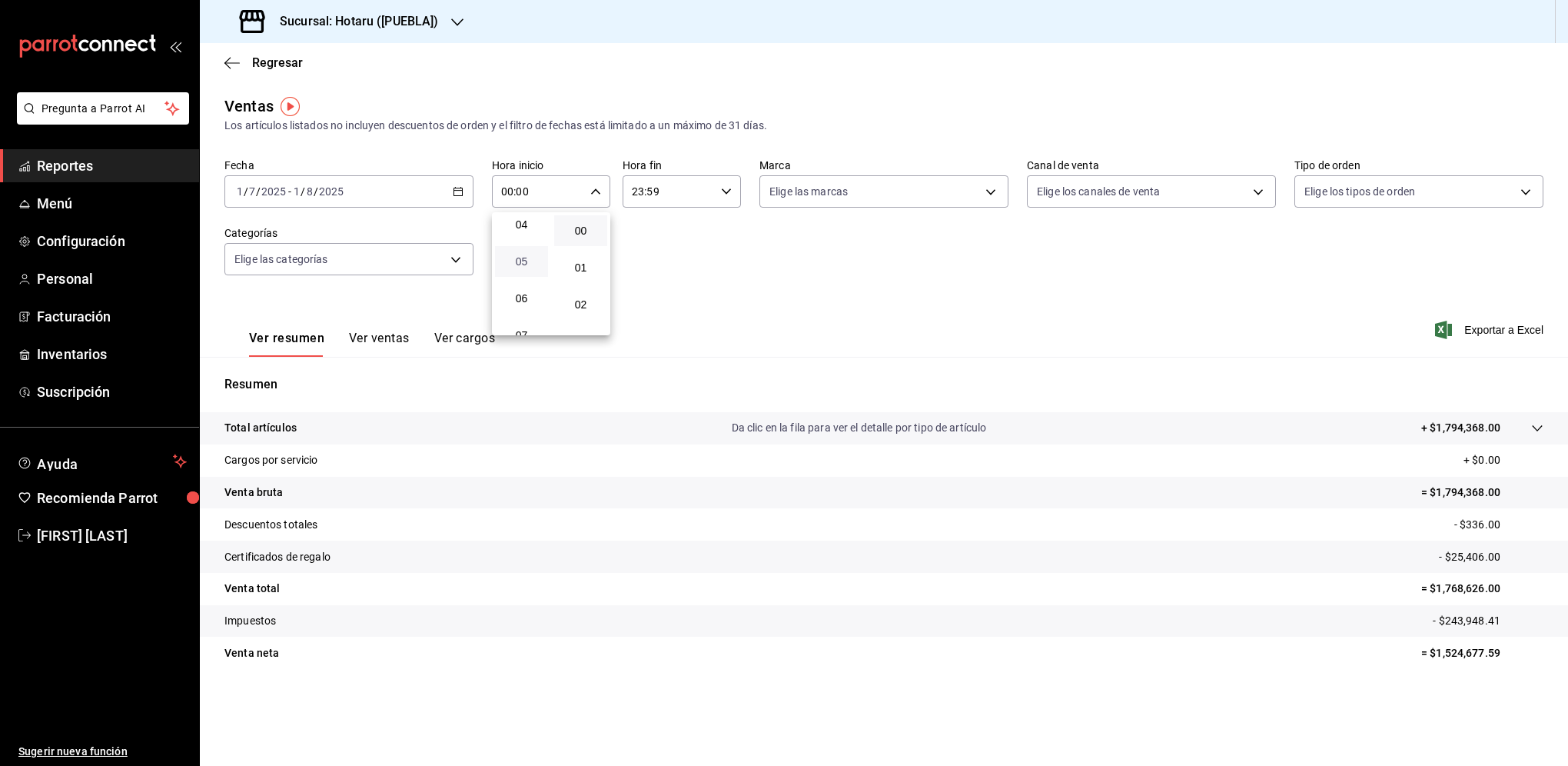 click on "05" at bounding box center [521, 261] 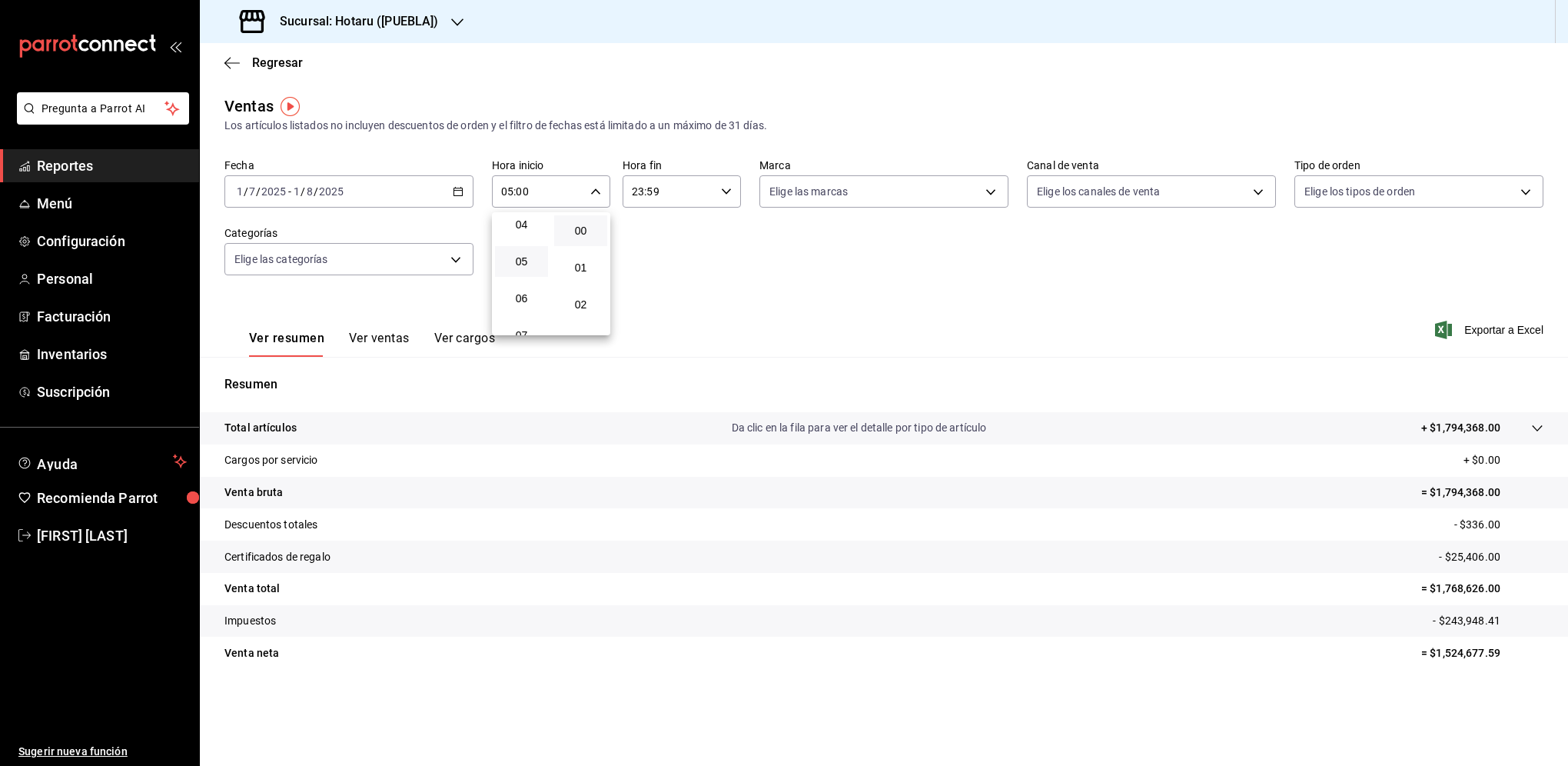 click at bounding box center [784, 383] 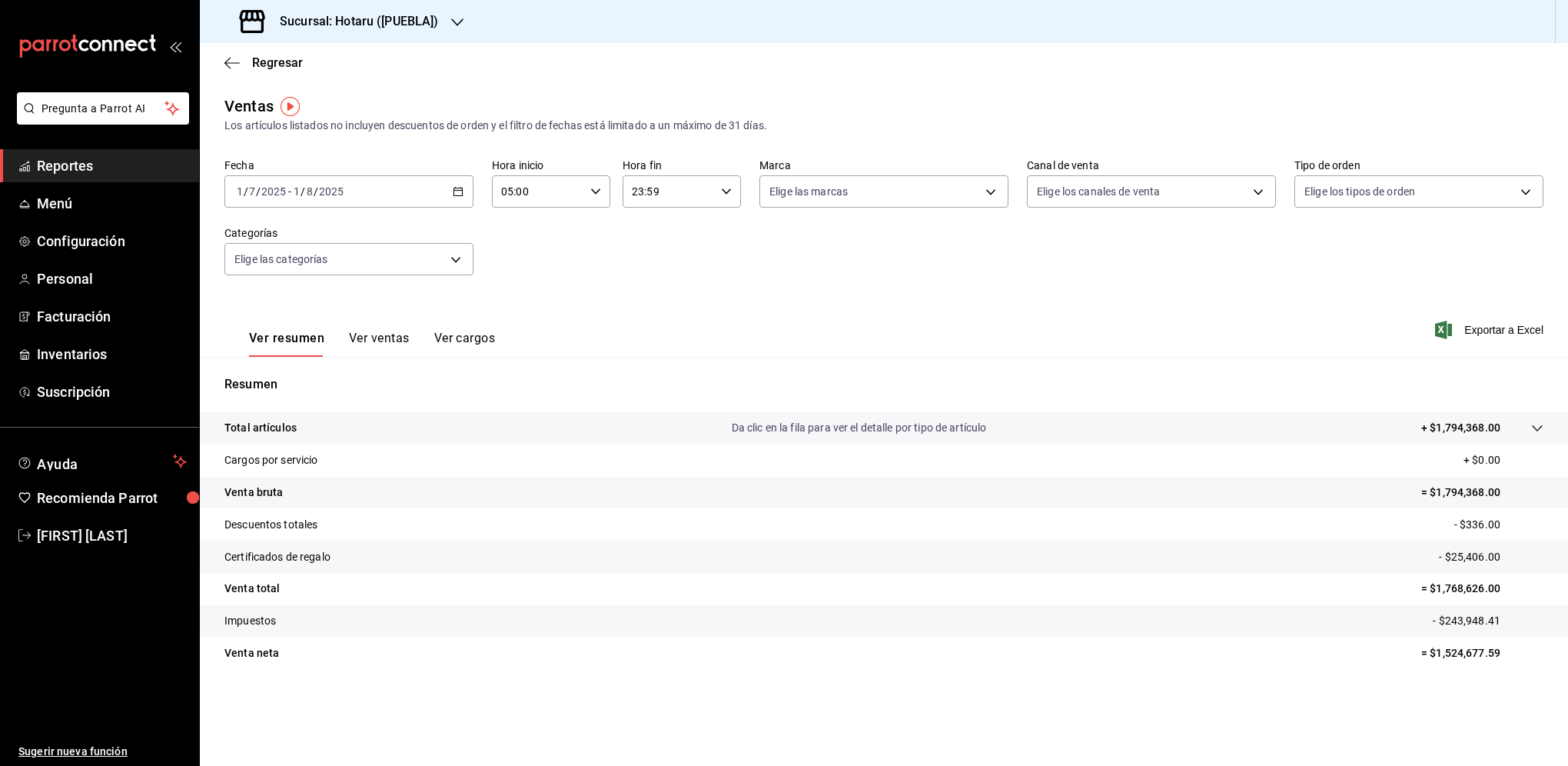 click on "23:59" at bounding box center (669, 192) 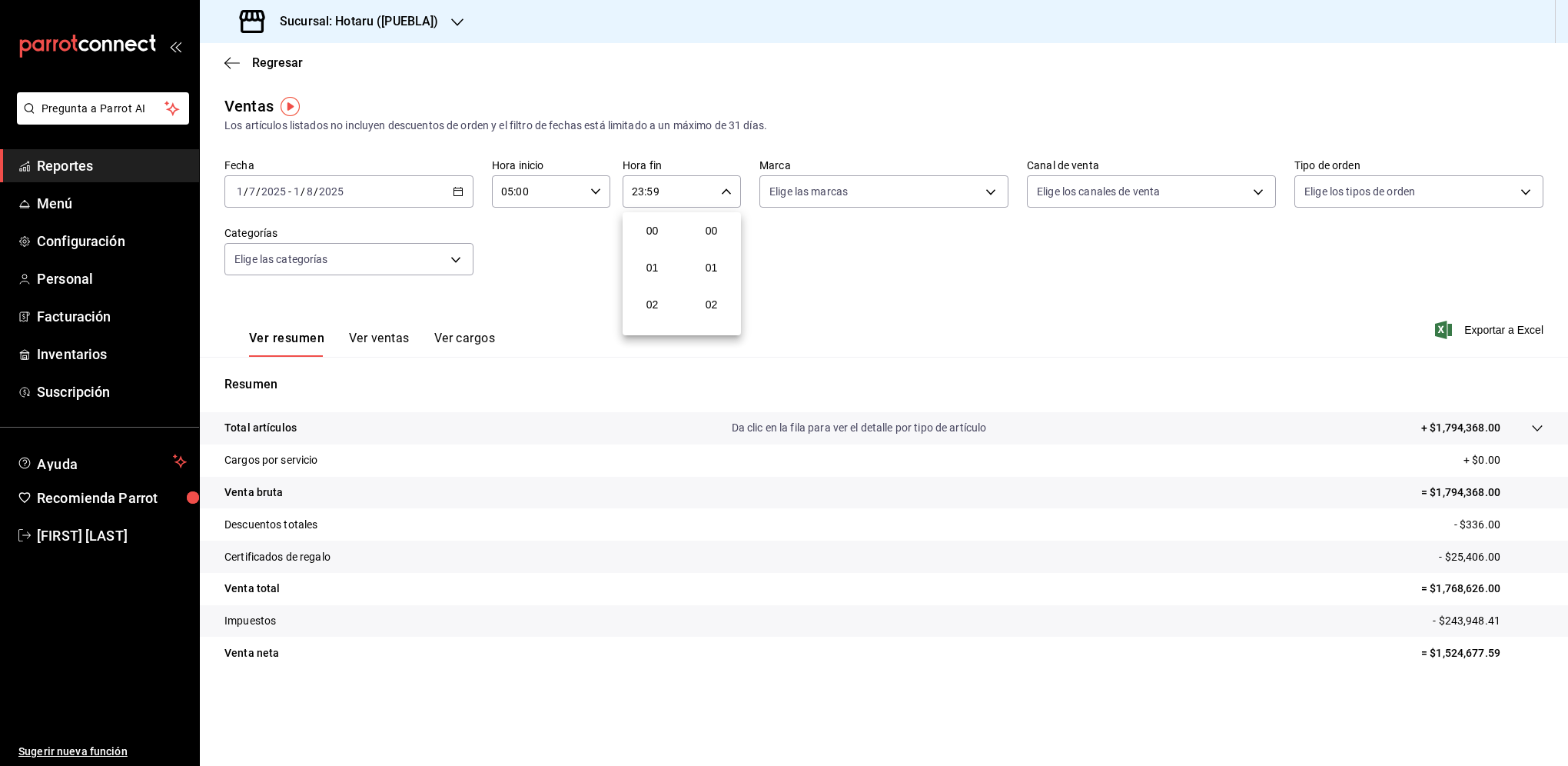 scroll, scrollTop: 778, scrollLeft: 0, axis: vertical 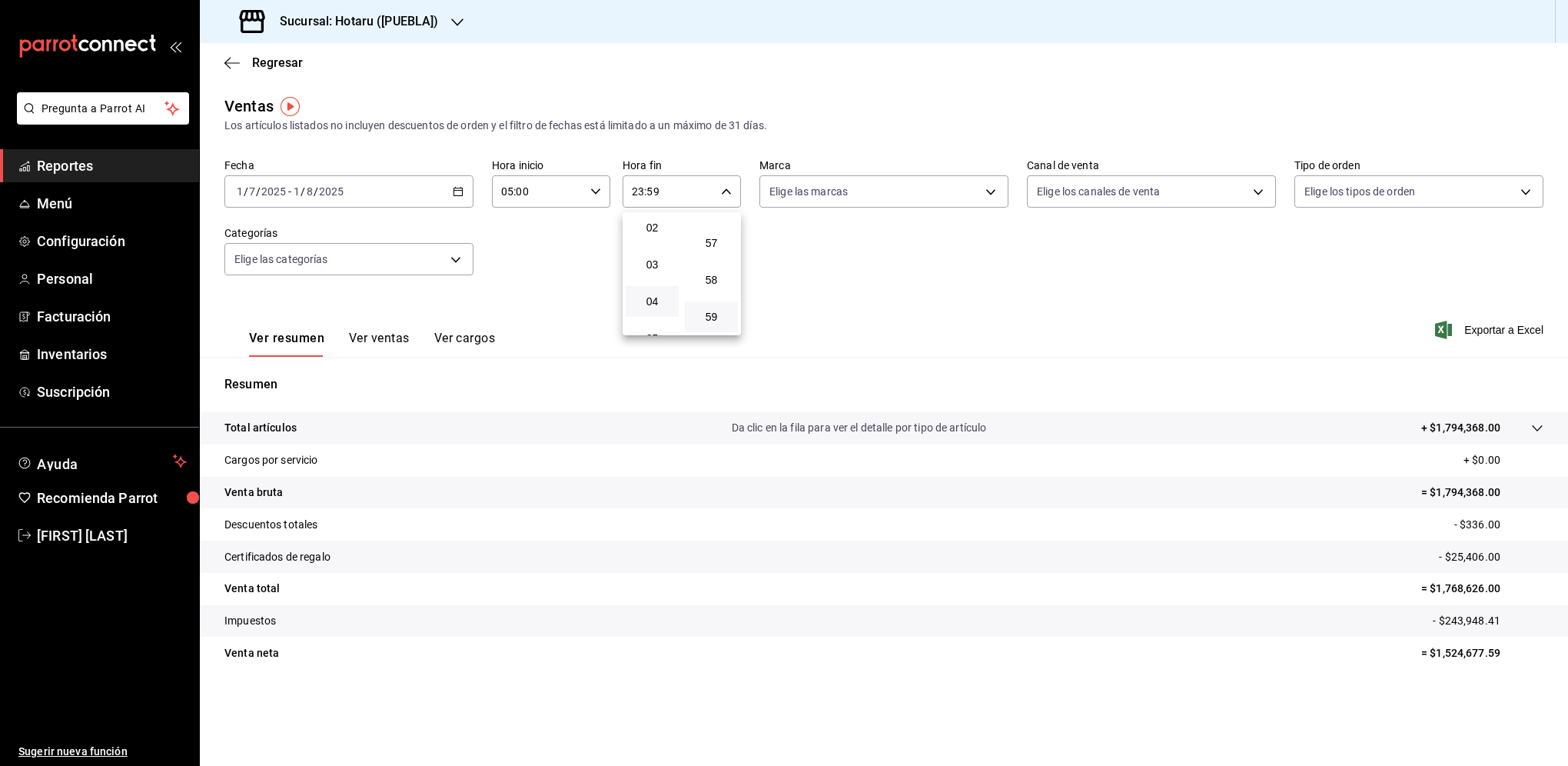 click on "04" at bounding box center (652, 301) 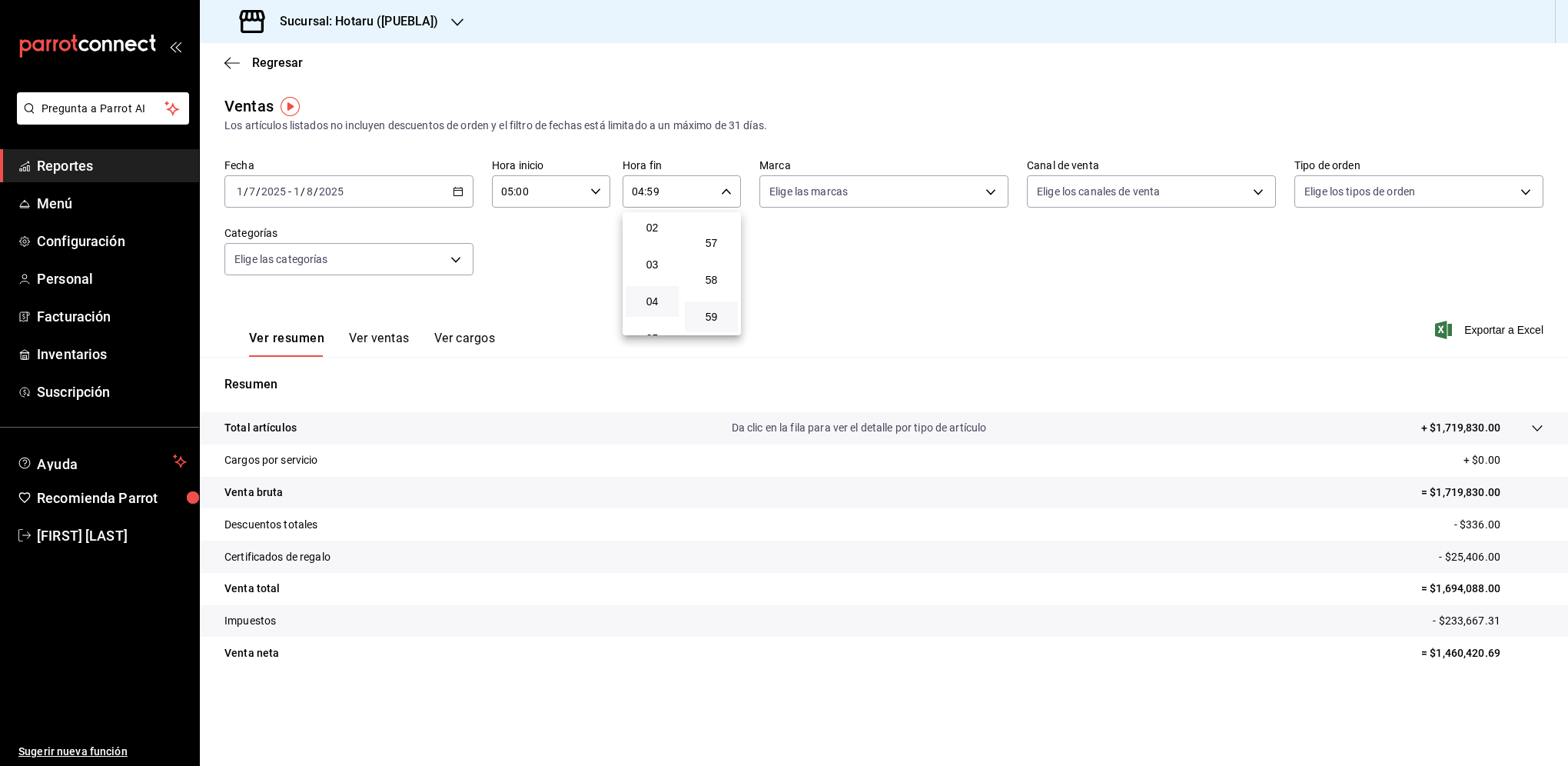 click at bounding box center (784, 383) 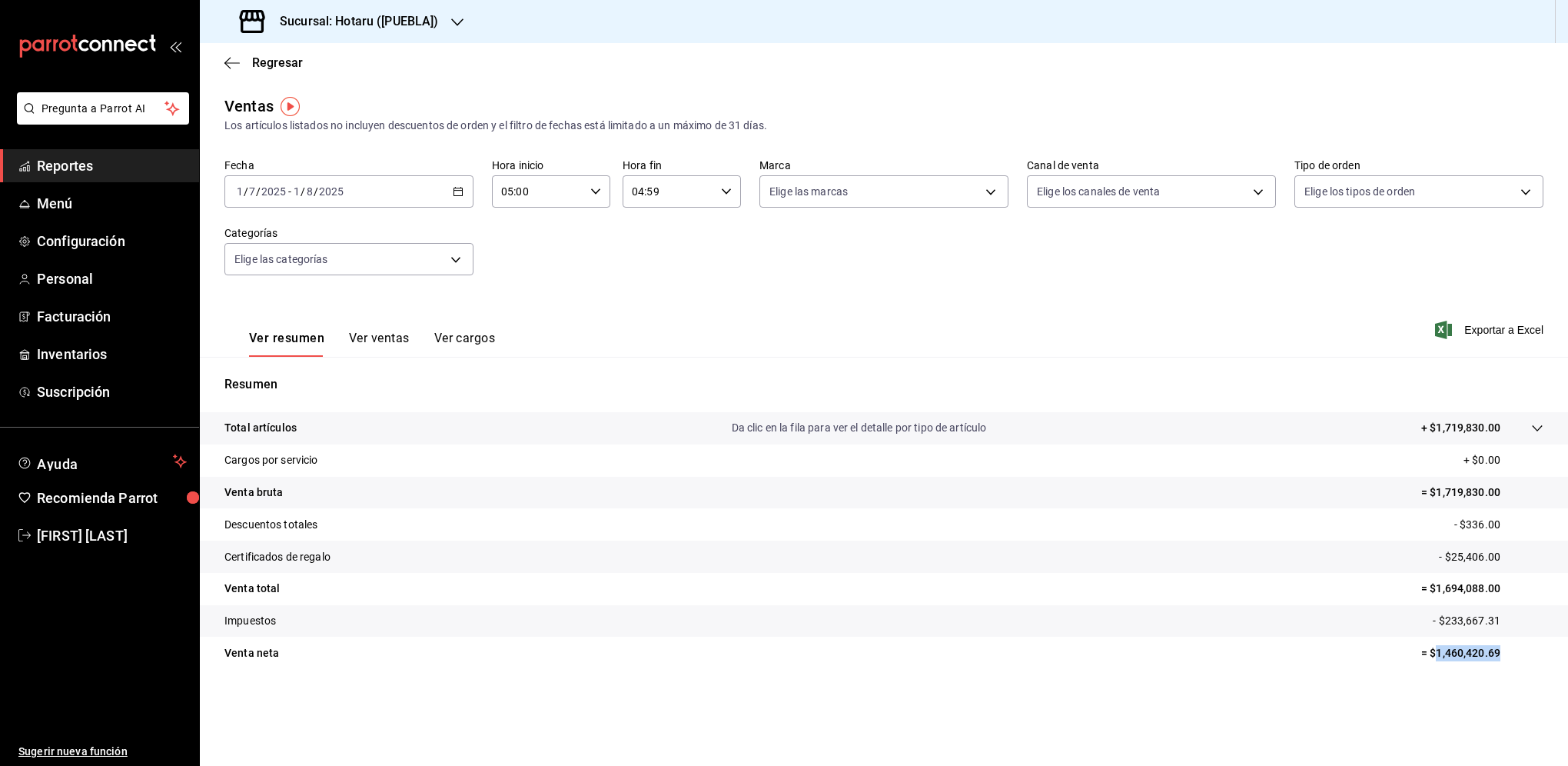drag, startPoint x: 1503, startPoint y: 653, endPoint x: 1437, endPoint y: 648, distance: 66.18912 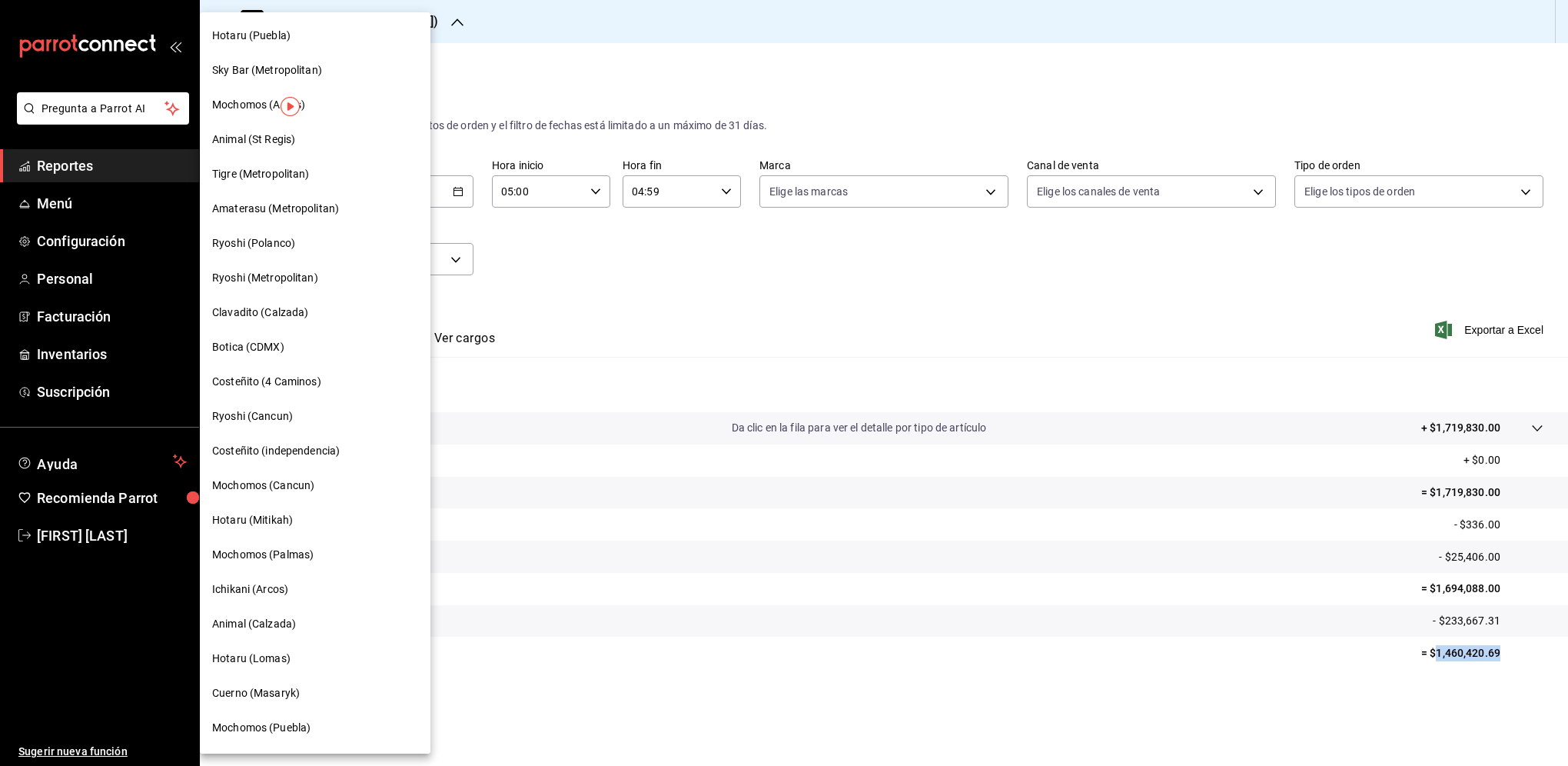 click on "Sky Bar (Metropolitan)" at bounding box center [315, 70] 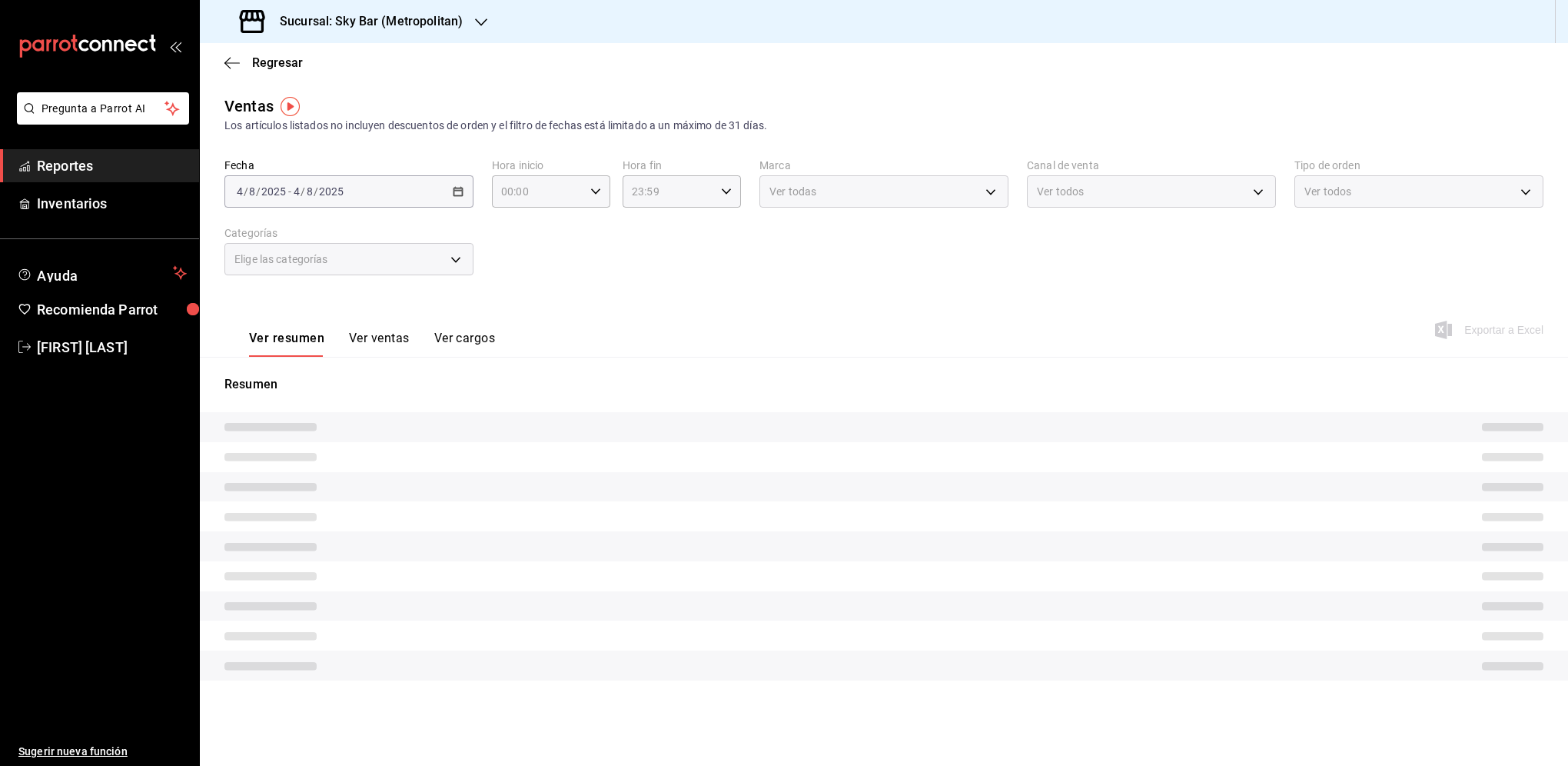 type on "05:00" 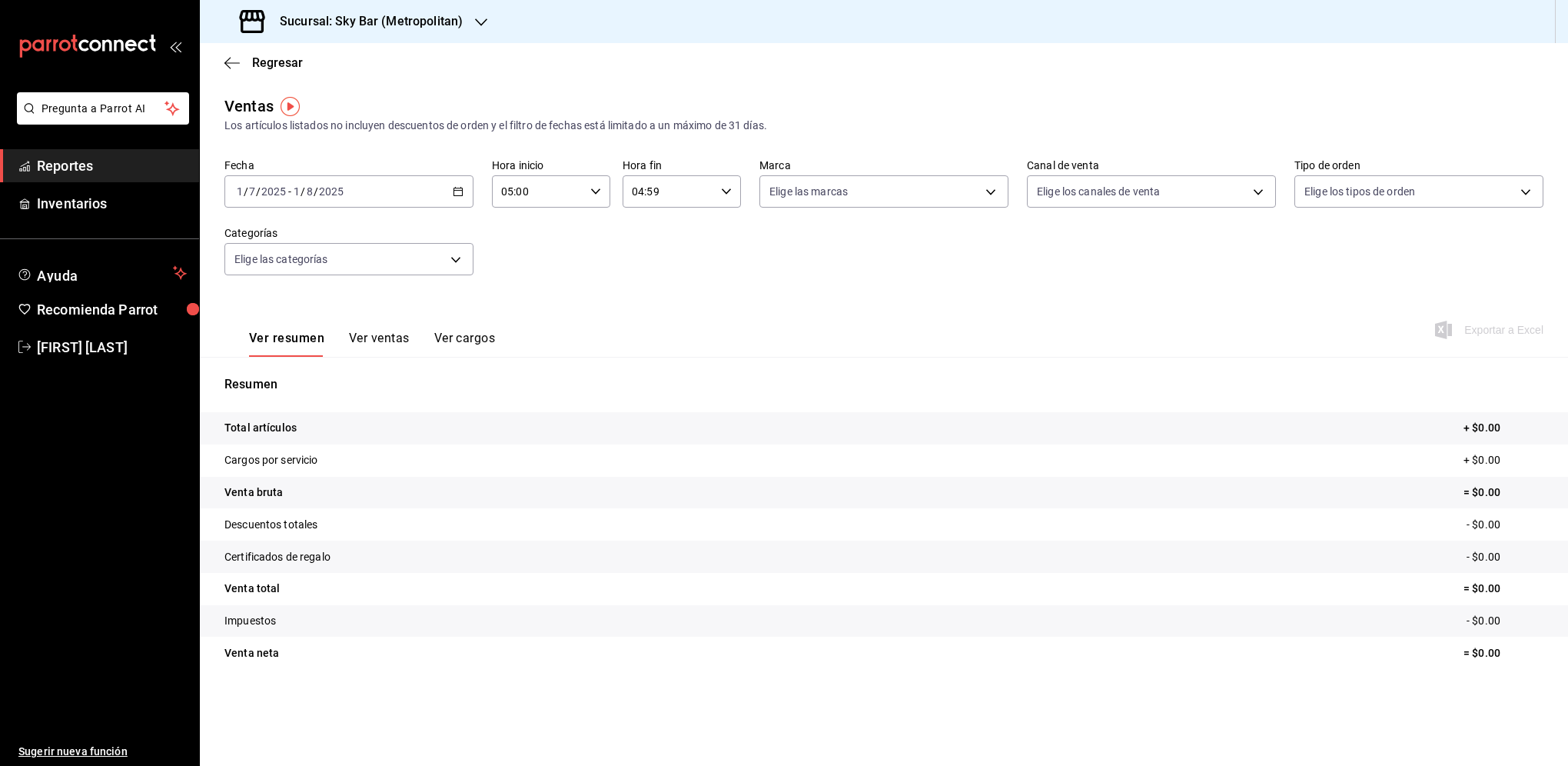 click on "Sucursal: Sky Bar (Metropolitan)" at bounding box center (353, 22) 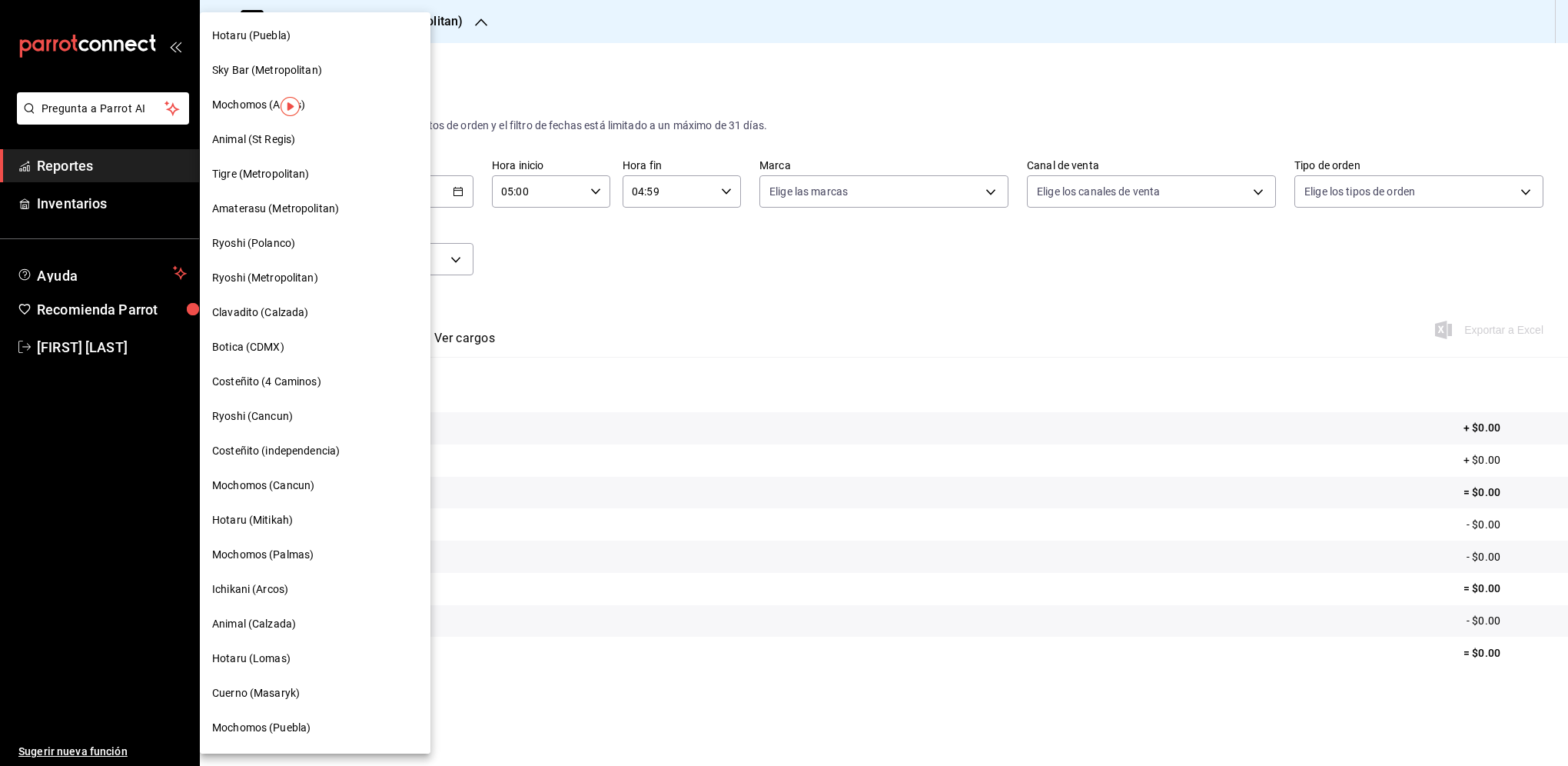 click on "Mochomos (Arcos)" at bounding box center (315, 105) 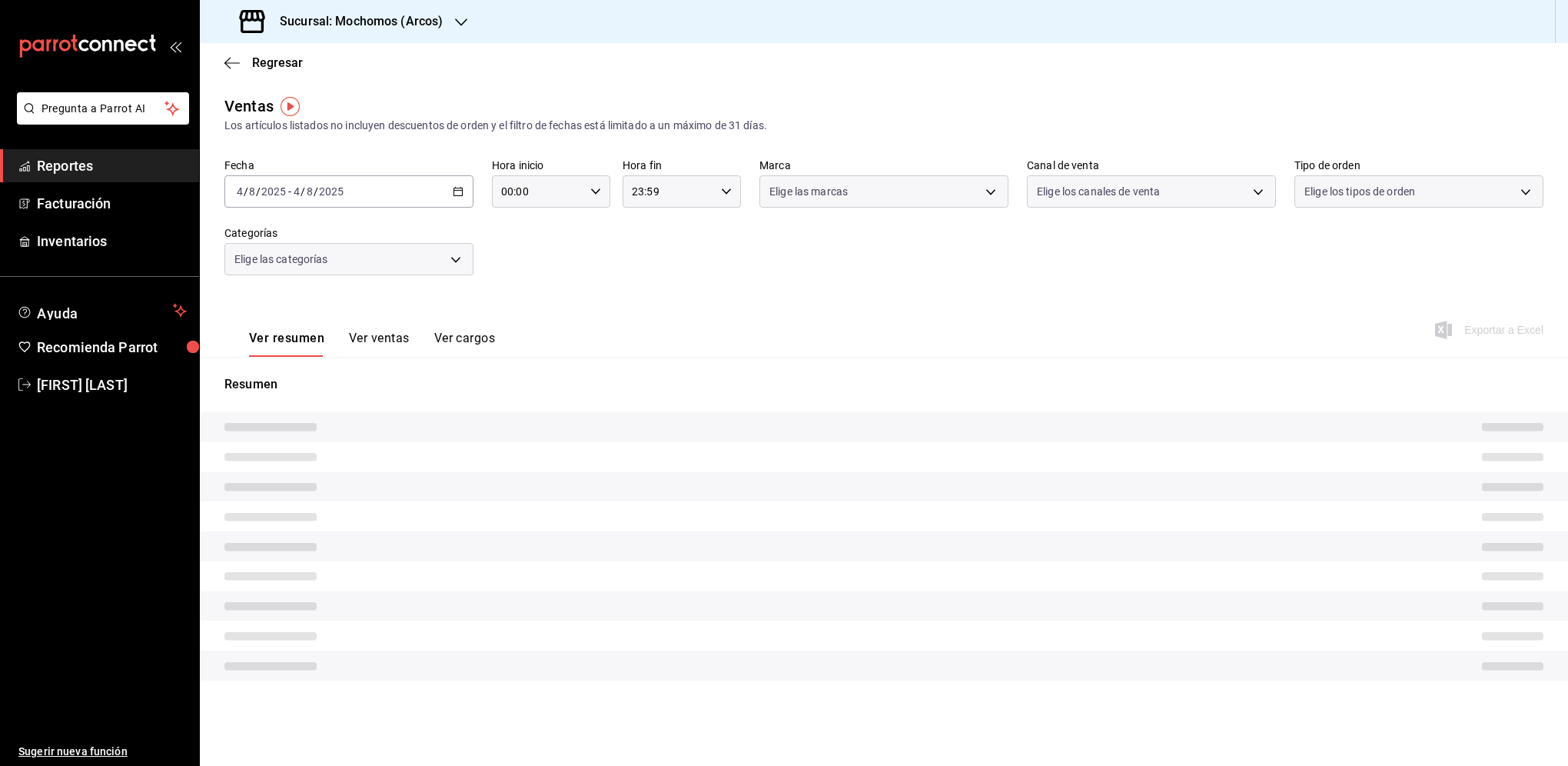 type on "05:00" 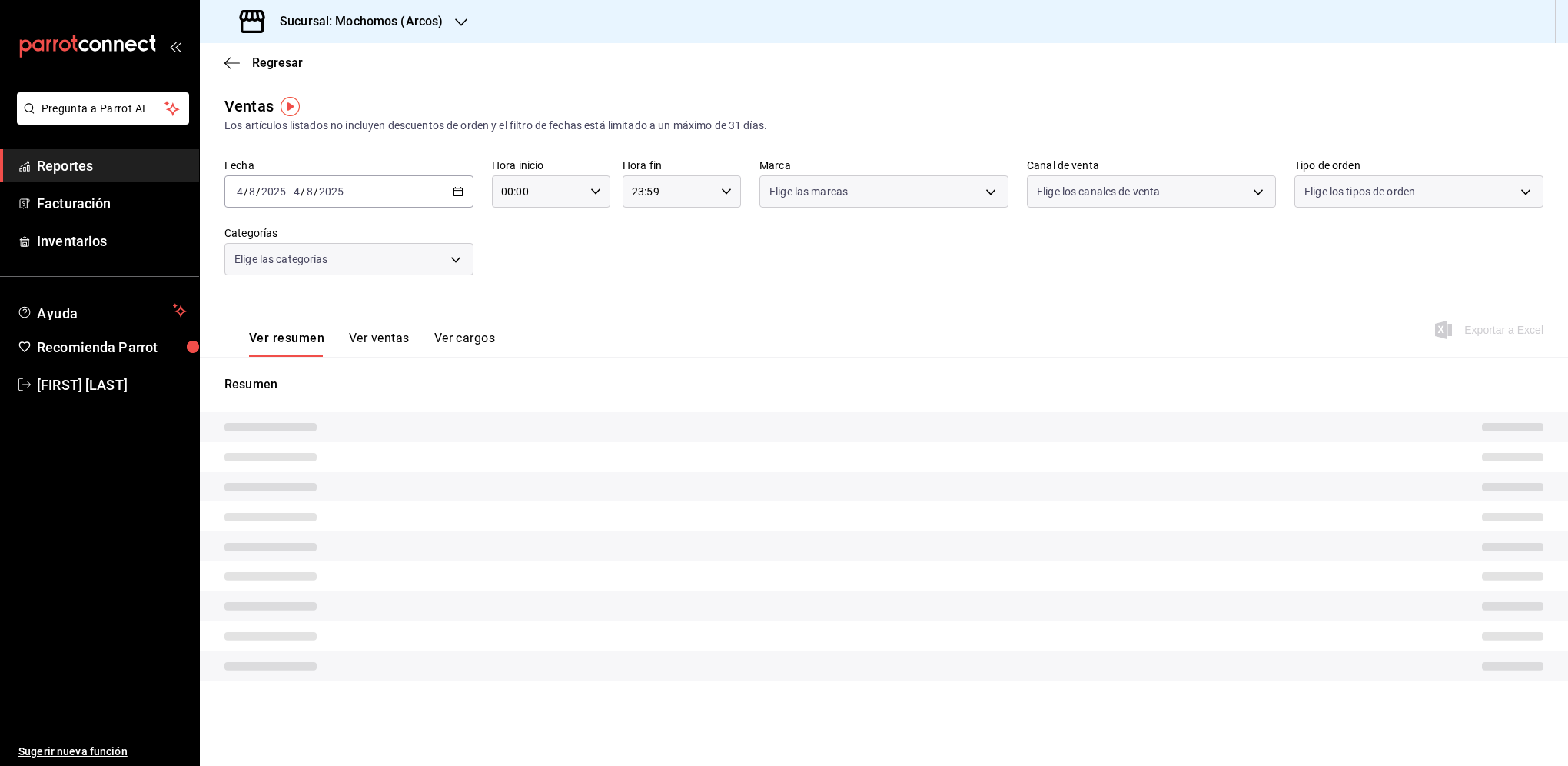 type on "04:59" 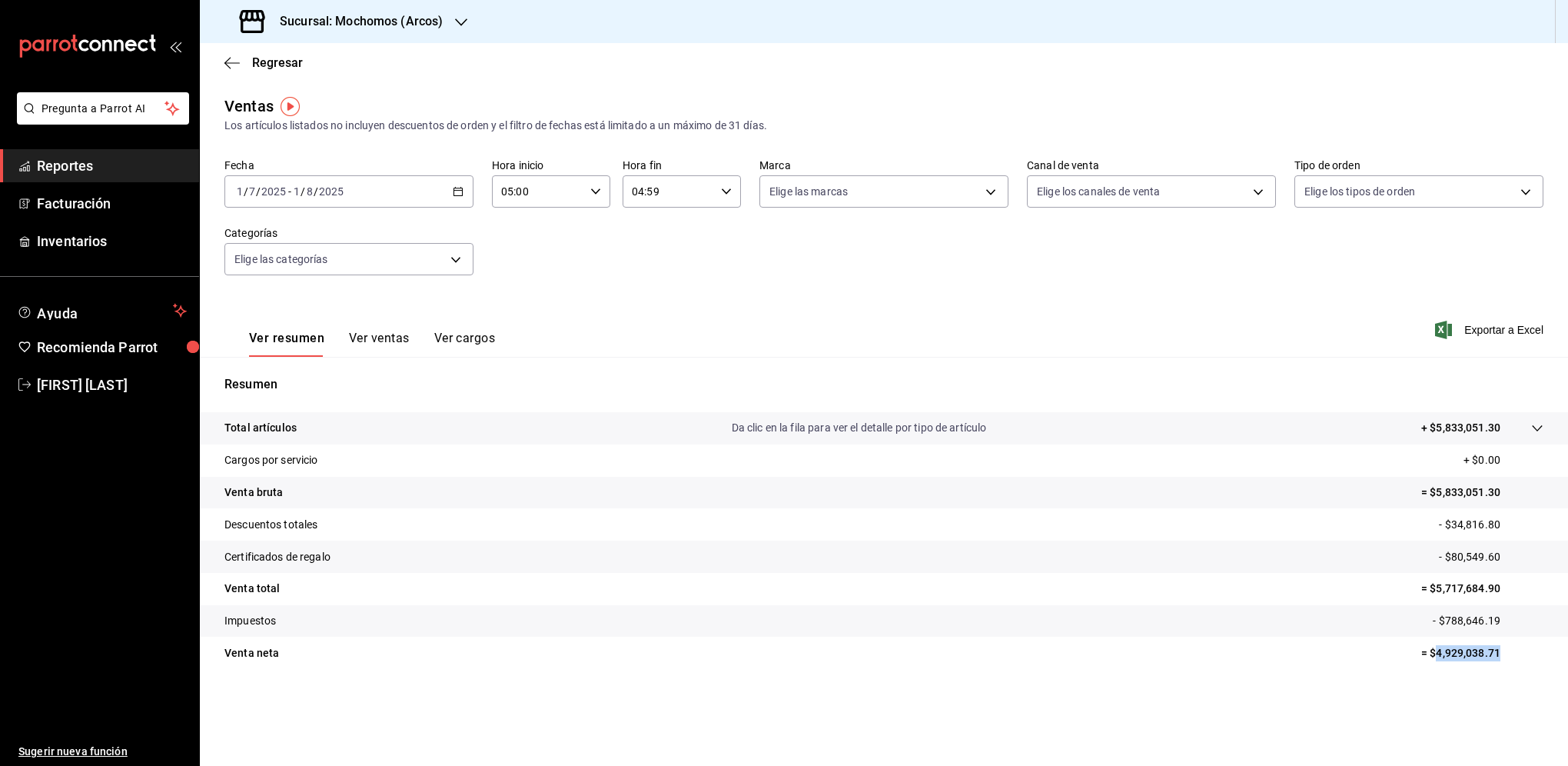 drag, startPoint x: 1504, startPoint y: 657, endPoint x: 1435, endPoint y: 652, distance: 69.180922 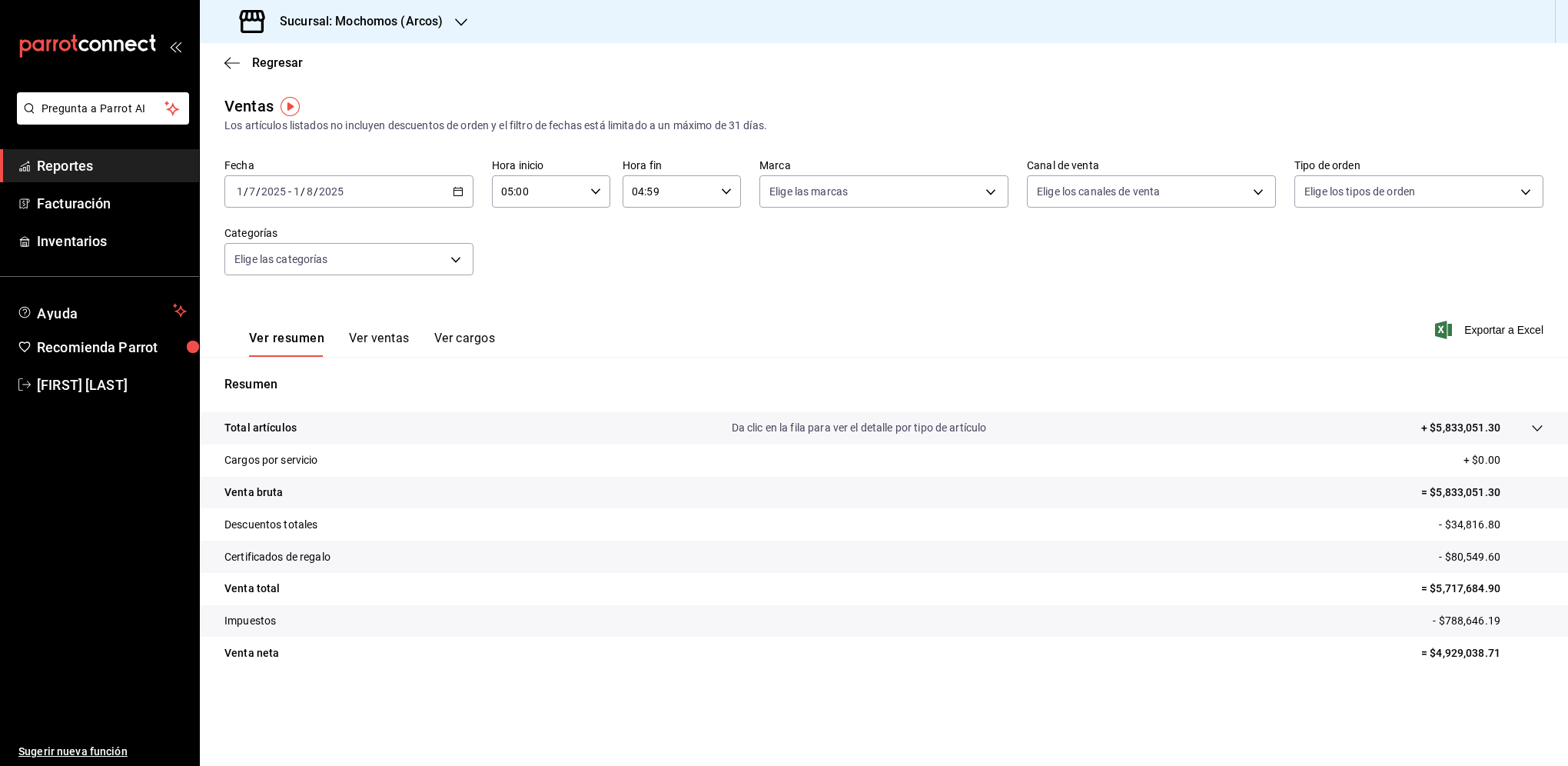 click on "Sucursal: Mochomos (Arcos)" at bounding box center [343, 22] 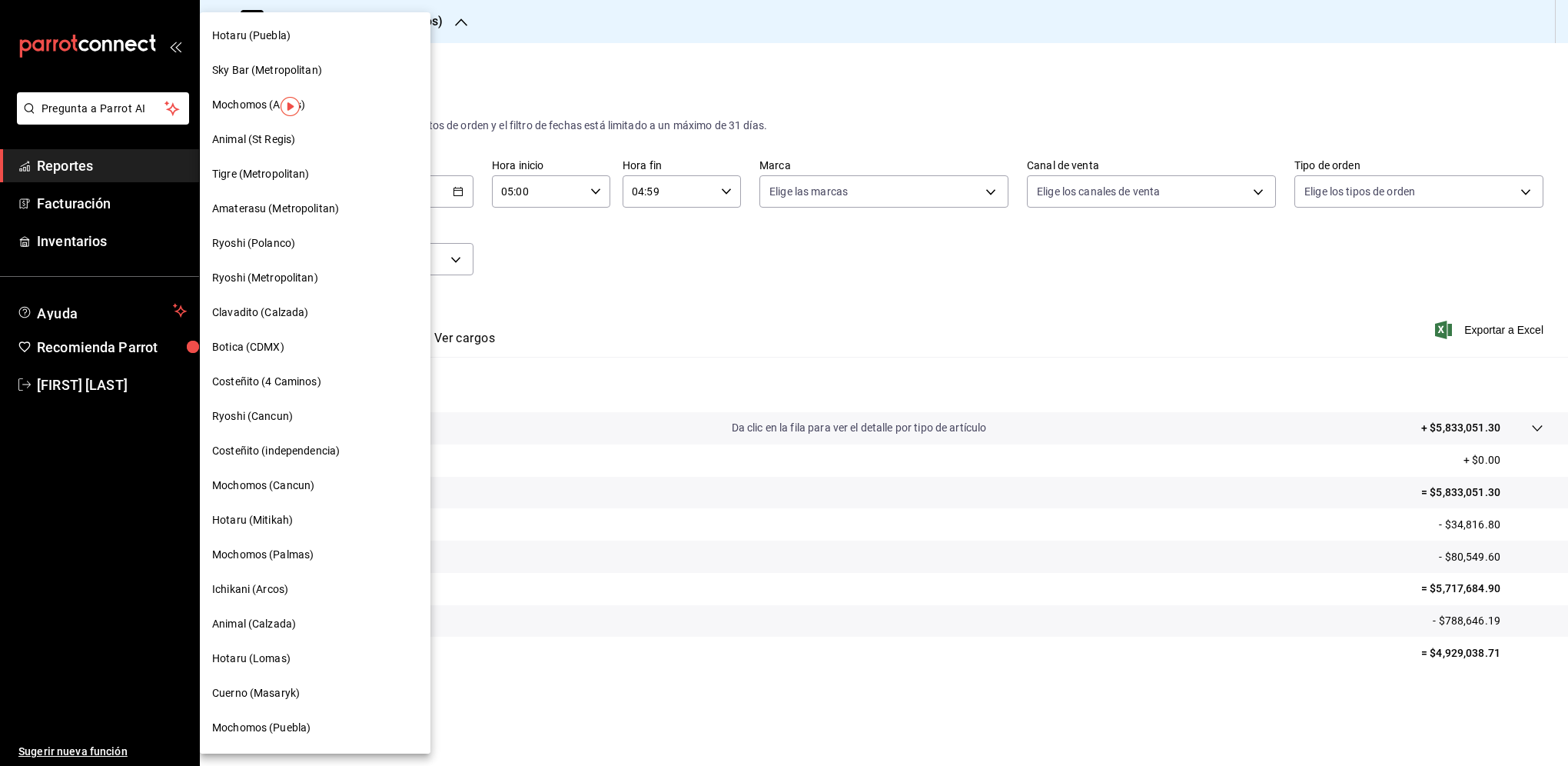 click on "Tigre (Metropolitan)" at bounding box center (315, 174) 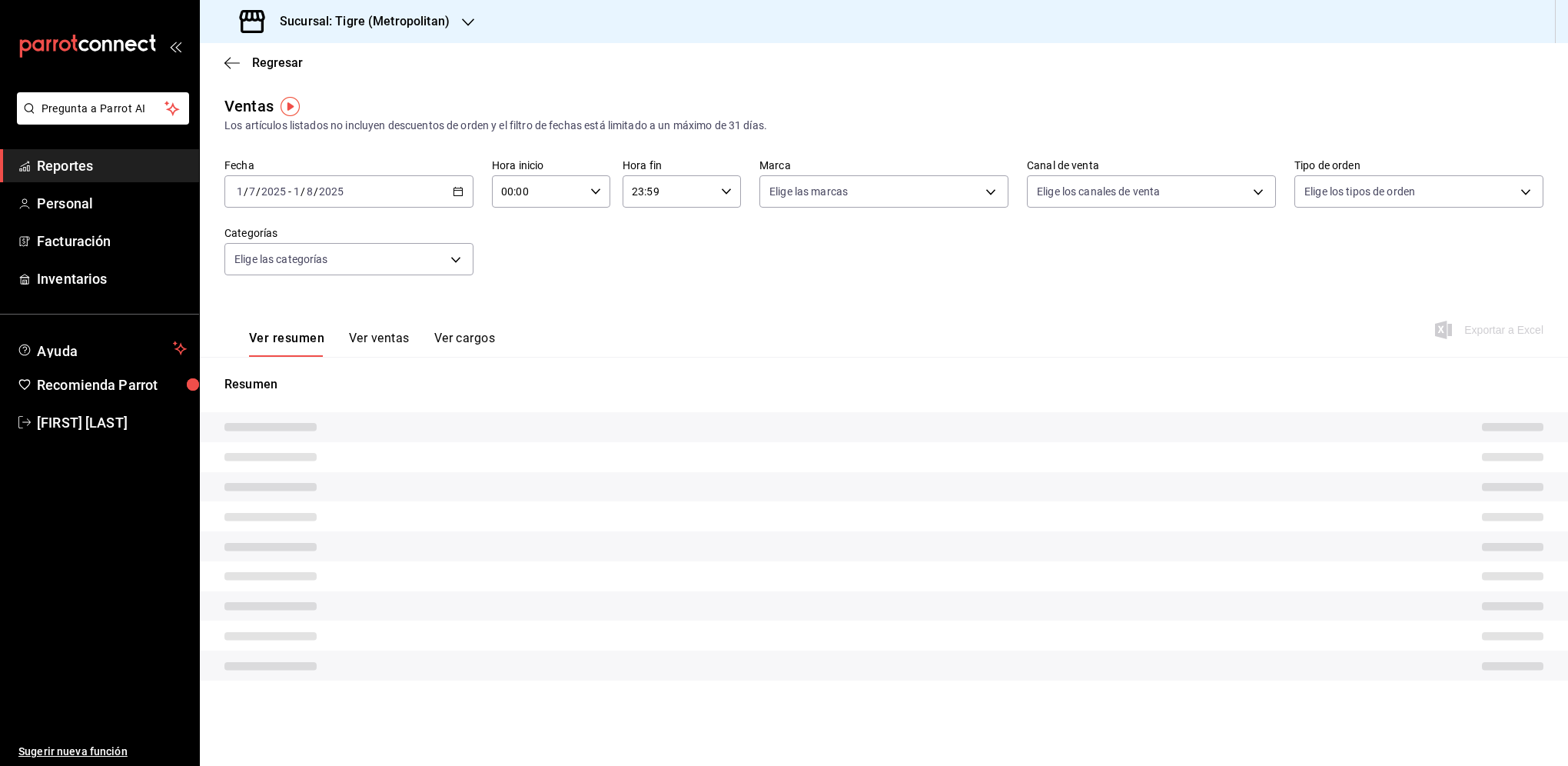 type on "05:00" 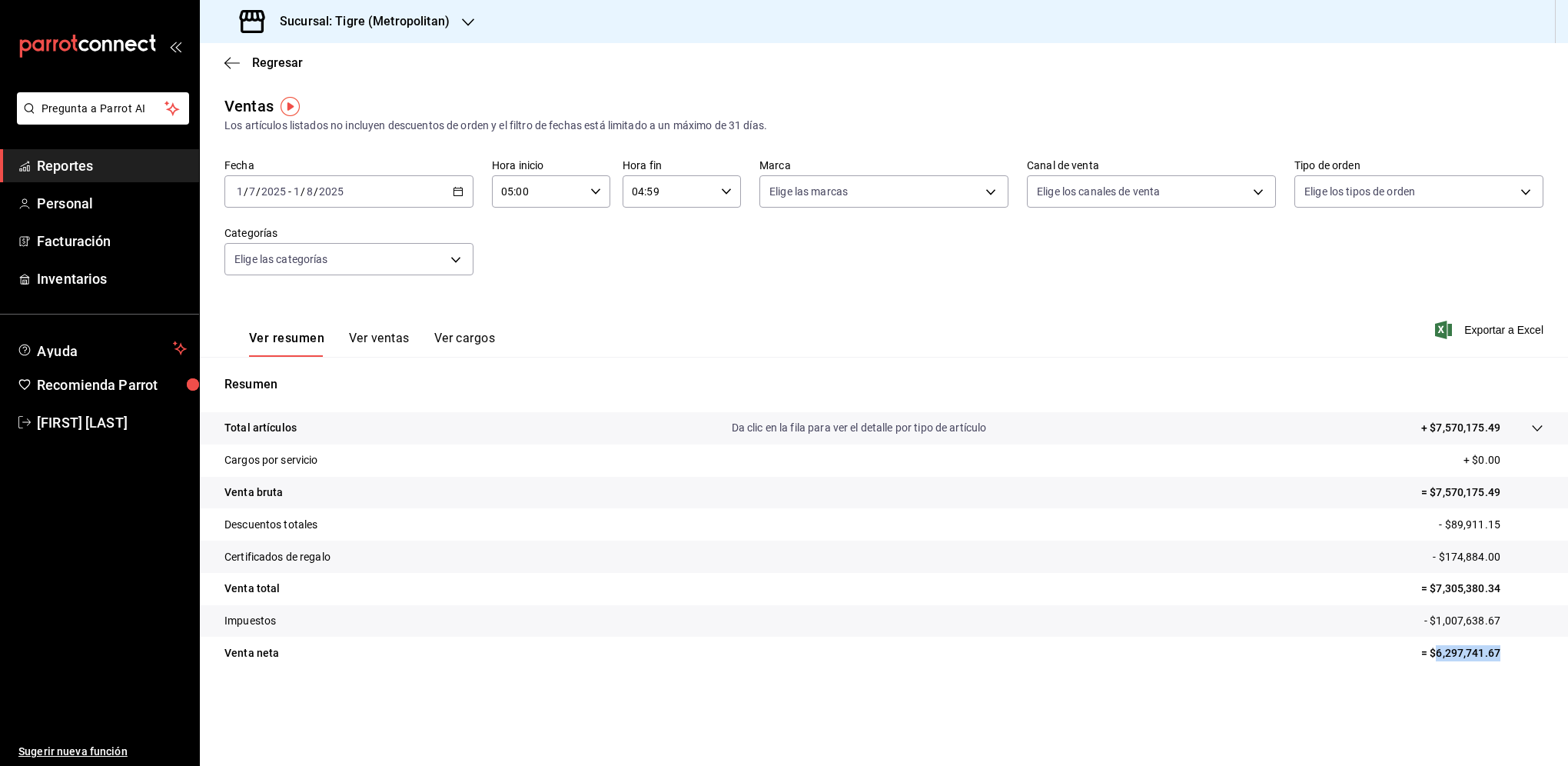 drag, startPoint x: 1507, startPoint y: 656, endPoint x: 1436, endPoint y: 667, distance: 71.84706 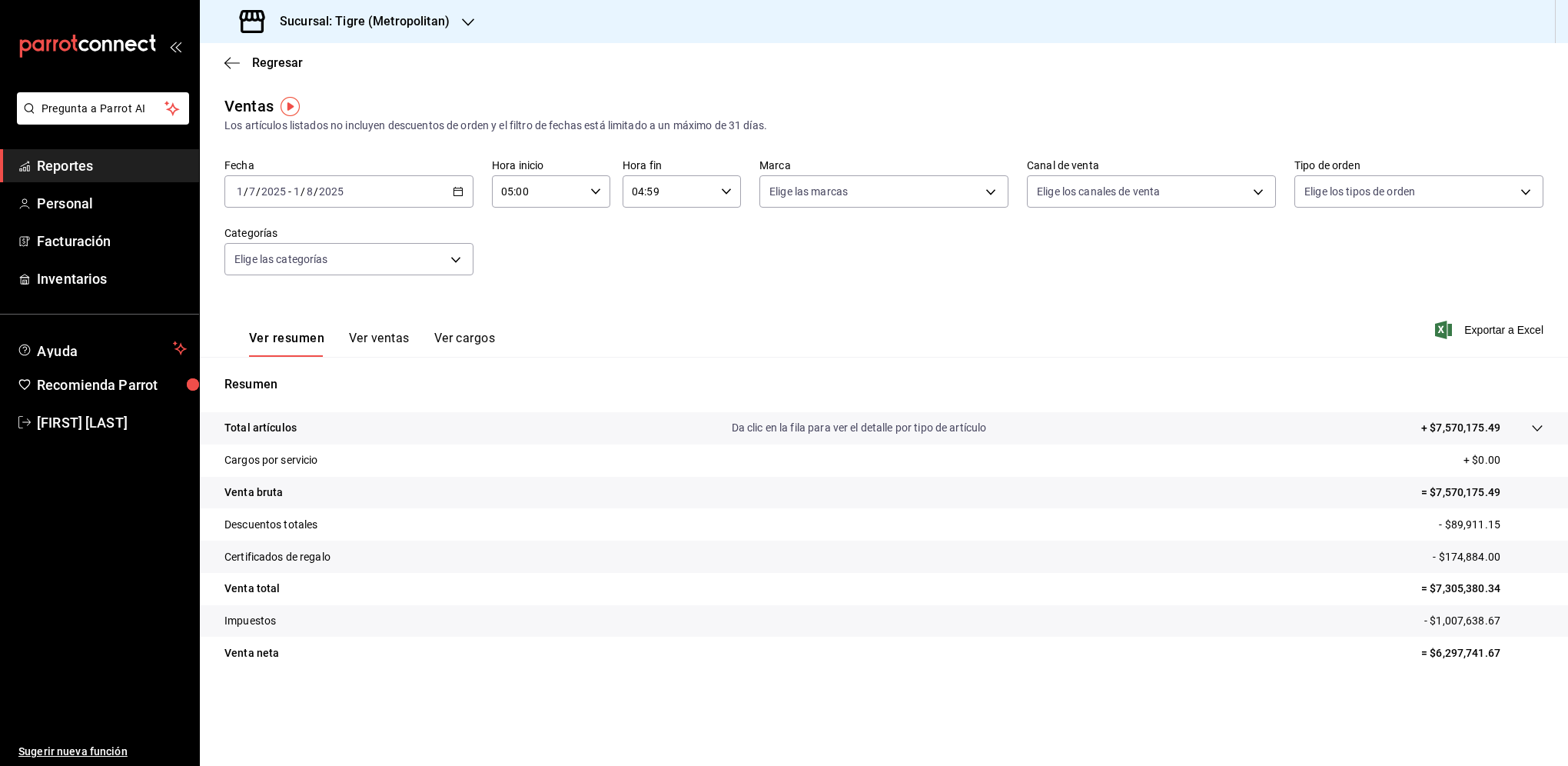 click at bounding box center (468, 22) 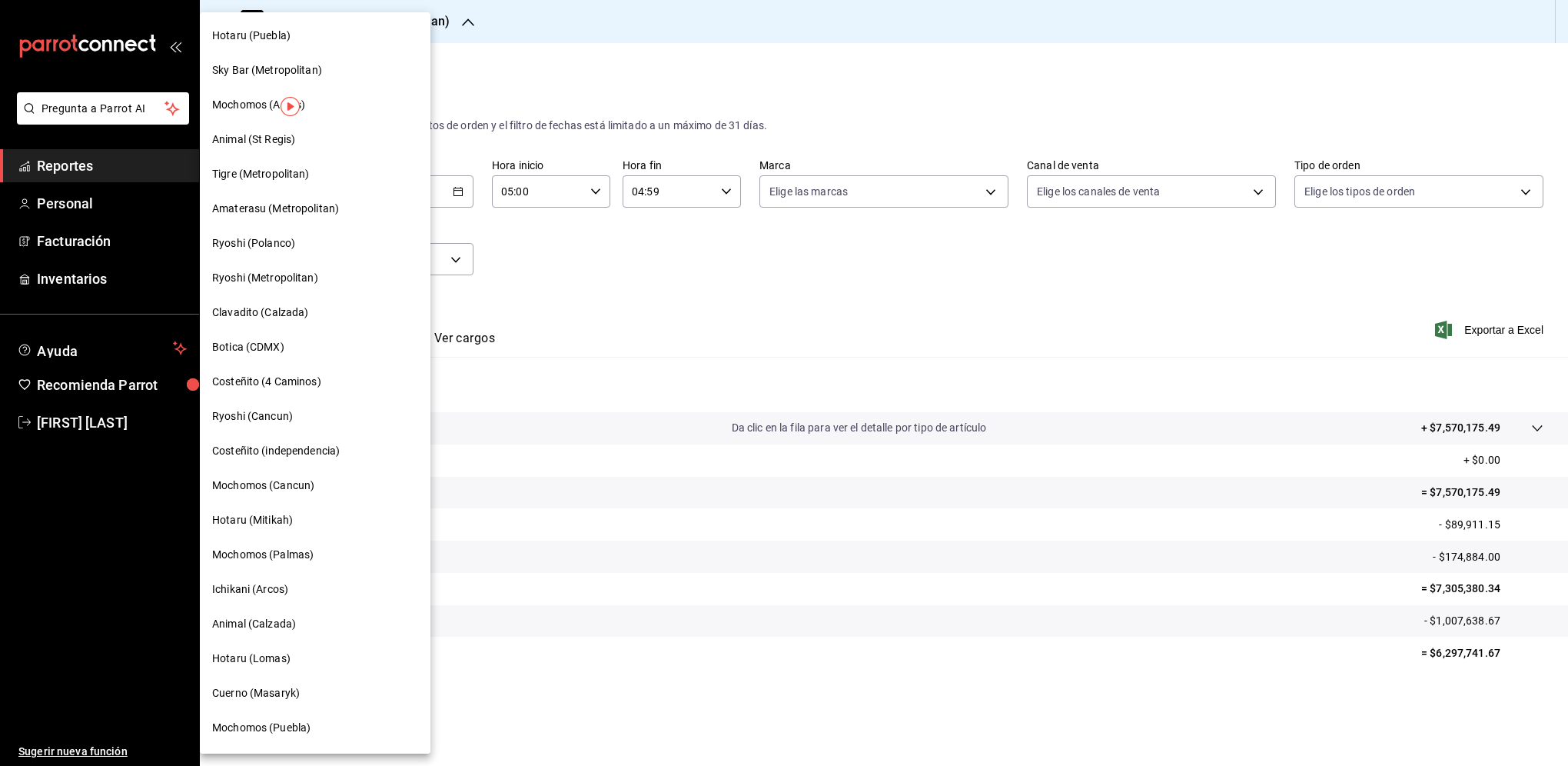 click on "Amaterasu (Metropolitan)" at bounding box center [275, 208] 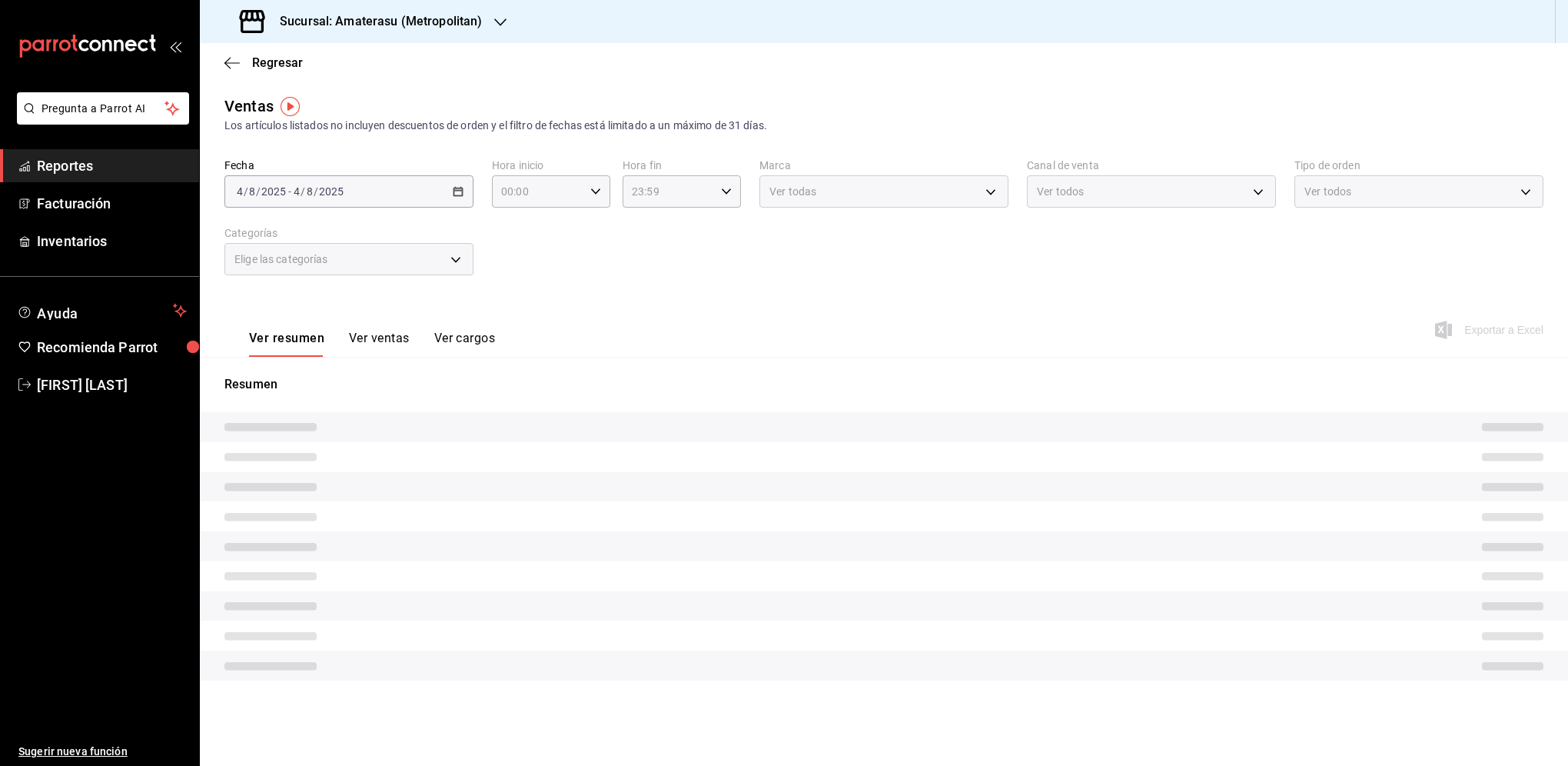 type on "05:00" 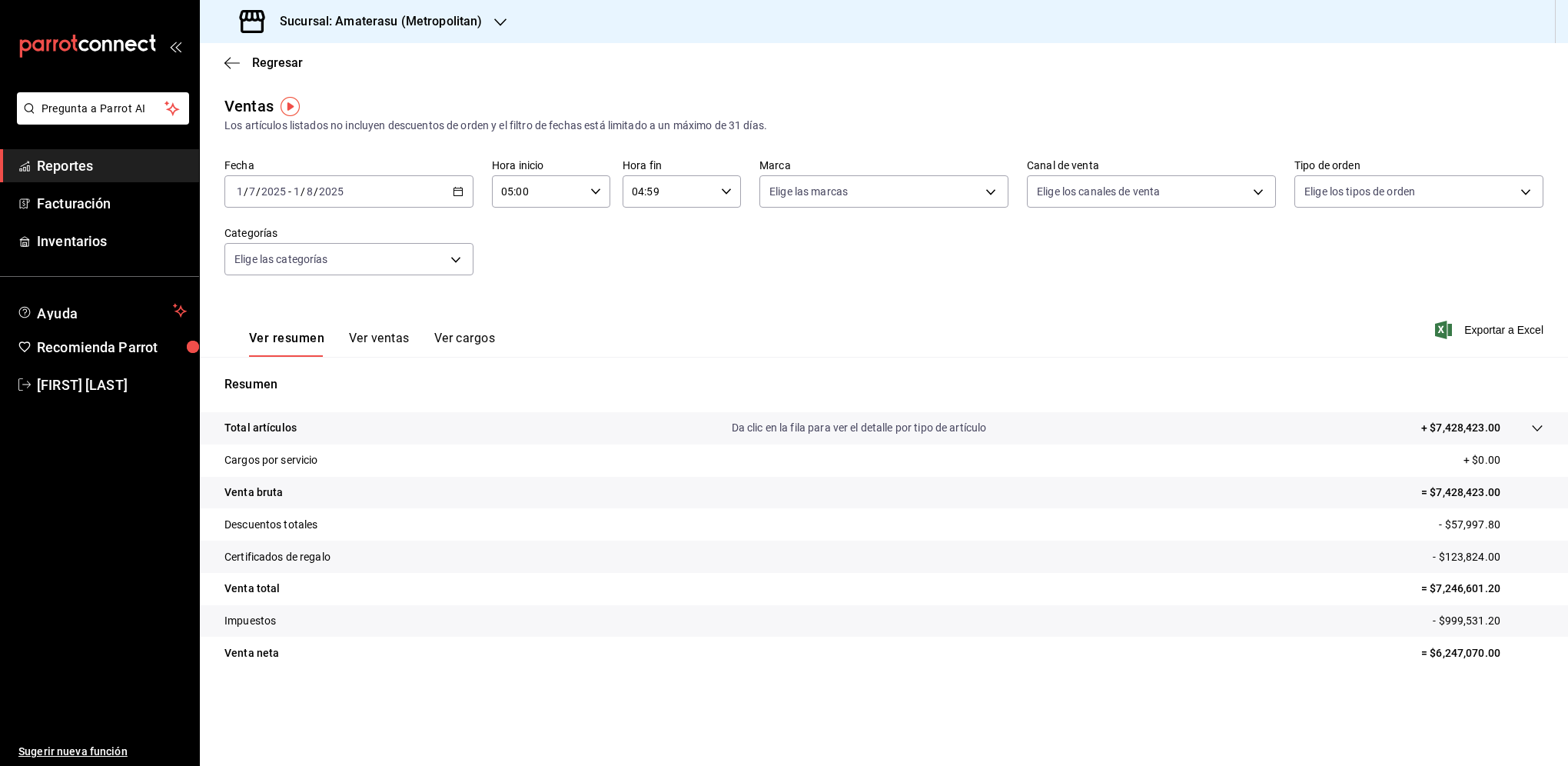 drag, startPoint x: 311, startPoint y: 230, endPoint x: 869, endPoint y: 322, distance: 565.5334 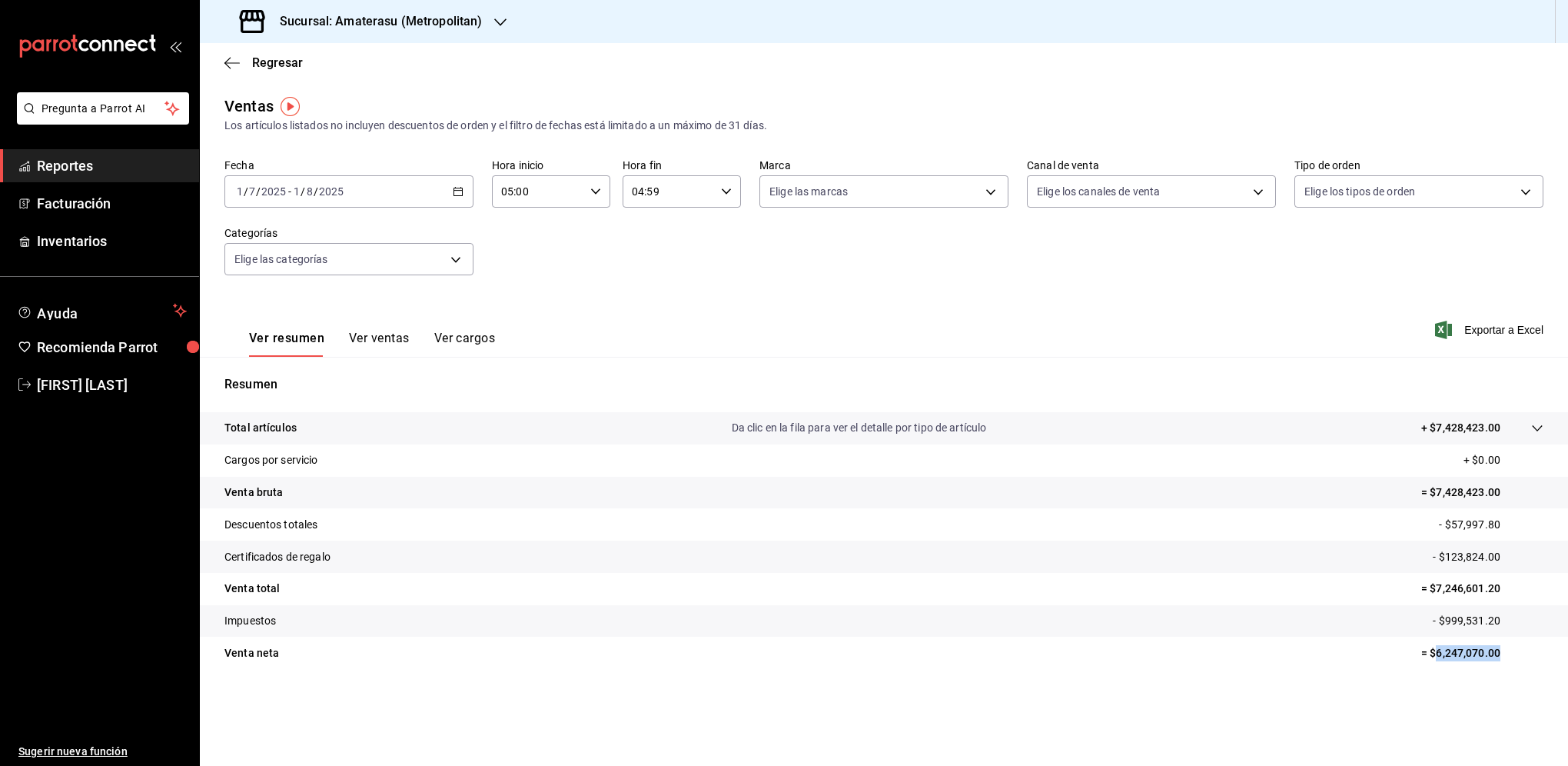 drag, startPoint x: 1503, startPoint y: 657, endPoint x: 1439, endPoint y: 657, distance: 64 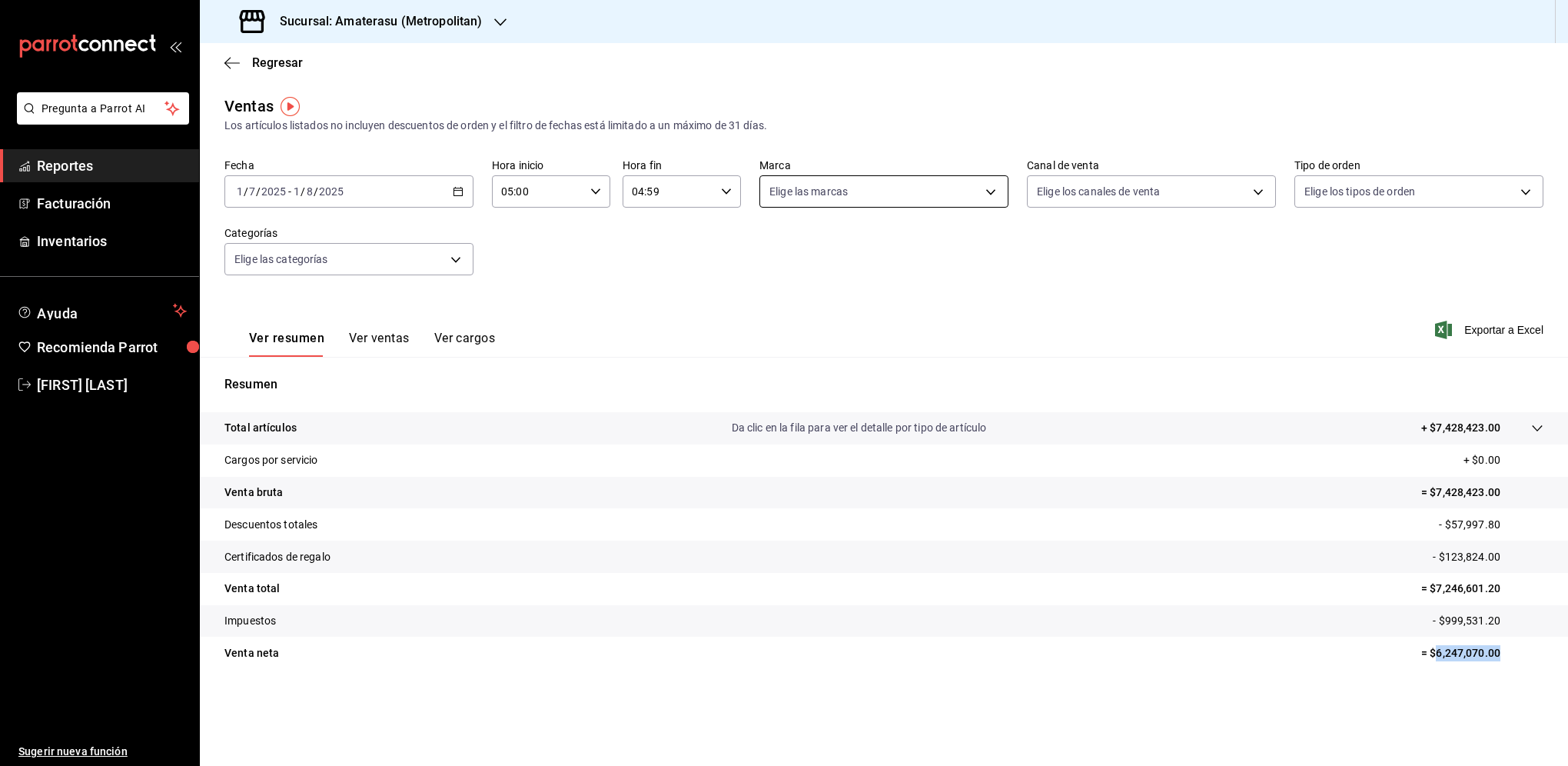 click on "Pregunta a Parrot AI Reportes   Facturación   Inventarios   Ayuda Recomienda Parrot   [FIRST] [LAST]   Sugerir nueva función   Sucursal: Amaterasu ([METROPOLITAN]) Regresar Ventas Los artículos listados no incluyen descuentos de orden y el filtro de fechas está limitado a un máximo de 31 días. Fecha [DATE] [DATE] - [DATE] [DATE] Hora inicio [TIME] Hora inicio Hora fin [TIME] Hora fin Marca Elige las marcas Canal de venta Elige los canales de venta Tipo de orden Elige los tipos de orden Categorías Elige las categorías Ver resumen Ver ventas Ver cargos Exportar a Excel Resumen Total artículos Da clic en la fila para ver el detalle por tipo de artículo + $[MONEY] Cargos por servicio + $[MONEY] Venta bruta = $[MONEY] Descuentos totales - $[MONEY] Certificados de regalo - $[MONEY] Venta total = $[MONEY] Impuestos - $[MONEY] Venta neta = $[MONEY] GANA 1 MES GRATIS EN TU SUSCRIPCIÓN AQUÍ Ver video tutorial Ir a video Pregunta a Parrot AI Reportes   Facturación" at bounding box center [784, 383] 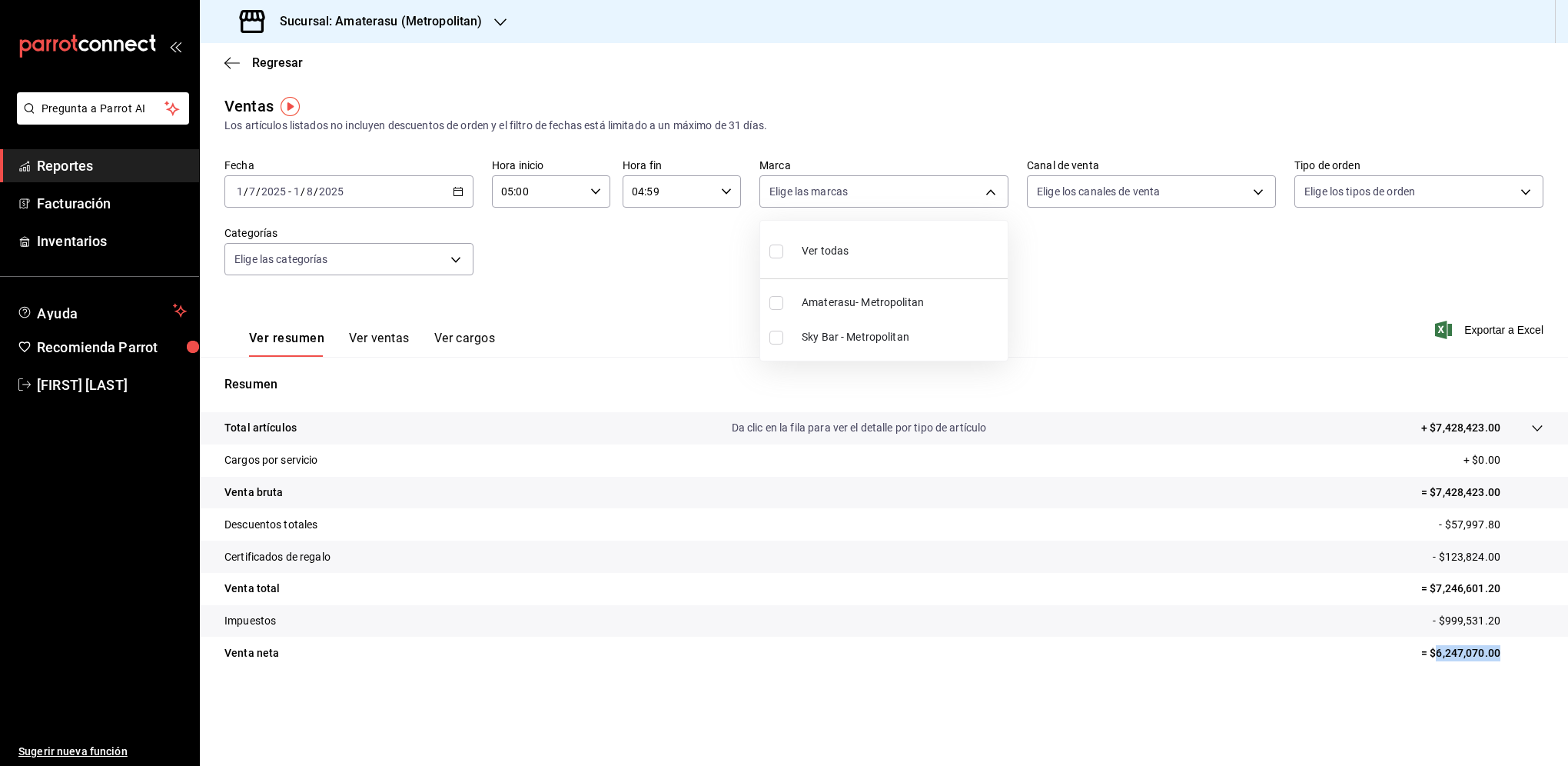 click on "Amaterasu- Metropolitan" at bounding box center [902, 302] 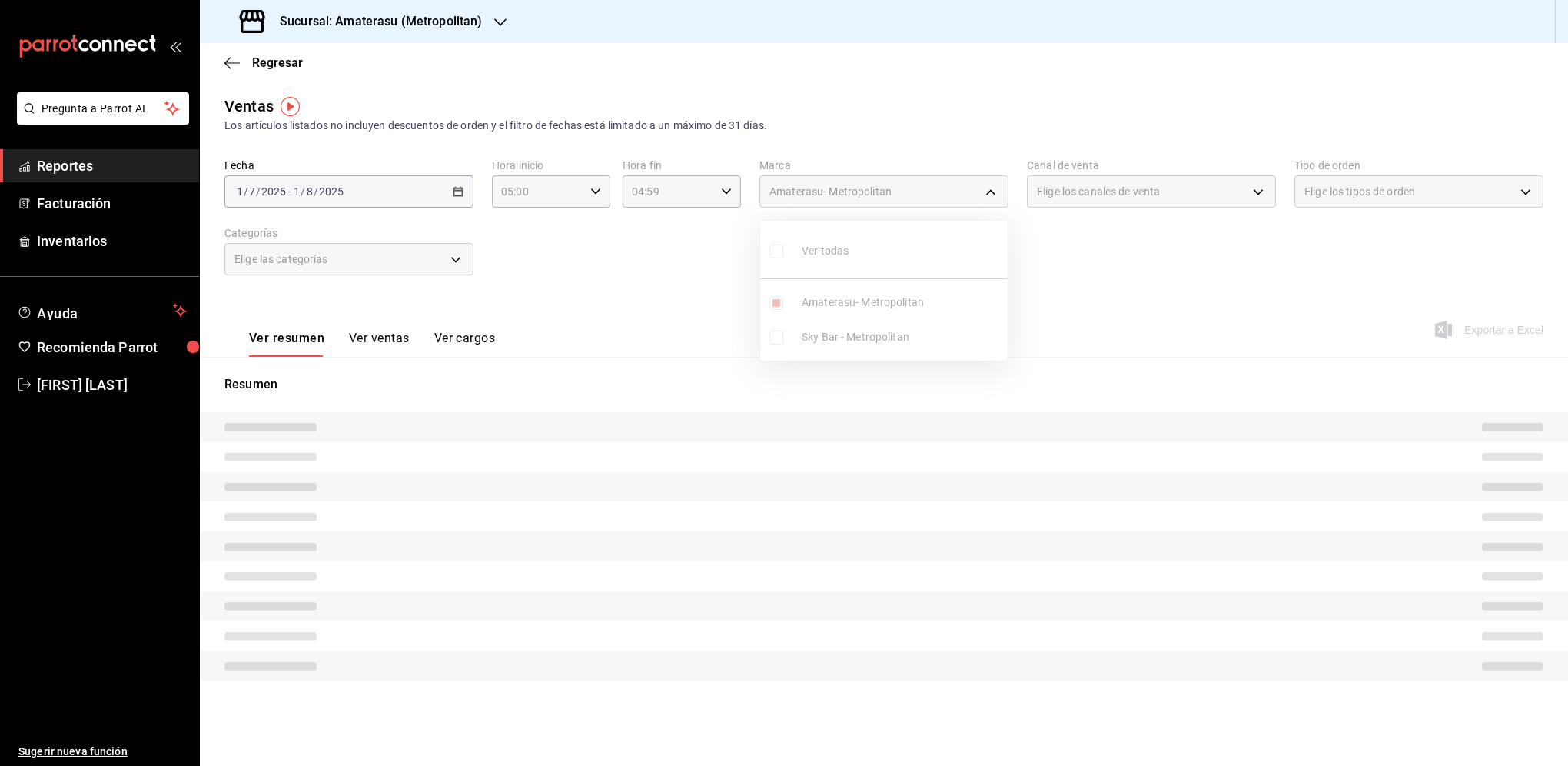 type 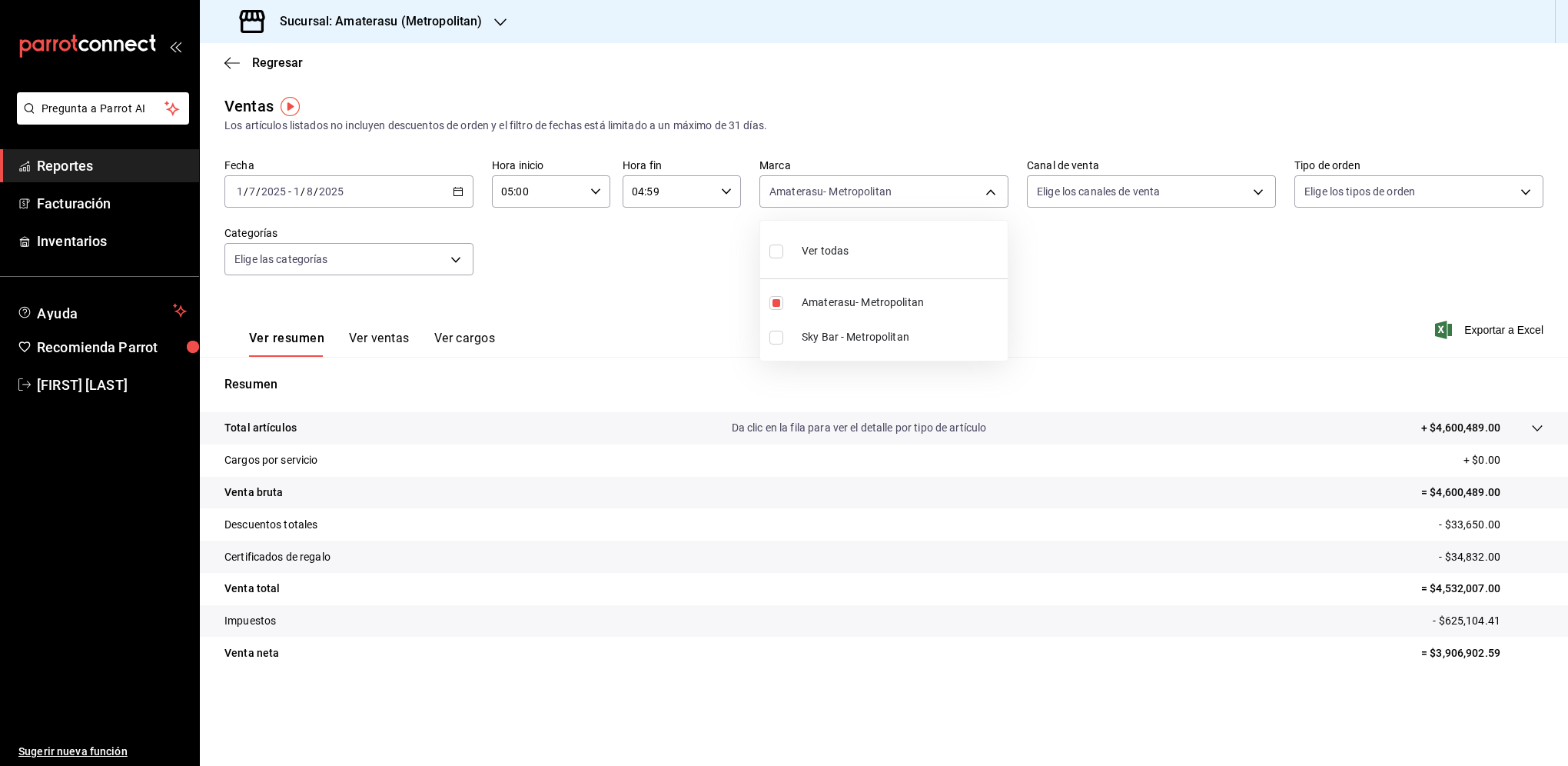 drag, startPoint x: 1502, startPoint y: 654, endPoint x: 1433, endPoint y: 654, distance: 69 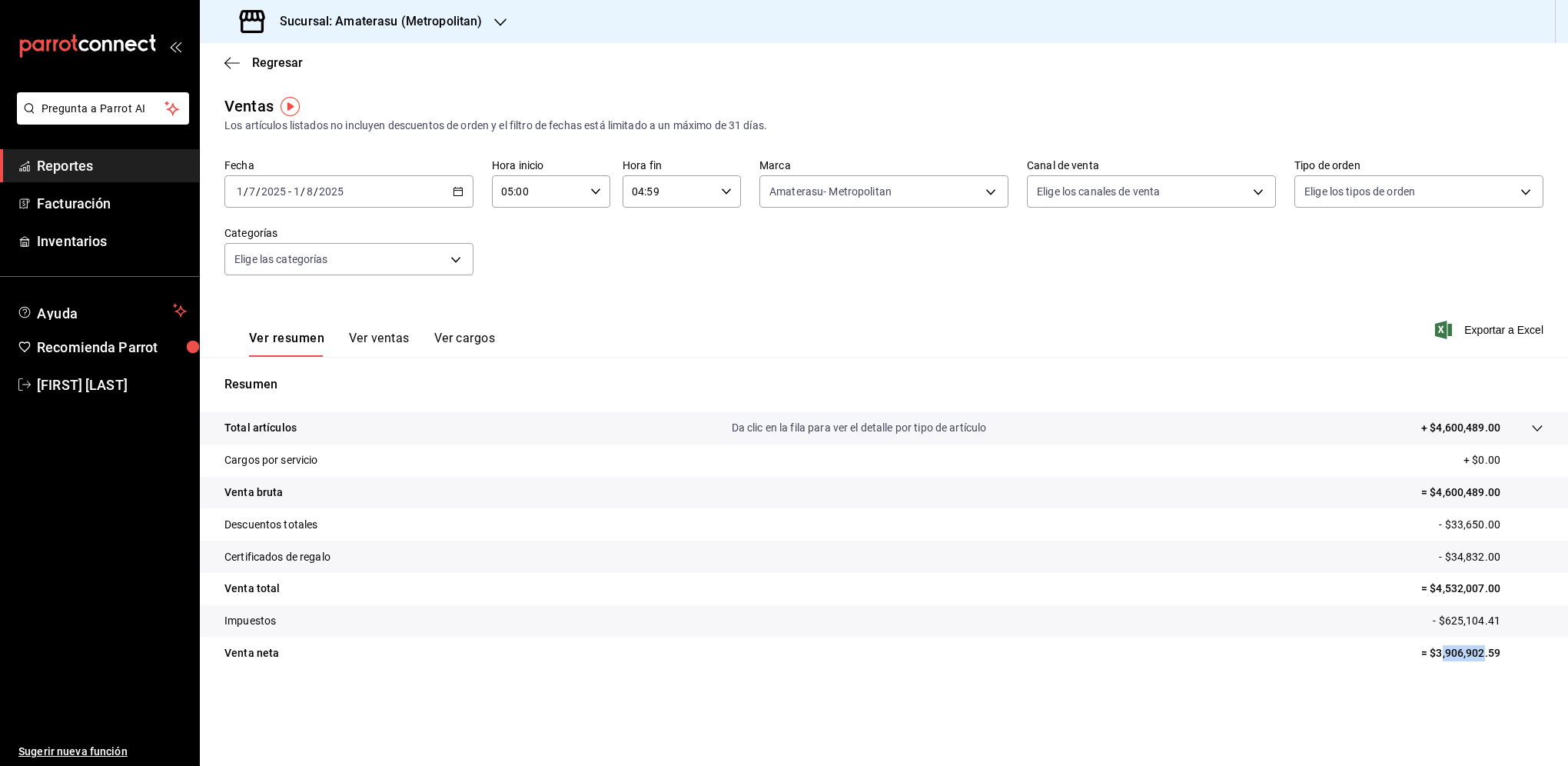 drag, startPoint x: 1439, startPoint y: 651, endPoint x: 1496, endPoint y: 654, distance: 57.07889 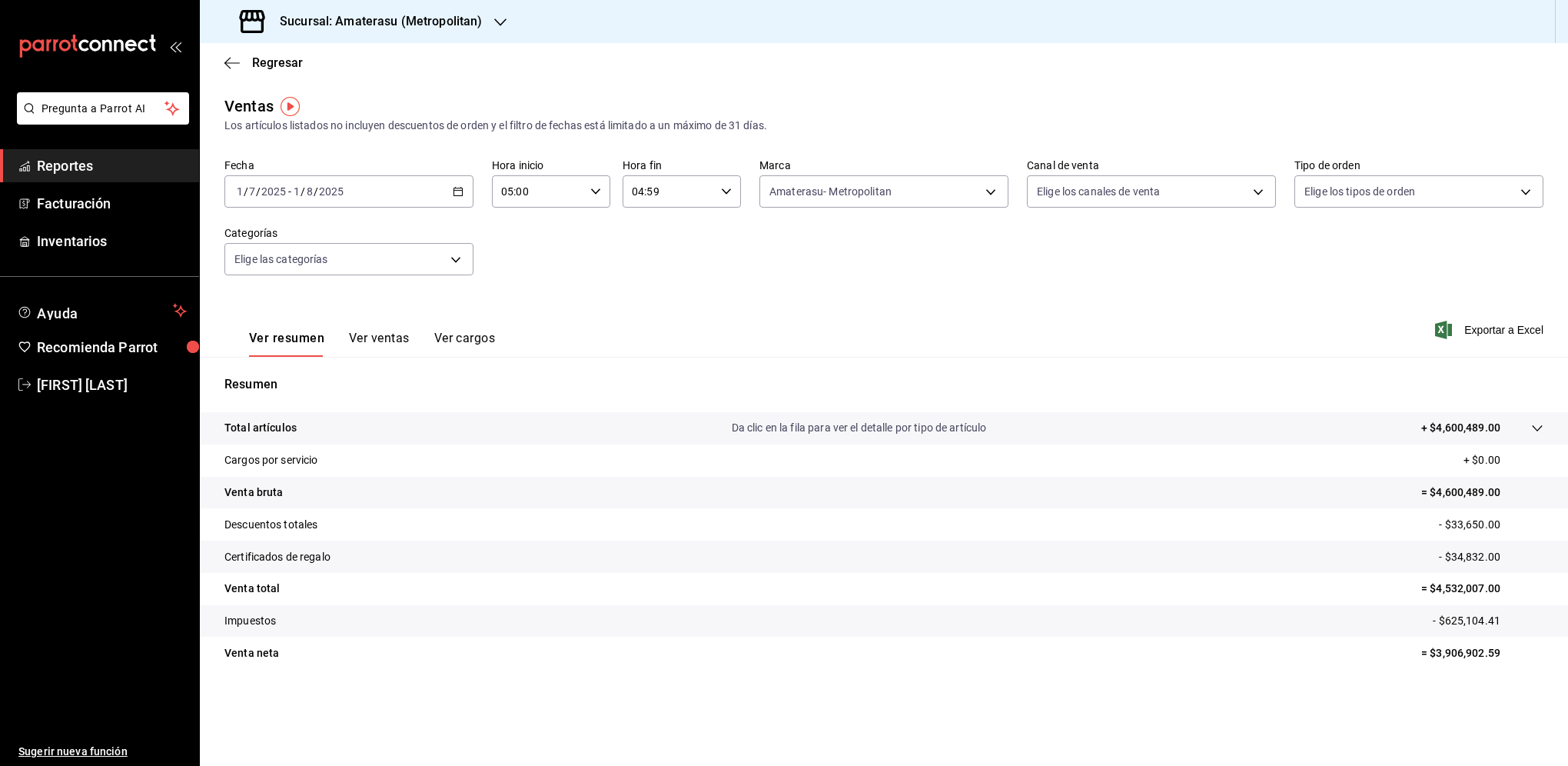 drag, startPoint x: 1496, startPoint y: 654, endPoint x: 1503, endPoint y: 649, distance: 8.602325 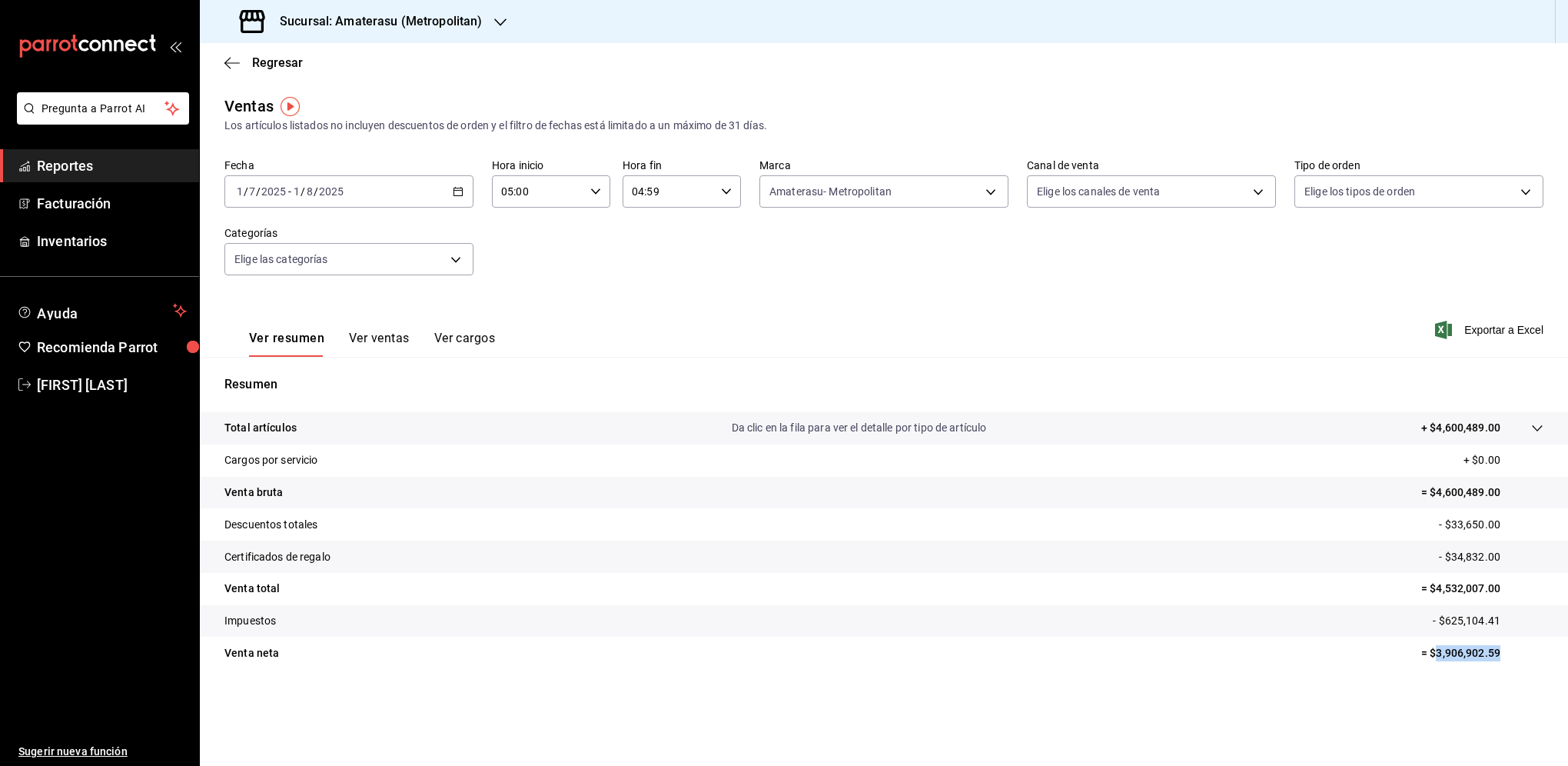 drag, startPoint x: 1502, startPoint y: 649, endPoint x: 1438, endPoint y: 653, distance: 64.12488 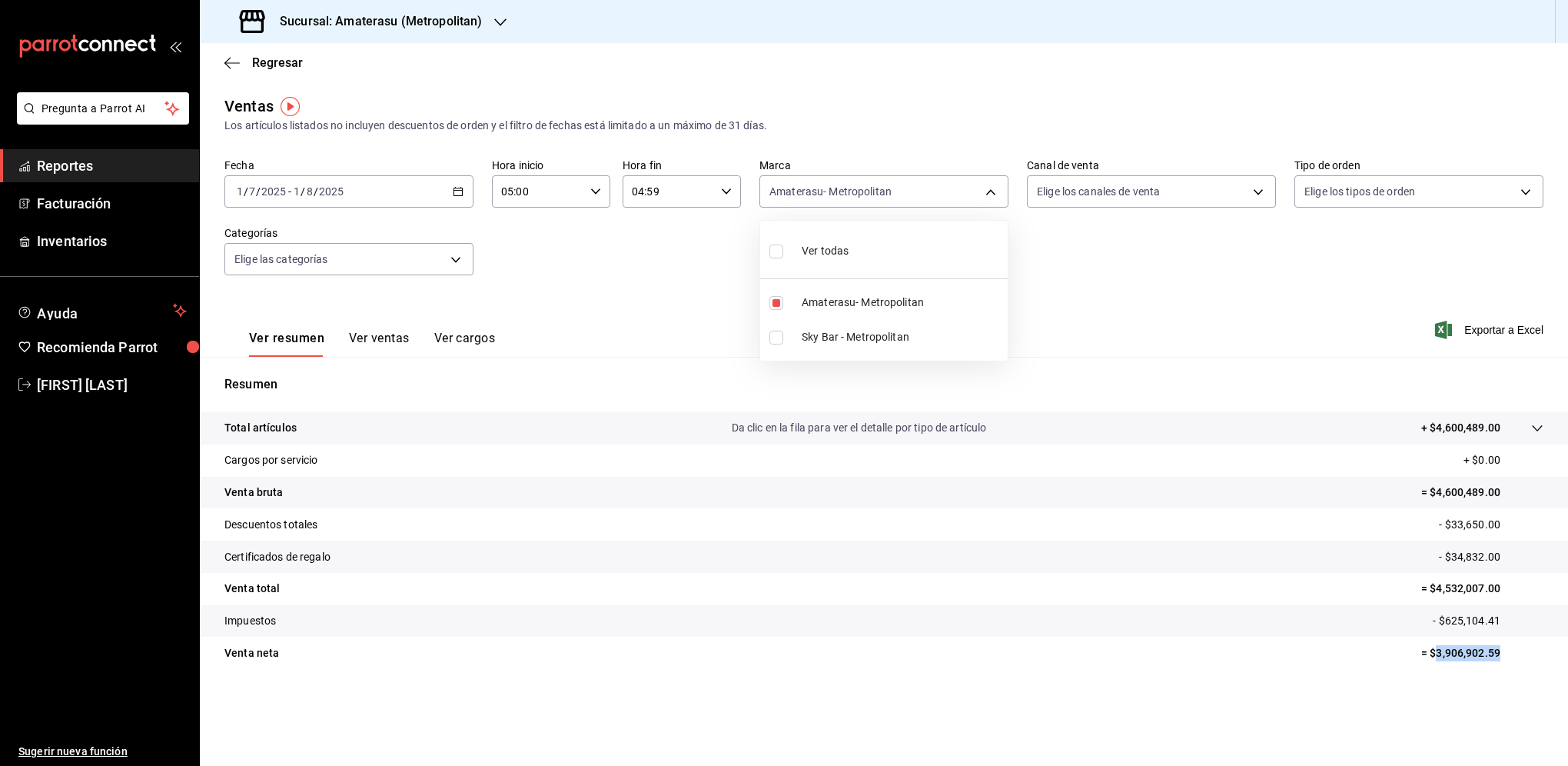 click on "Pregunta a Parrot AI Reportes   Facturación   Inventarios   Ayuda Recomienda Parrot   [FIRST] [LAST]   Sugerir nueva función   Sucursal: Amaterasu ([METROPOLITAN]) Regresar Ventas Los artículos listados no incluyen descuentos de orden y el filtro de fechas está limitado a un máximo de 31 días. Fecha [DATE] [DATE] - [DATE] [DATE] Hora inicio [TIME] Hora inicio Hora fin [TIME] Hora fin Marca Amaterasu- [METROPOLITAN] [UUID] Canal de venta Elige los canales de venta Tipo de orden Elige los tipos de orden Categorías Elige las categorías Ver resumen Ver ventas Ver cargos Exportar a Excel Resumen Total artículos Da clic en la fila para ver el detalle por tipo de artículo + $[MONEY] Cargos por servicio + $[MONEY] Venta bruta = $[MONEY] Descuentos totales - $[MONEY] Certificados de regalo - $[MONEY] Venta total = $[MONEY] Impuestos - $[MONEY] Venta neta = $[MONEY] GANA 1 MES GRATIS EN TU SUSCRIPCIÓN AQUÍ Ver video tutorial Ir a video" at bounding box center (784, 383) 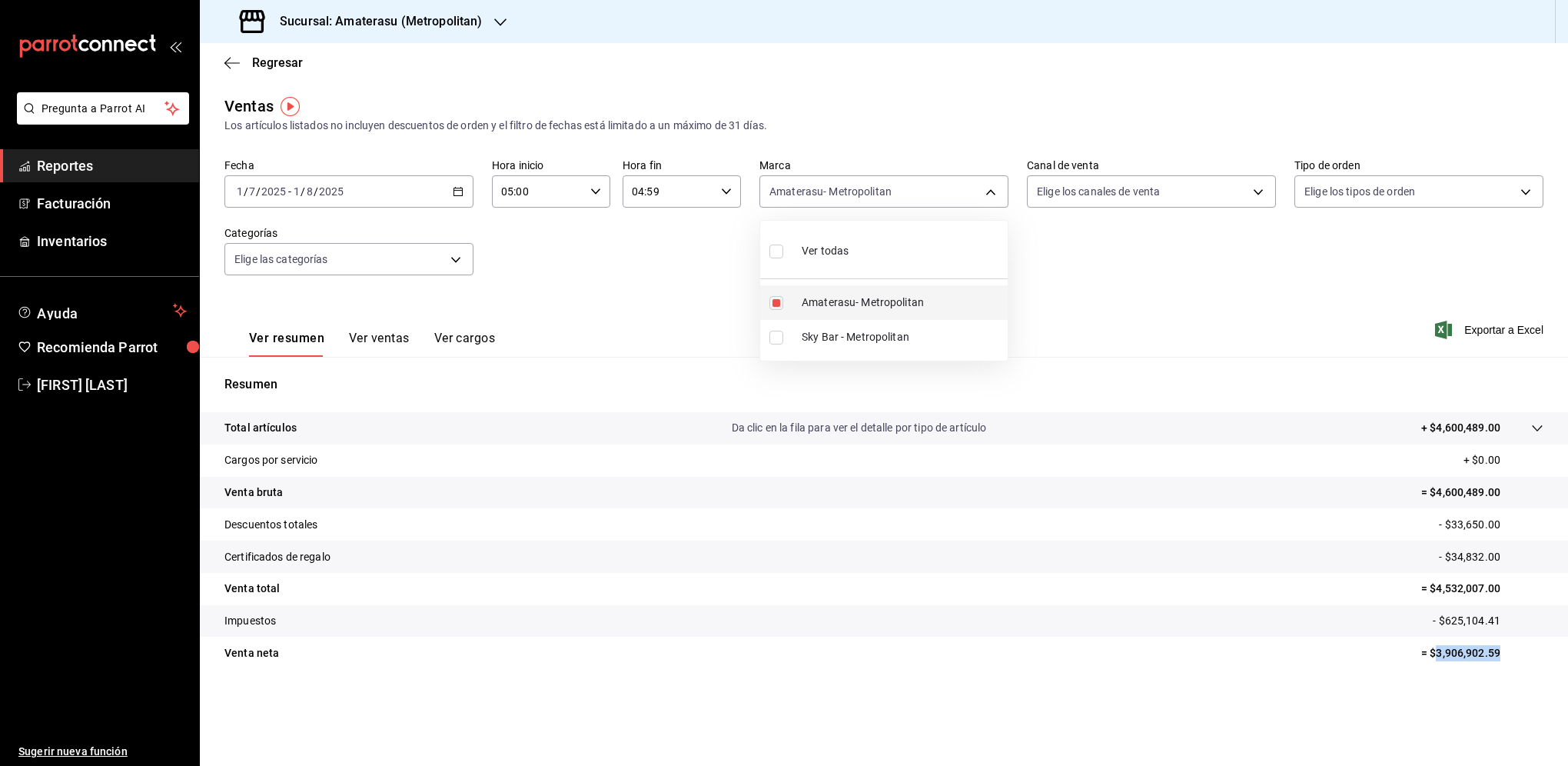 click on "Amaterasu- Metropolitan" at bounding box center [902, 302] 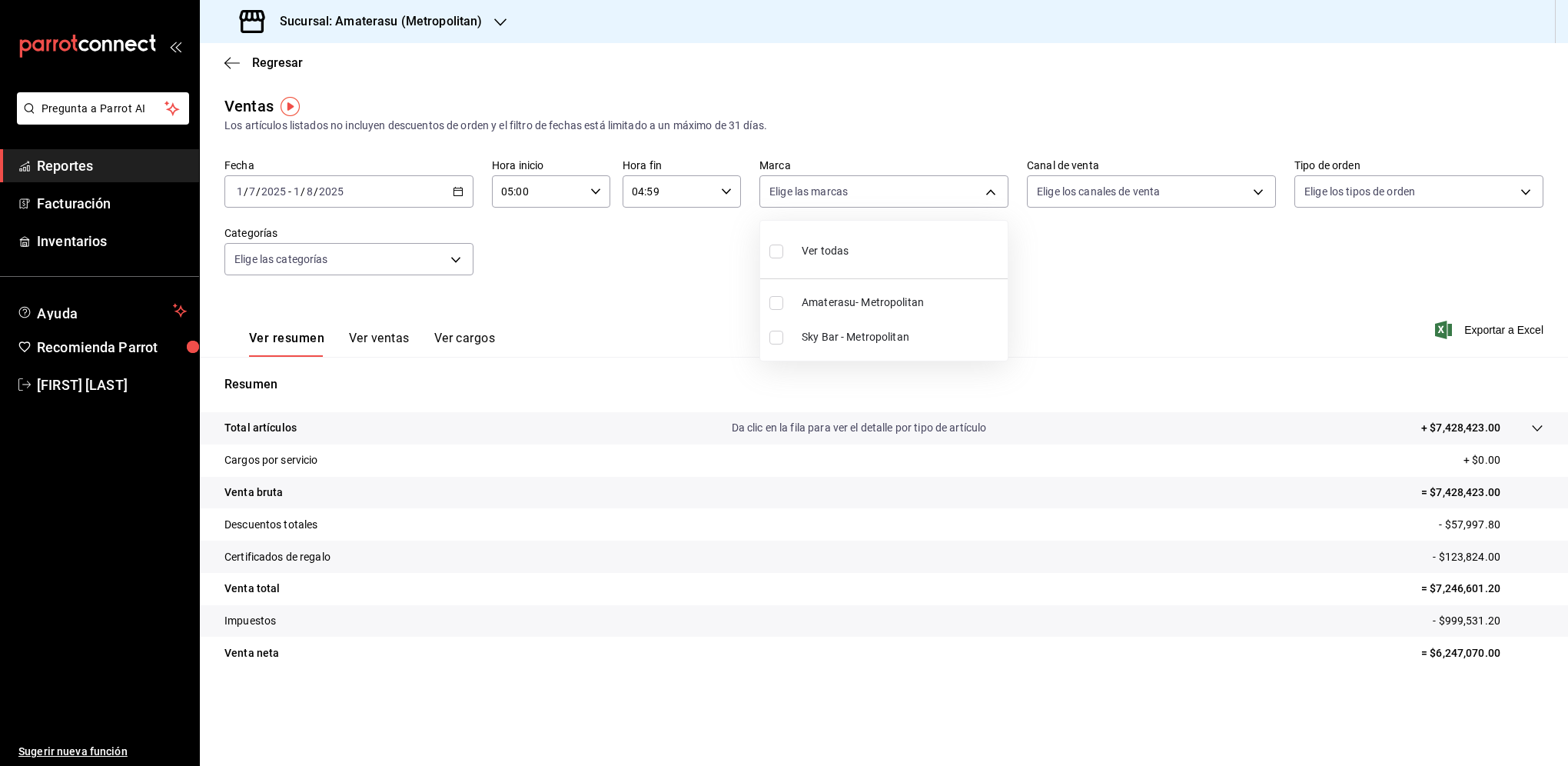 click at bounding box center [776, 338] 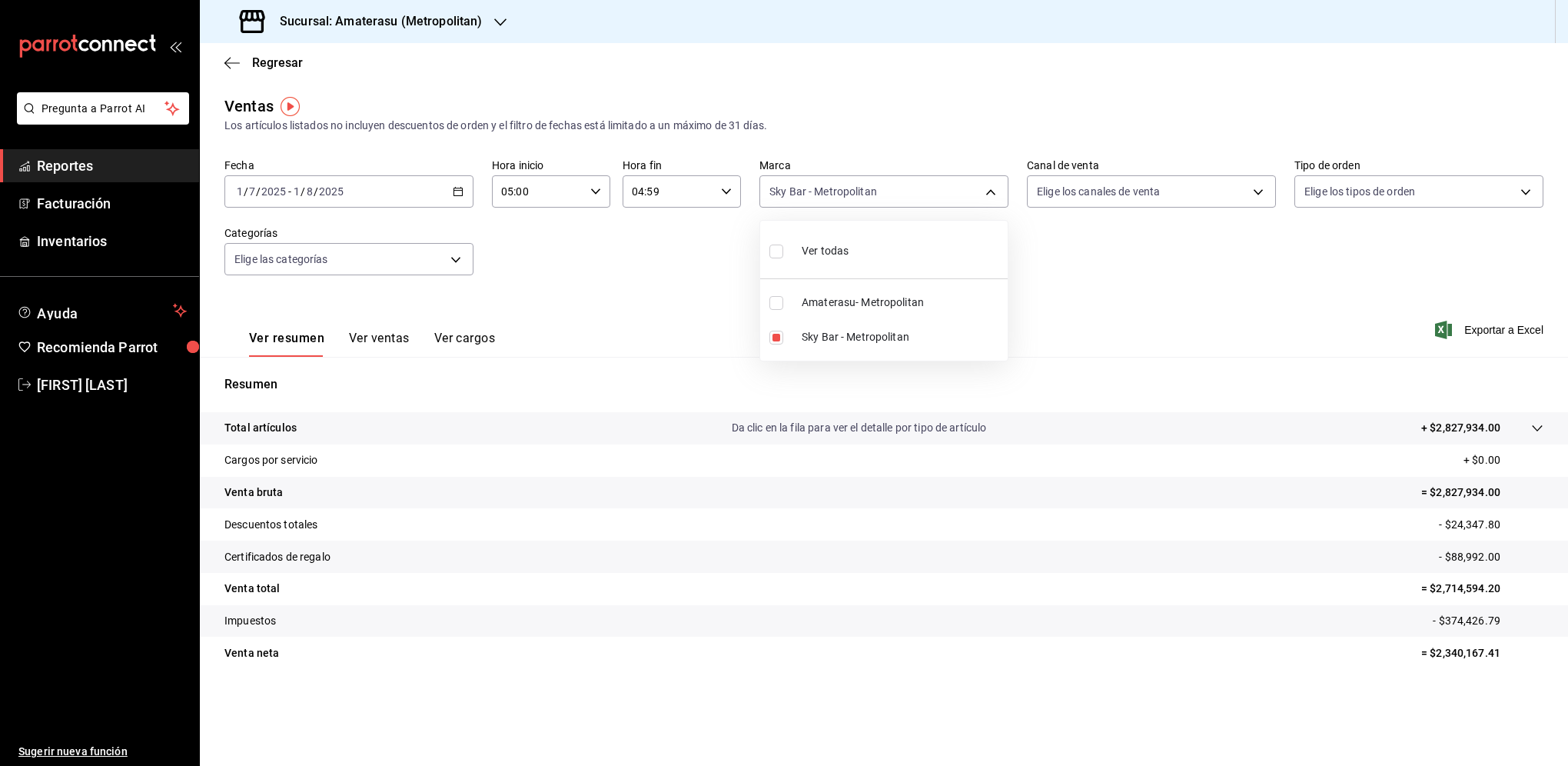 drag, startPoint x: 1507, startPoint y: 653, endPoint x: 1451, endPoint y: 651, distance: 56.035703 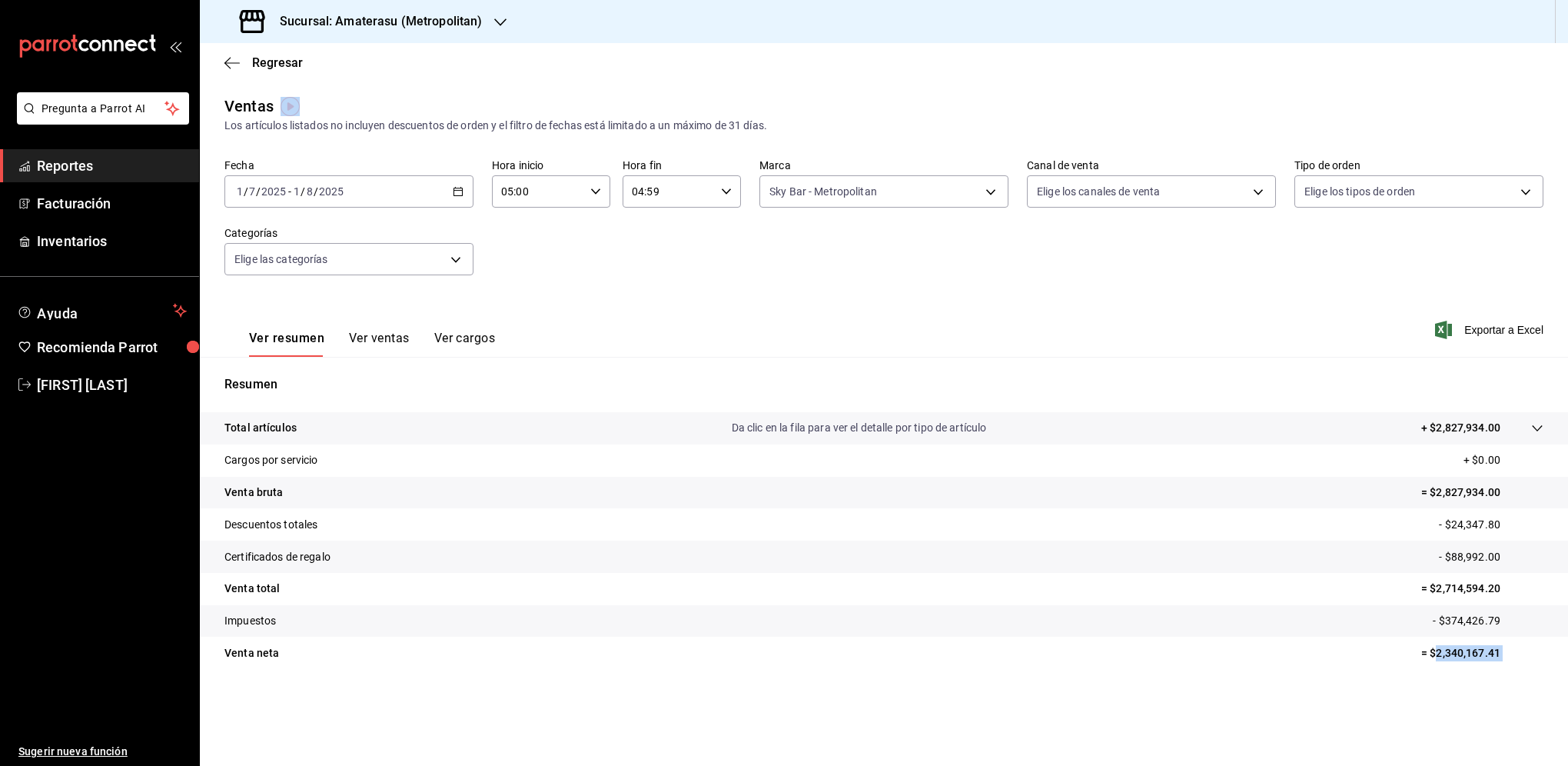 copy on "[MONEY] GANA 1 MES GRATIS EN TU SUSCRIPCIÓN AQUÍ ¿Recuerdas cómo empezó tu restaurante?
Hoy puedes ayudar a un colega a tener el mismo cambio que tú viviste.
Recomienda Parrot directamente desde tu Portal Administrador.
Es fácil y rápido.
🎁 Por cada restaurante que se una, ganas 1 mes gratis. Ver video tutorial Ir a video" 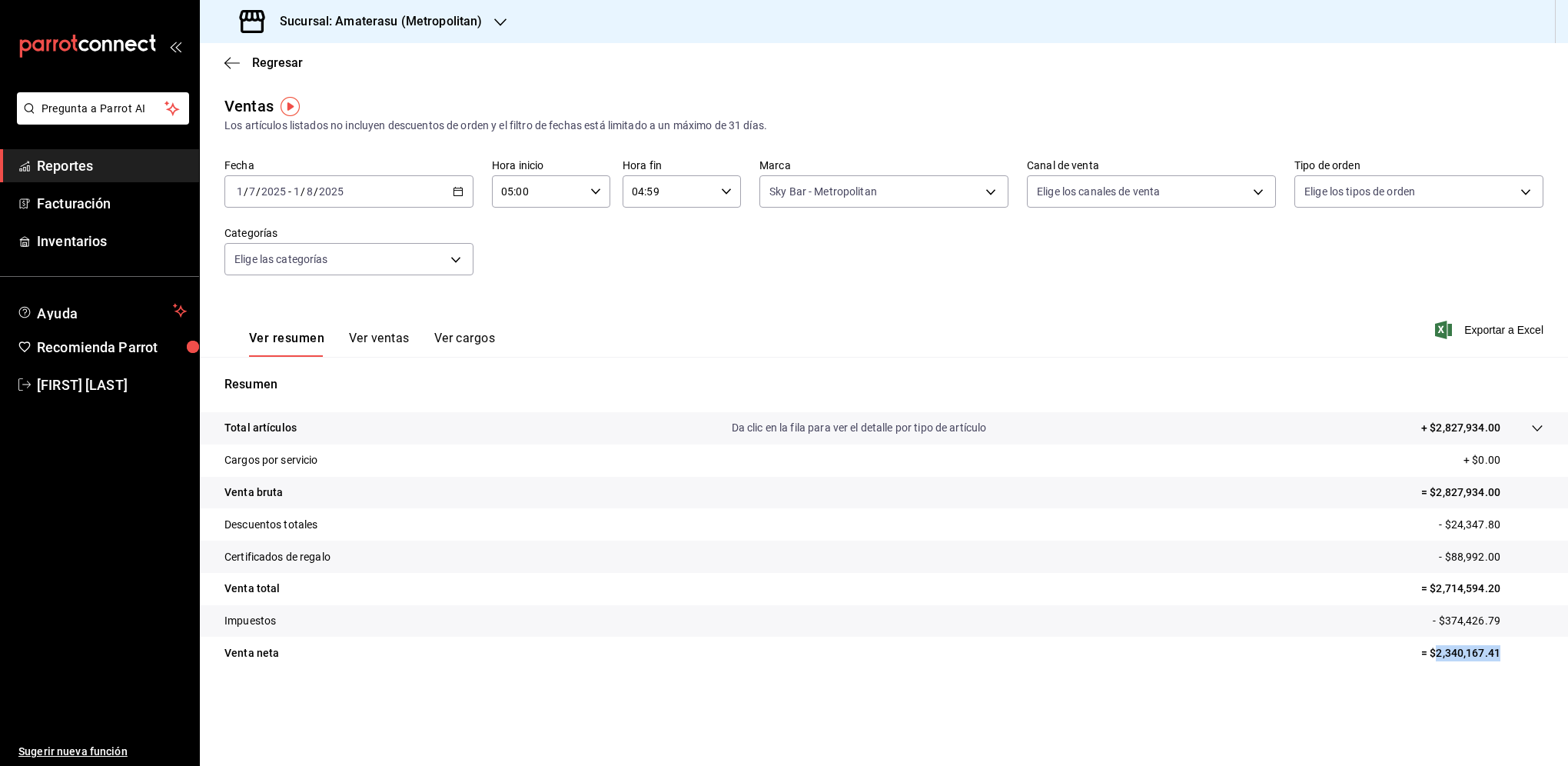 drag, startPoint x: 1498, startPoint y: 648, endPoint x: 1439, endPoint y: 644, distance: 59.13544 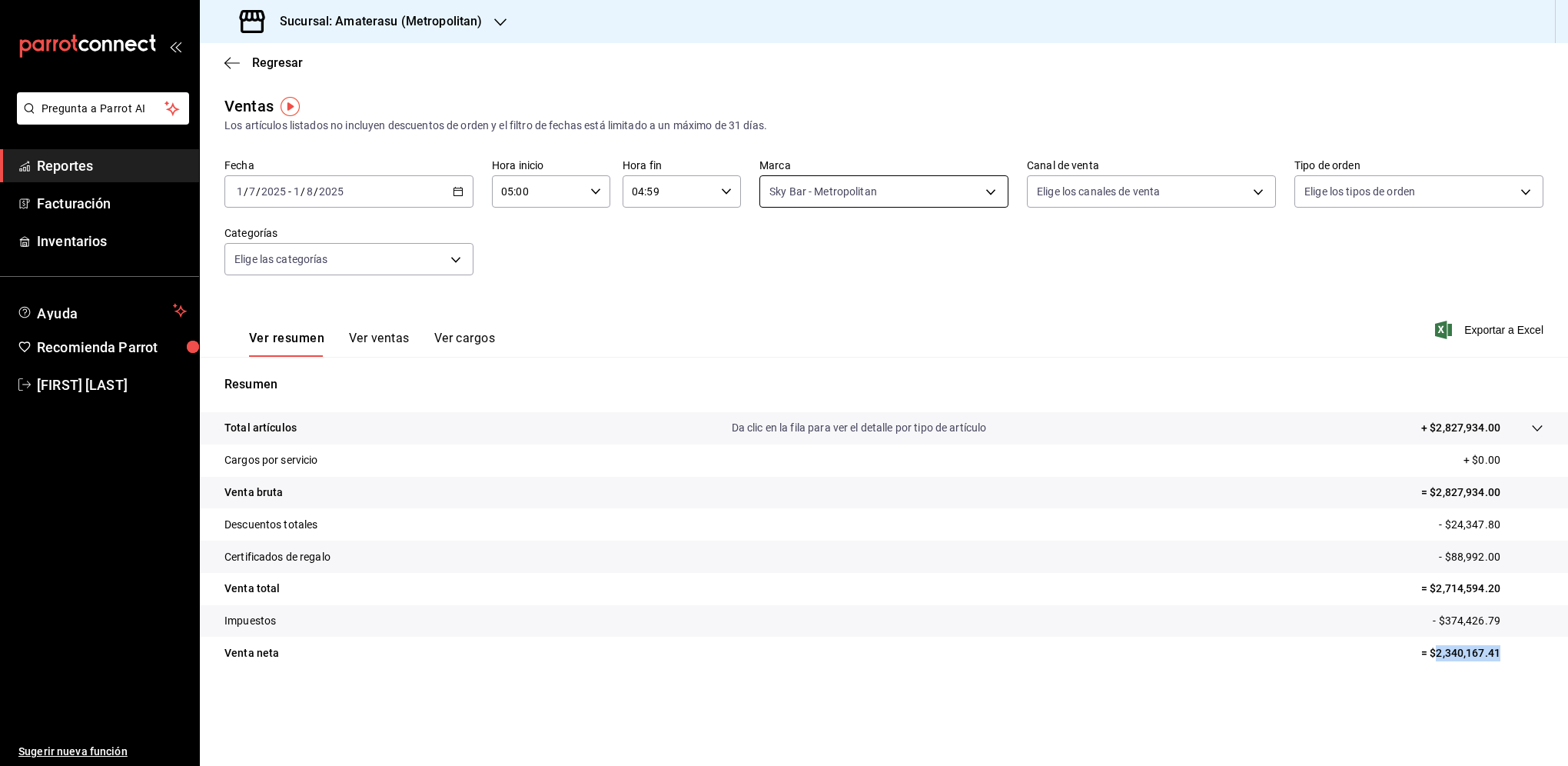 click on "Pregunta a Parrot AI Reportes   Facturación   Inventarios   Ayuda Recomienda Parrot   [FIRST] [LAST]   Sugerir nueva función   Sucursal: Amaterasu ([METROPOLITAN]) Regresar Ventas Los artículos listados no incluyen descuentos de orden y el filtro de fechas está limitado a un máximo de 31 días. Fecha [DATE] [DATE] - [DATE] [DATE] Hora inicio [TIME] Hora inicio Hora fin [TIME] Hora fin Marca Sky Bar - [METROPOLITAN] [UUID] Canal de venta Elige los canales de venta Tipo de orden Elige los tipos de orden Categorías Elige las categorías Ver resumen Ver ventas Ver cargos Exportar a Excel Resumen Total artículos Da clic en la fila para ver el detalle por tipo de artículo + $[MONEY] Cargos por servicio + $[MONEY] Venta bruta = $[MONEY] Descuentos totales - $[MONEY] Certificados de regalo - $[MONEY] Venta total = $[MONEY] Impuestos - $[MONEY] Venta neta = $[MONEY] GANA 1 MES GRATIS EN TU SUSCRIPCIÓN AQUÍ Ver video tutorial Ir a video" at bounding box center (784, 383) 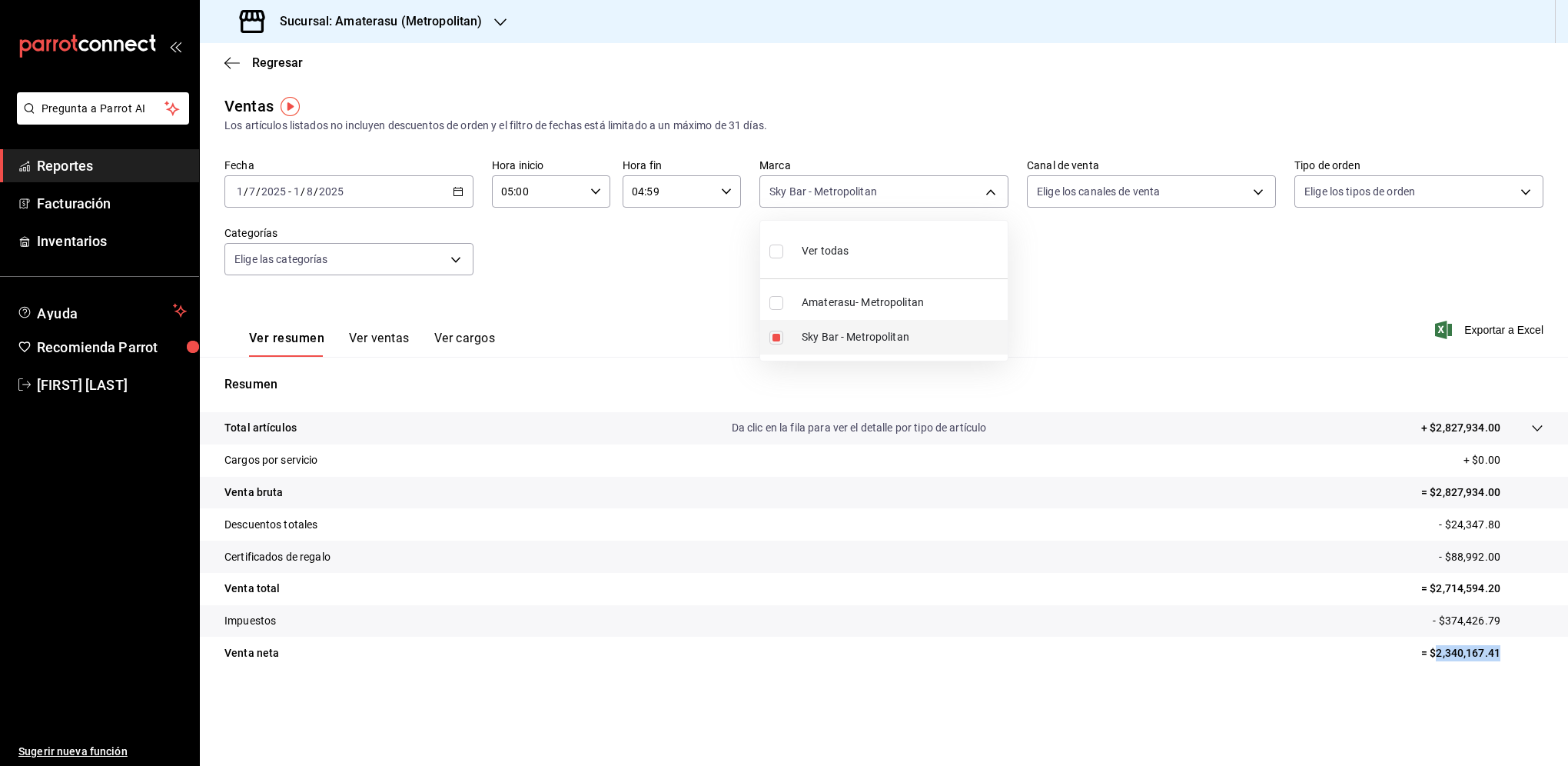 click on "Sky Bar - Metropolitan" at bounding box center (884, 337) 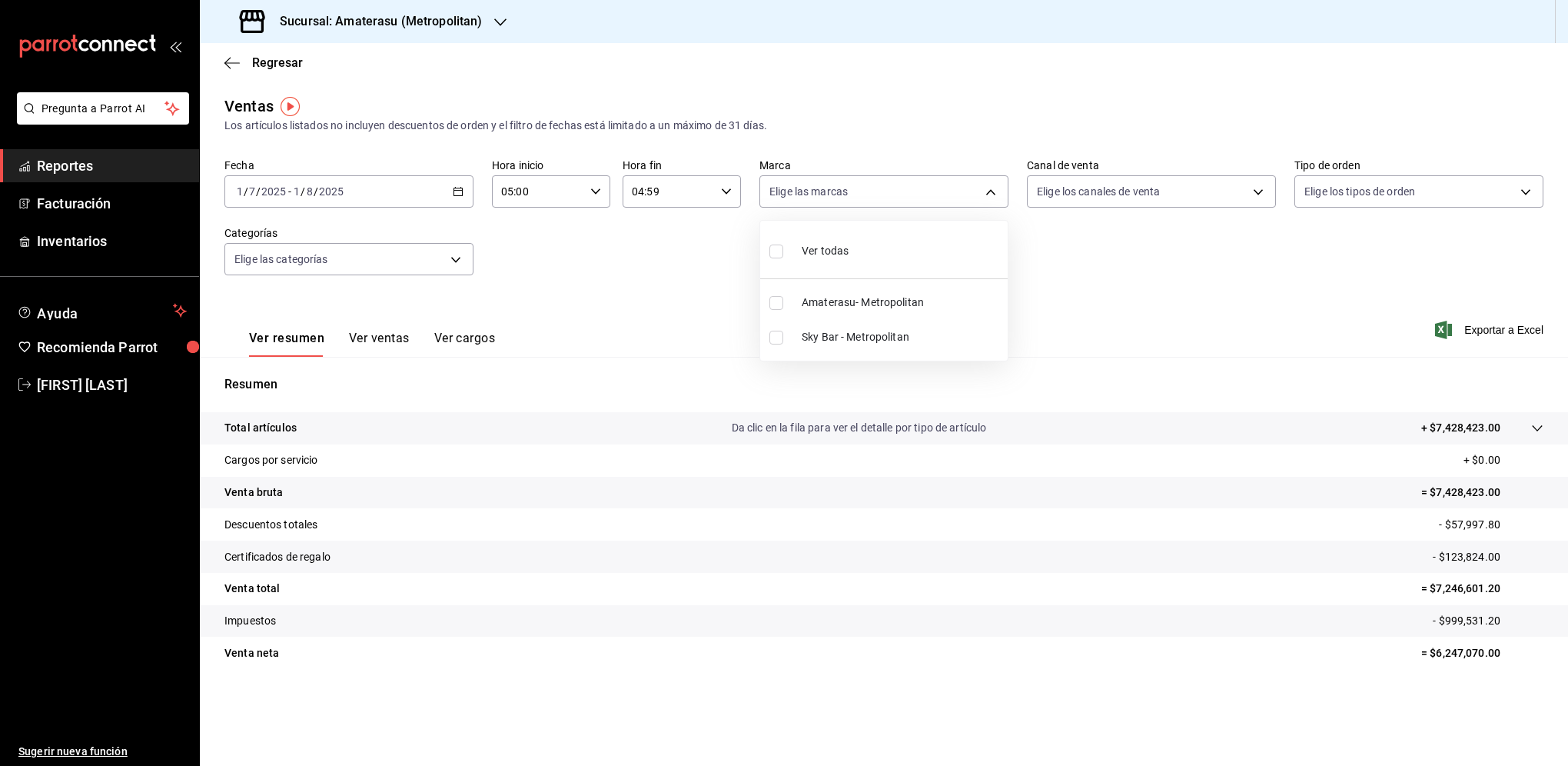 click at bounding box center (784, 383) 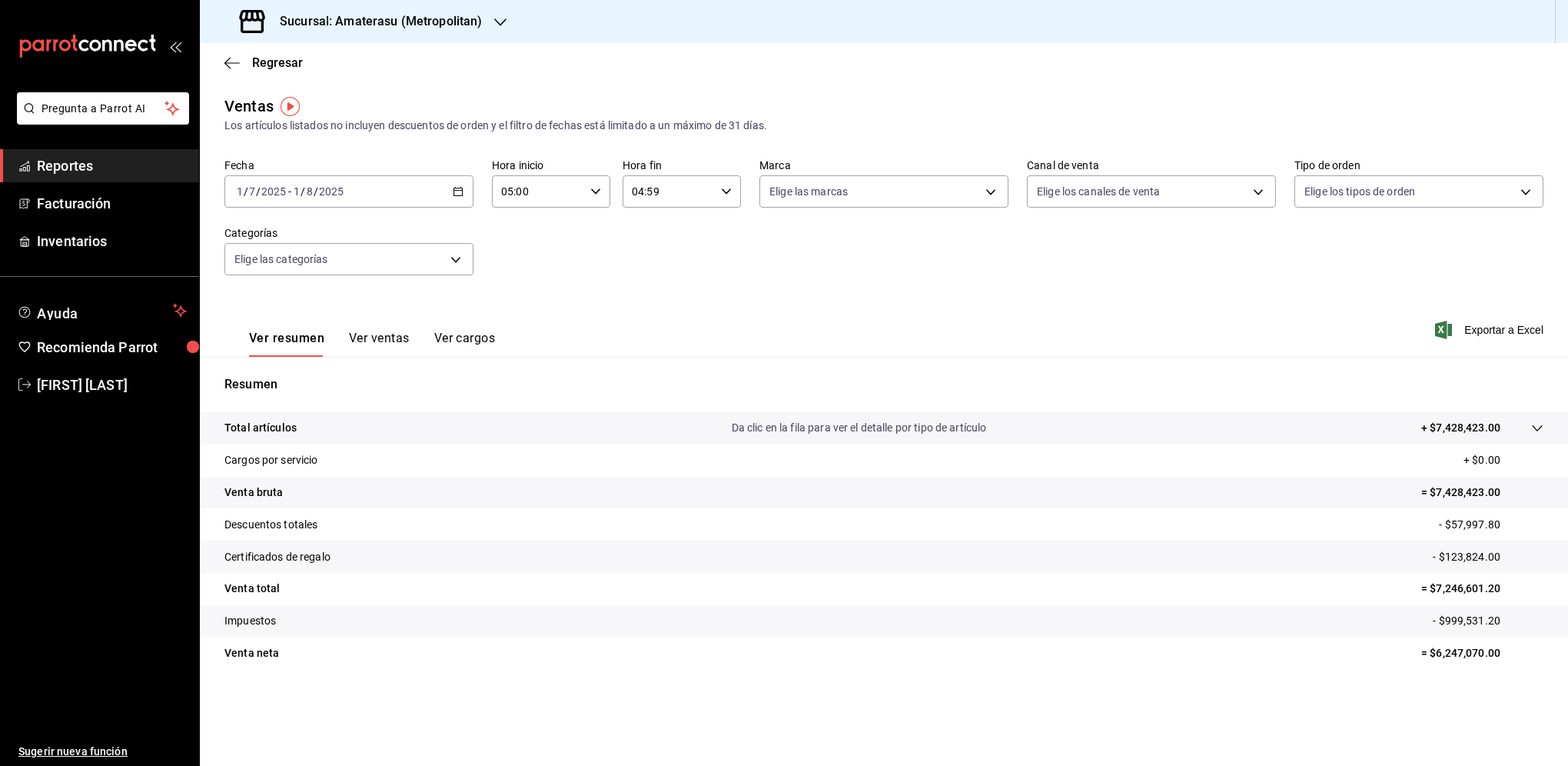 click 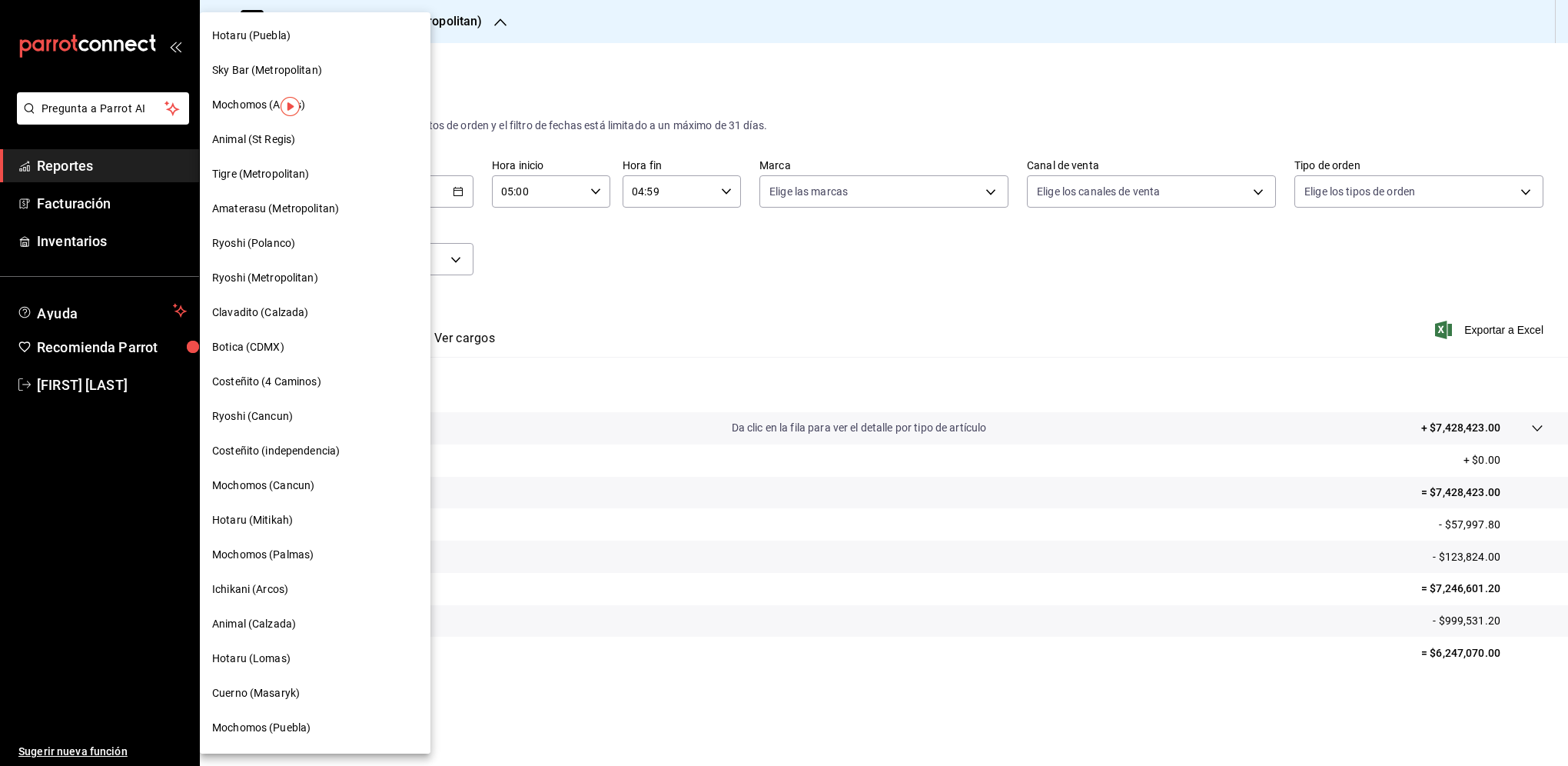click on "Ryoshi (Polanco)" at bounding box center (315, 243) 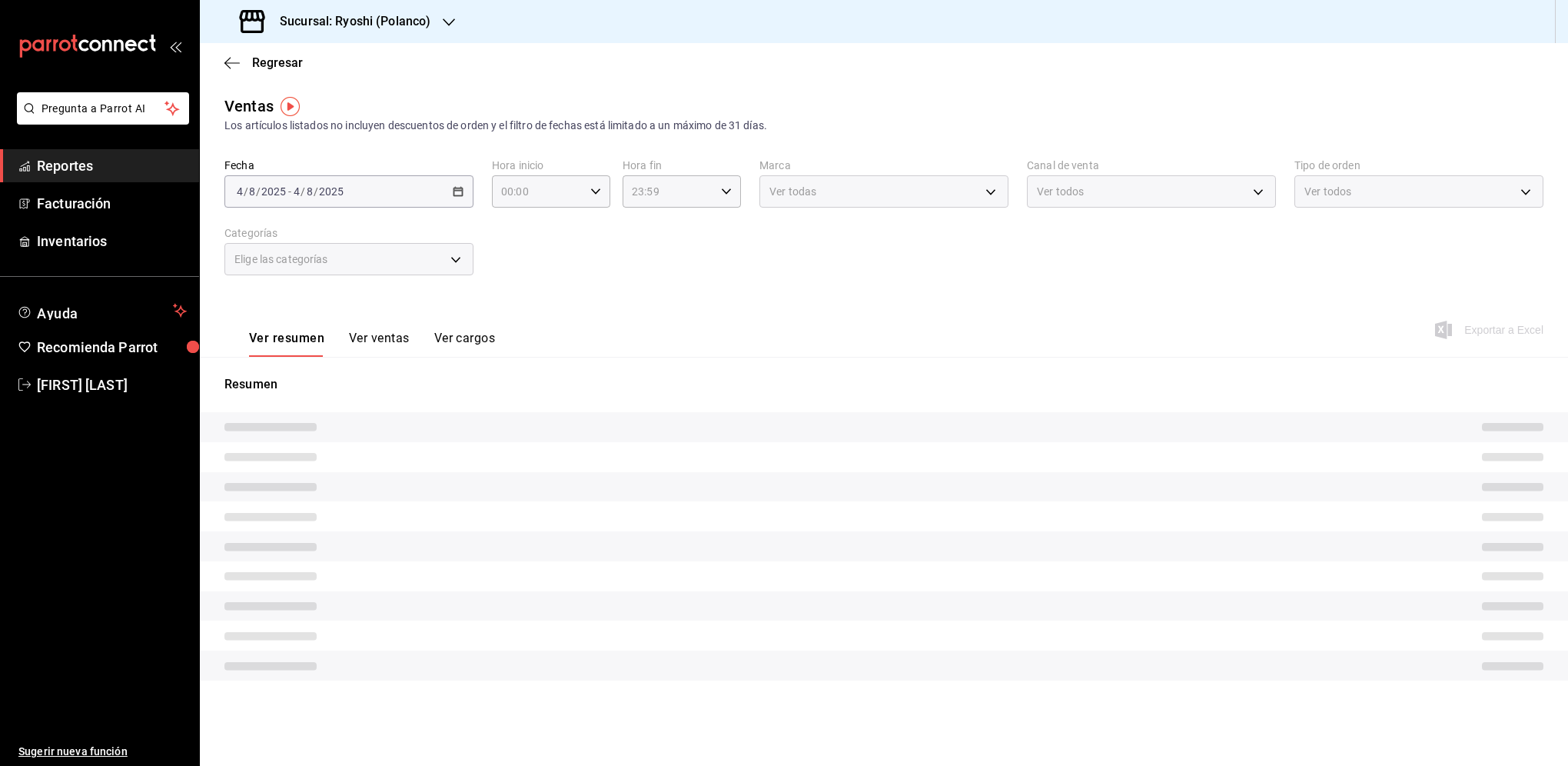 type on "05:00" 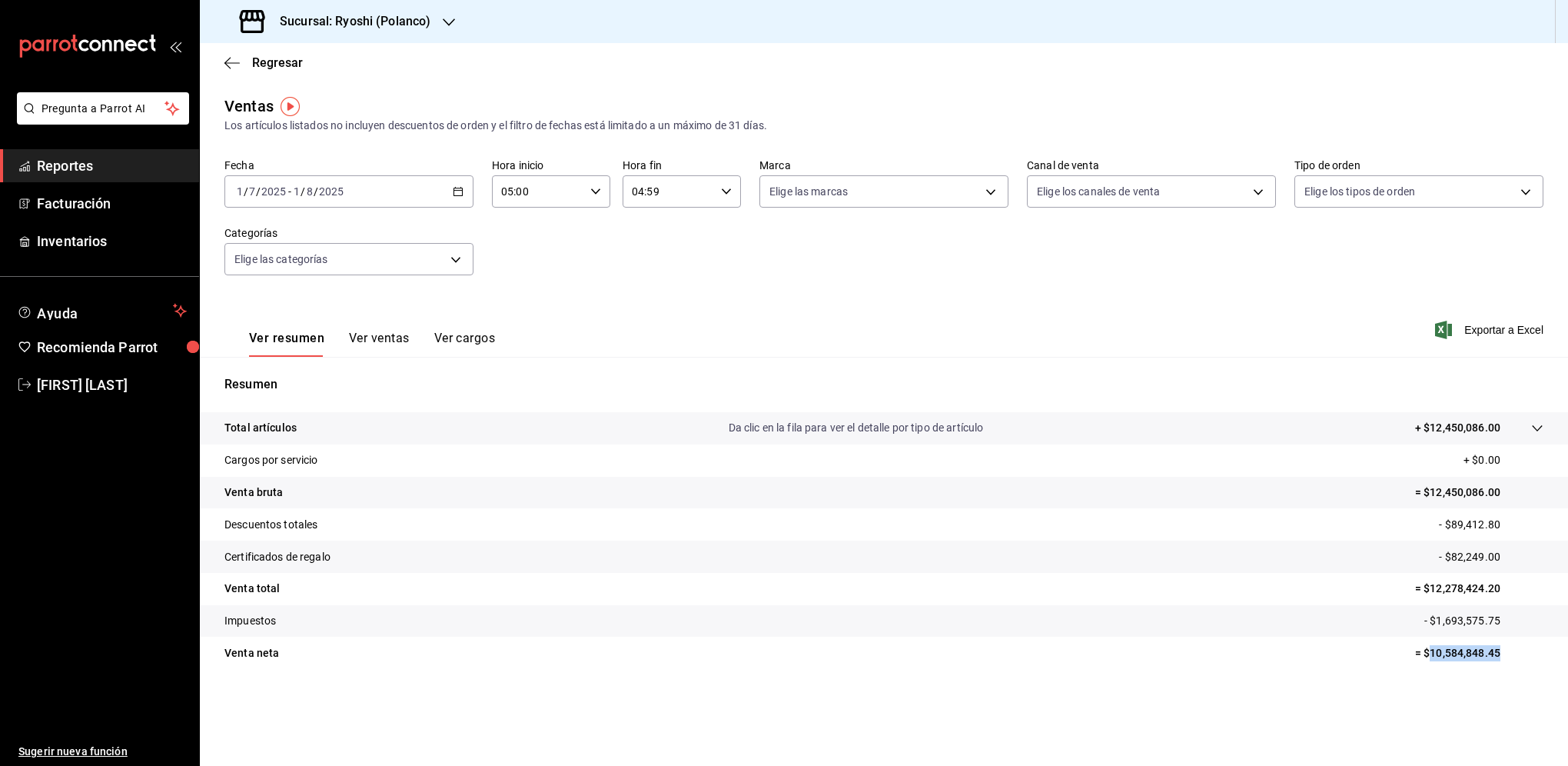 drag, startPoint x: 1503, startPoint y: 657, endPoint x: 1431, endPoint y: 638, distance: 74.464757 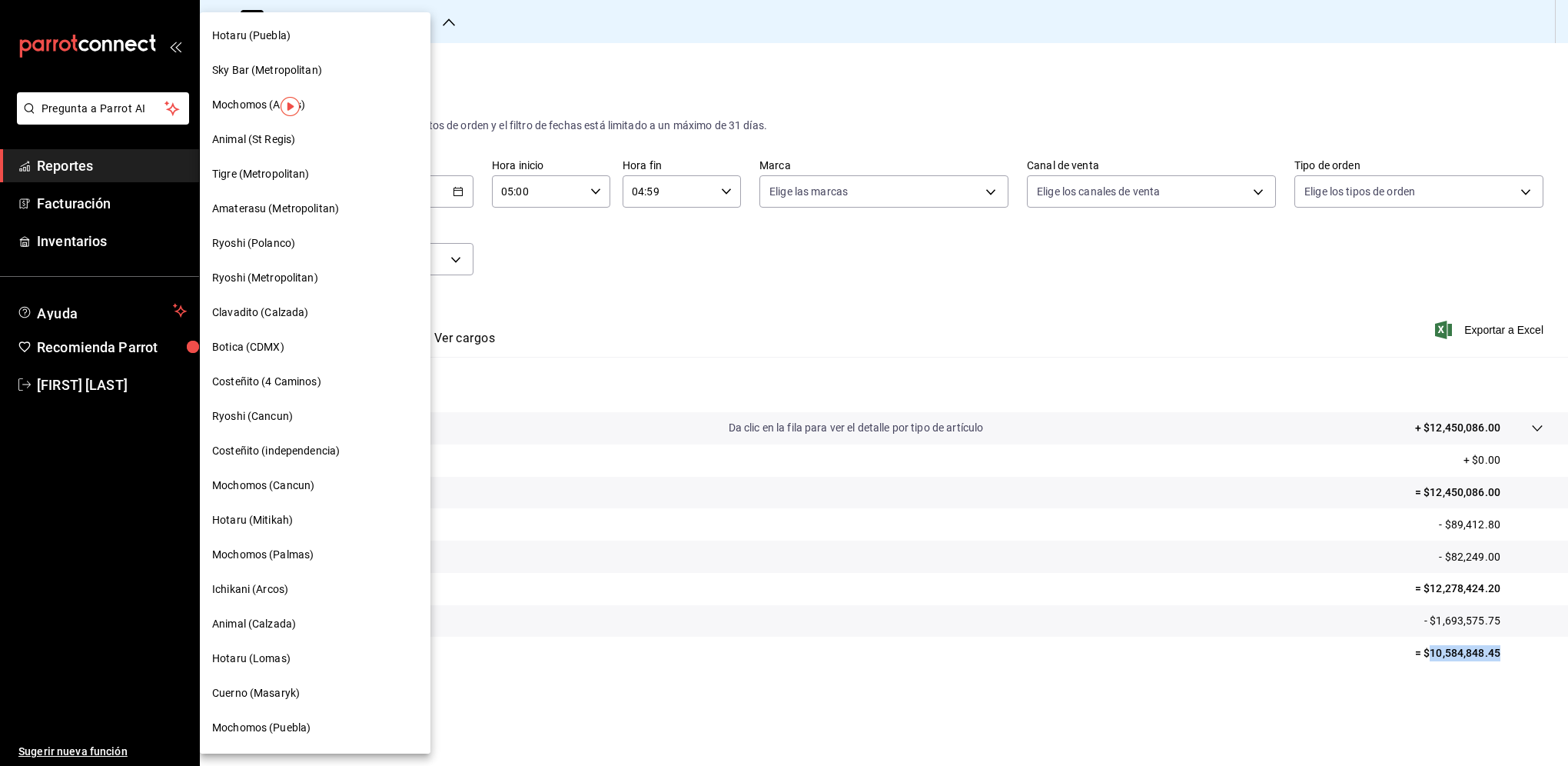 click on "Ryoshi (Metropolitan)" at bounding box center (265, 278) 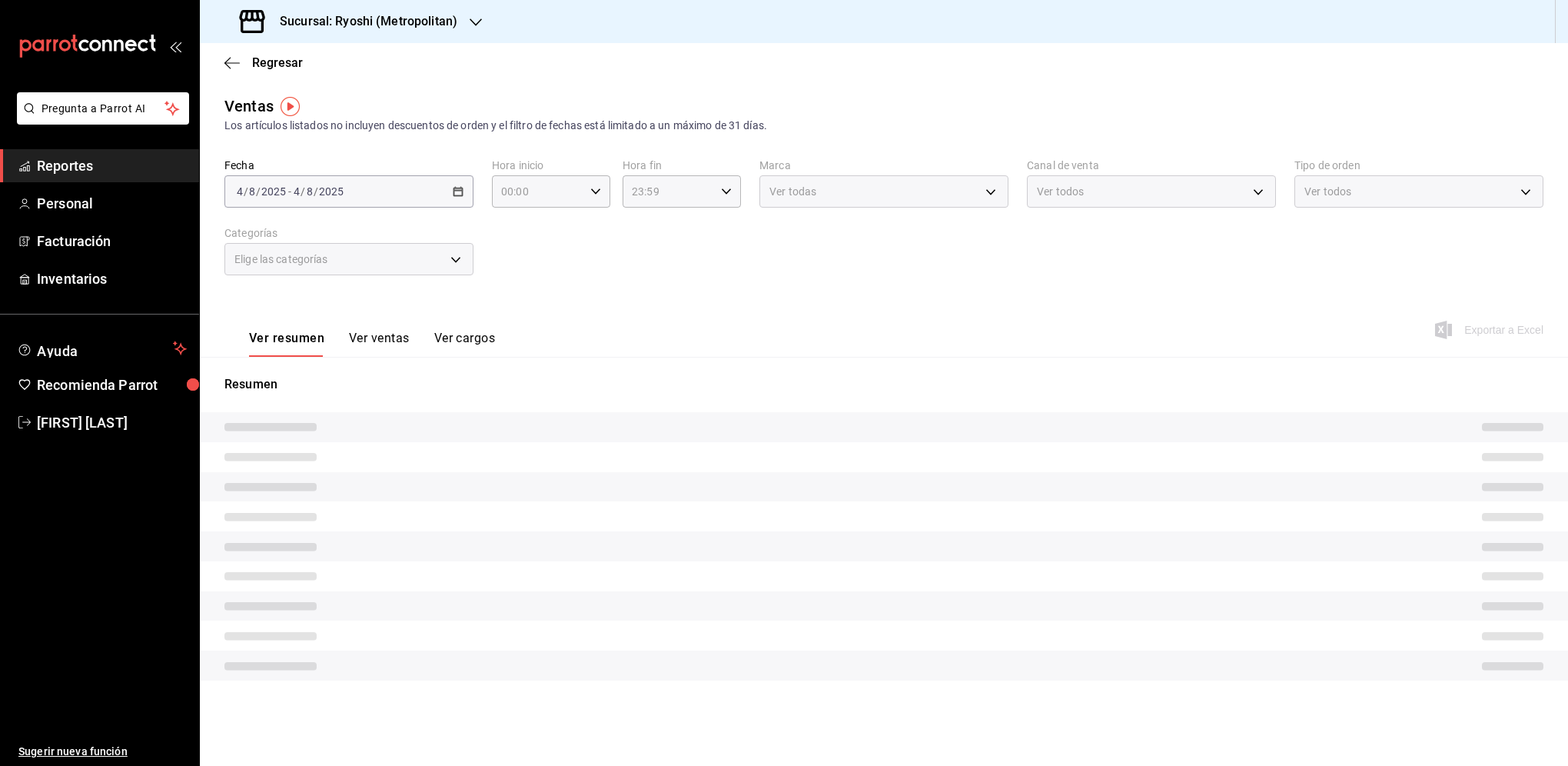 type on "05:00" 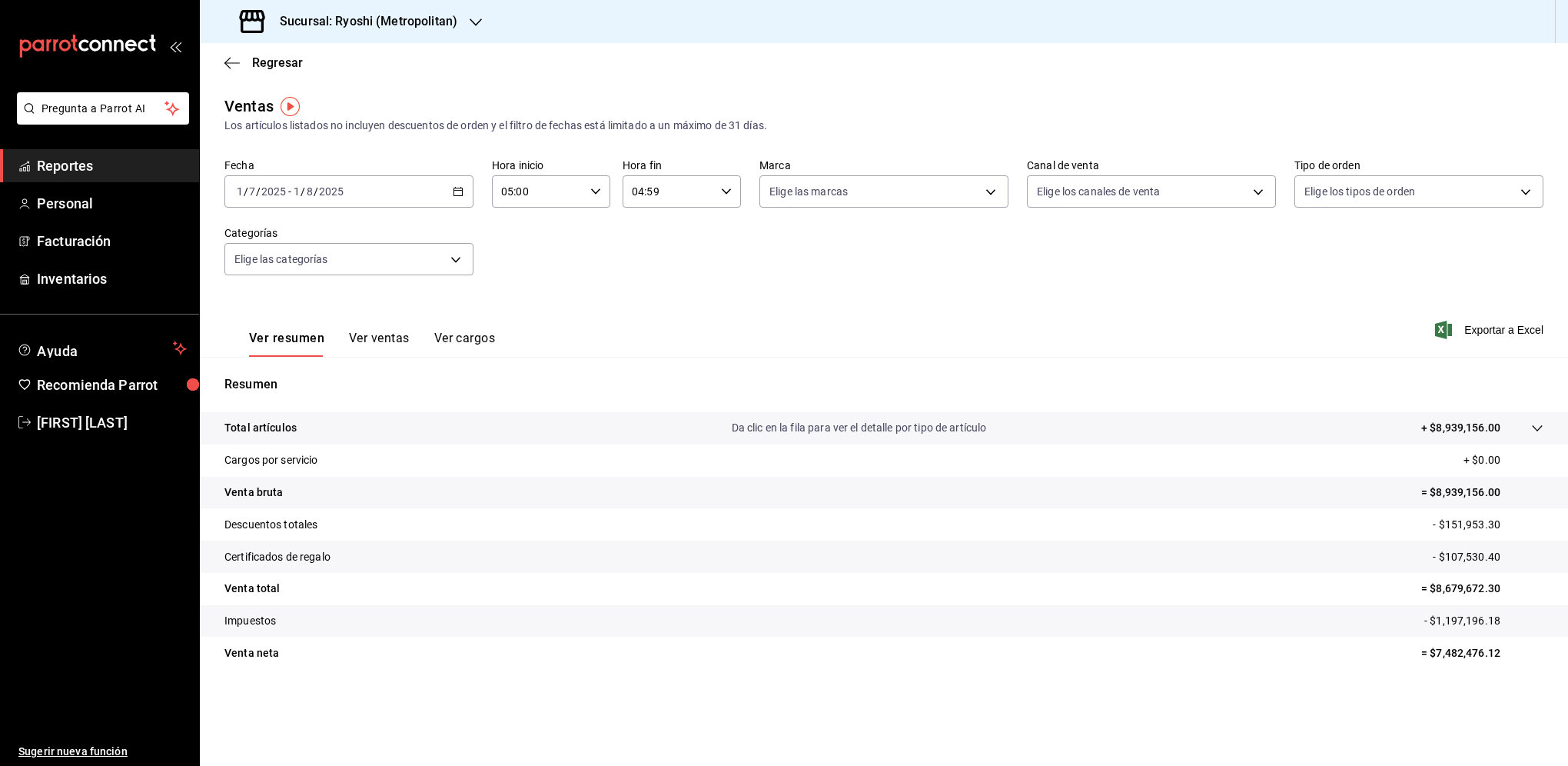 click on "= $7,482,476.12" at bounding box center [1482, 653] 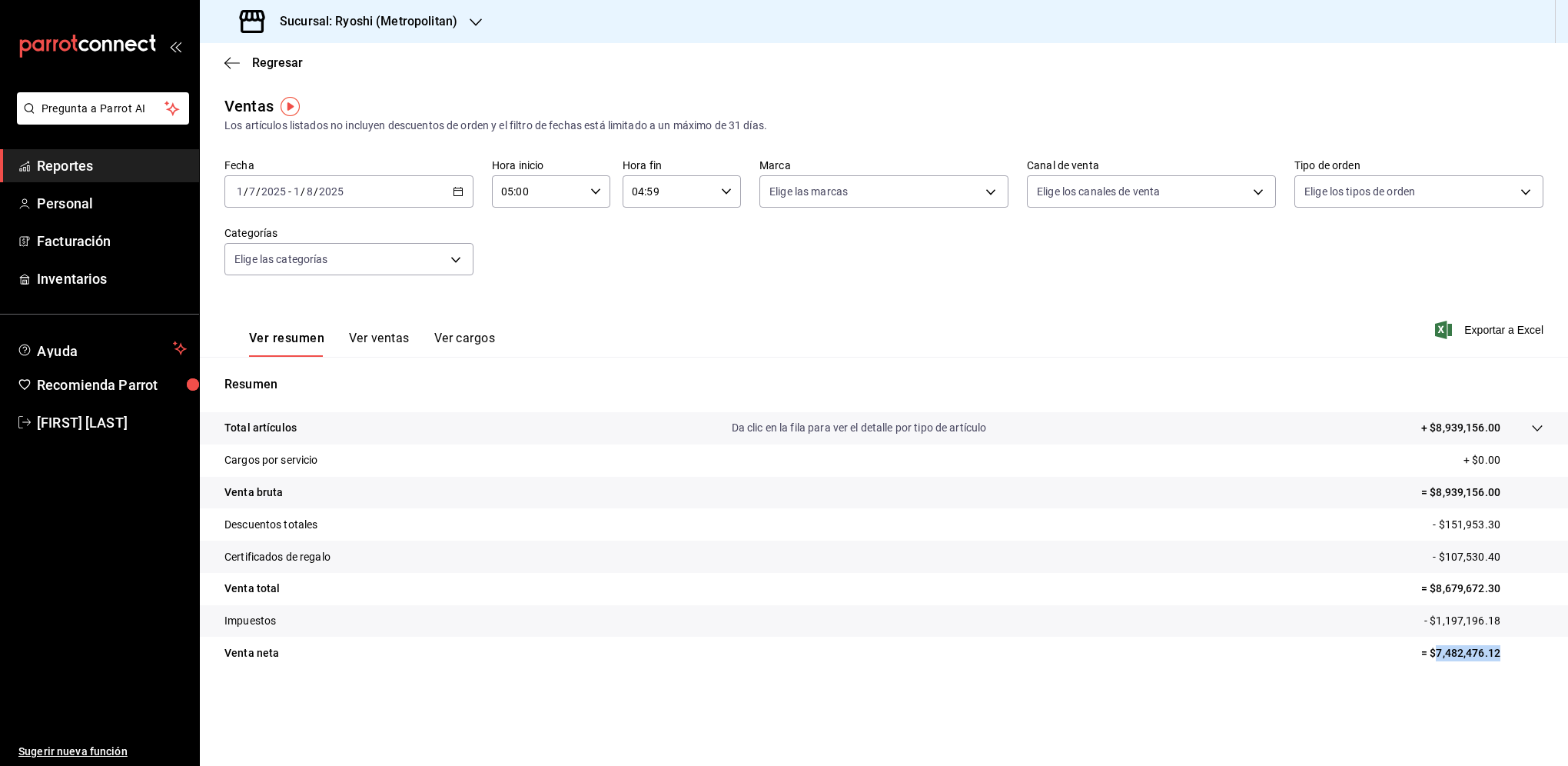 drag, startPoint x: 1501, startPoint y: 646, endPoint x: 1437, endPoint y: 648, distance: 64.03124 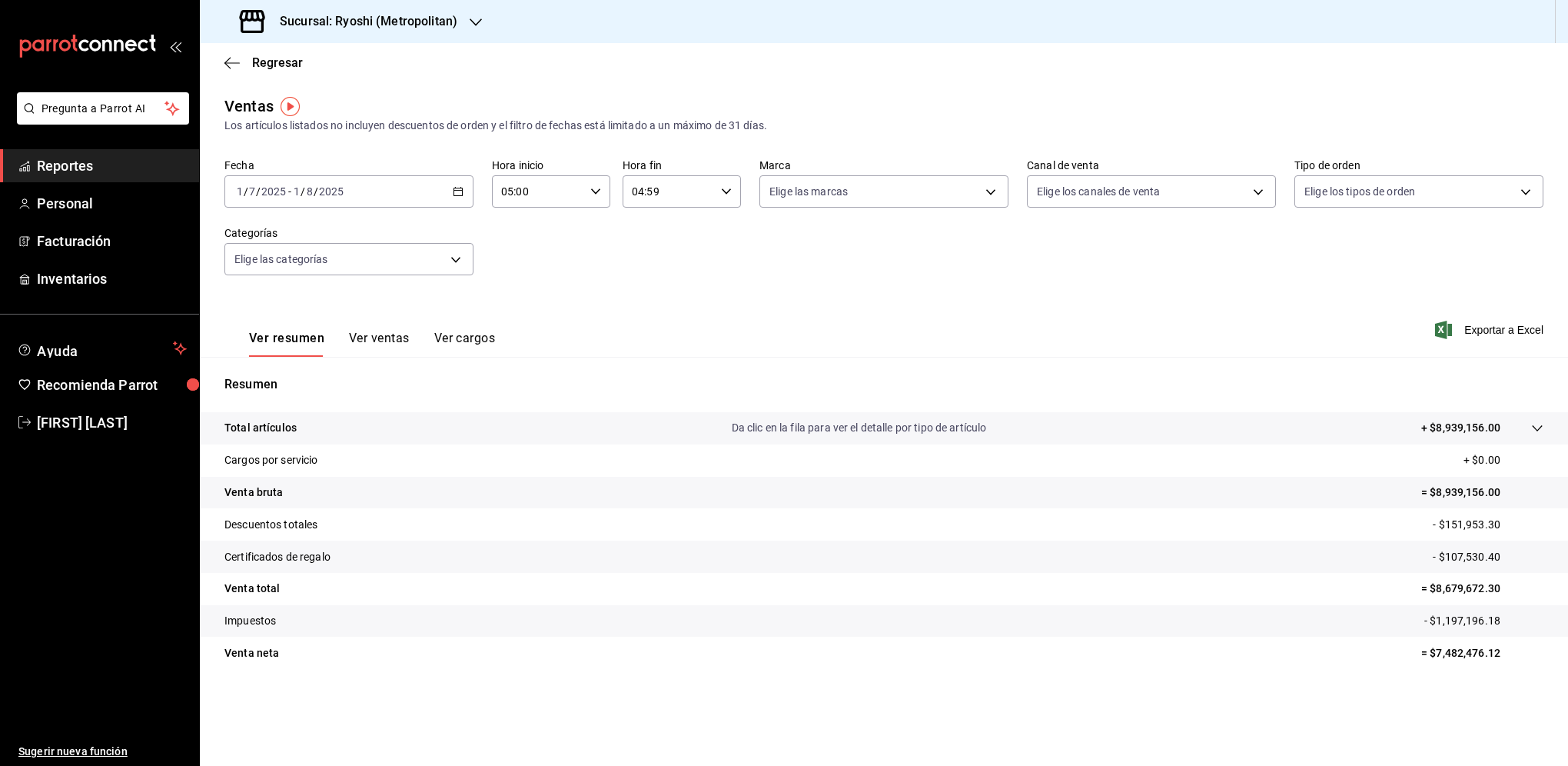 click on "Sucursal: Ryoshi (Metropolitan)" at bounding box center [350, 22] 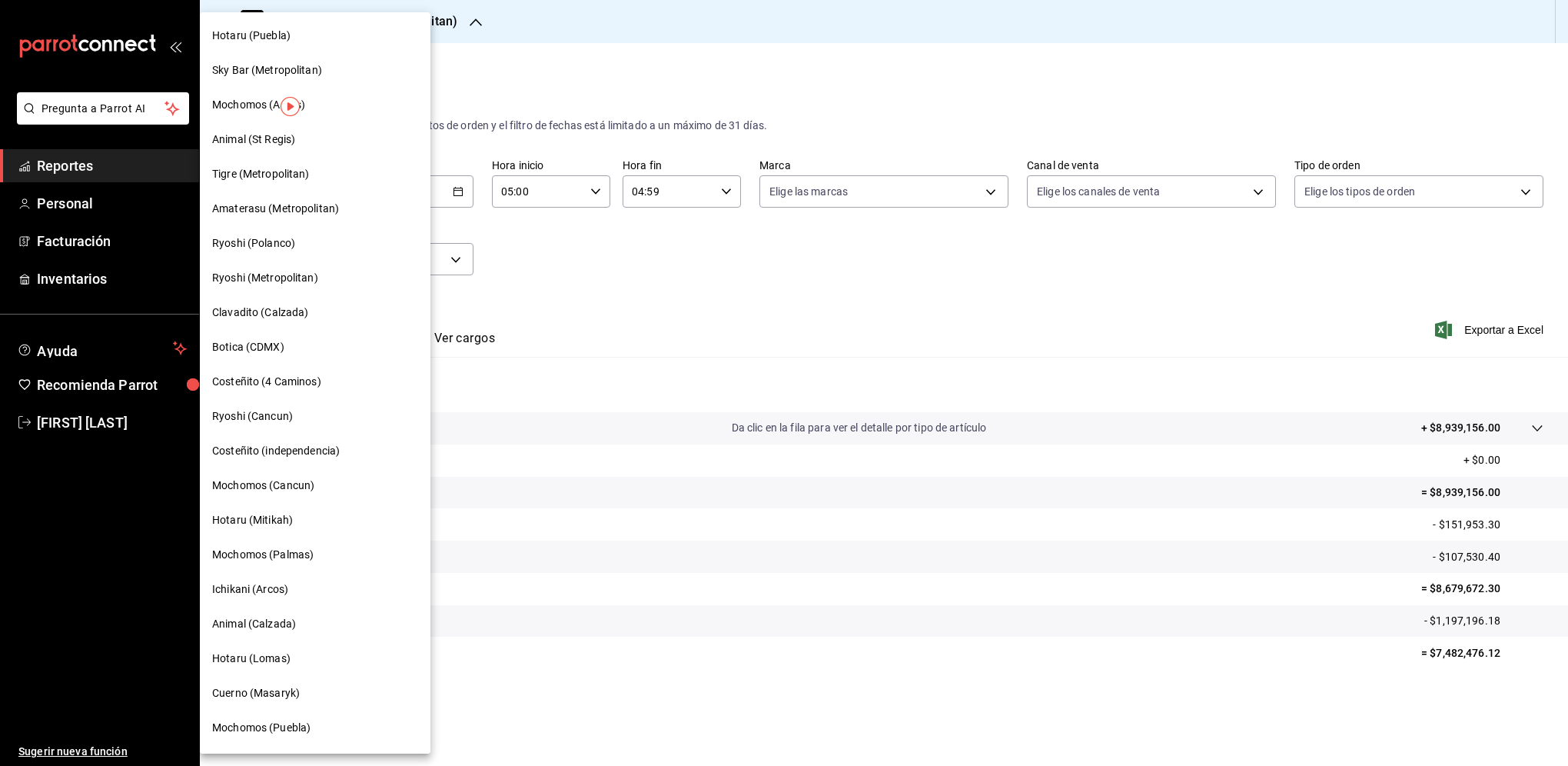 click on "Botica (CDMX)" at bounding box center [315, 347] 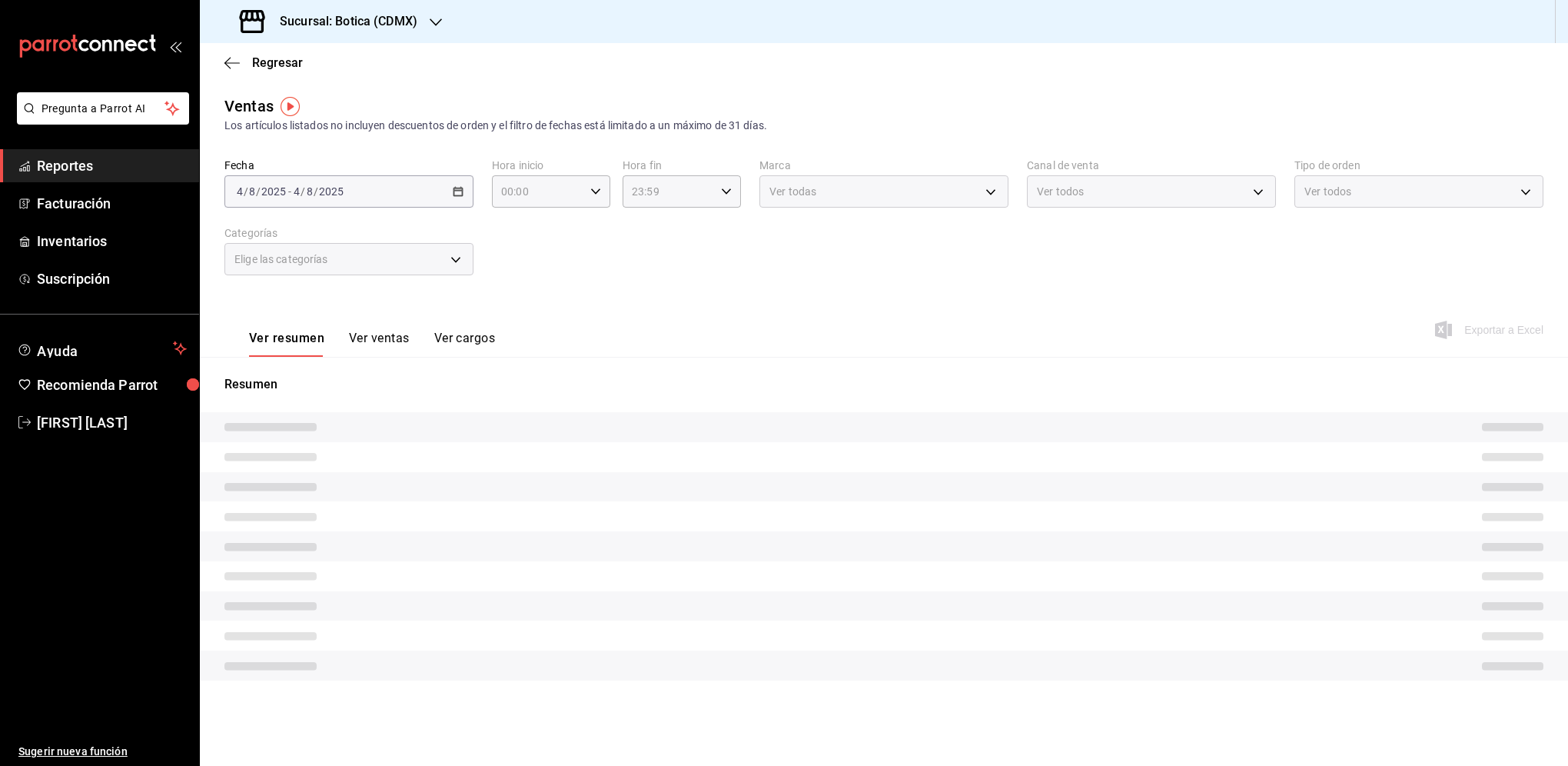 type on "05:00" 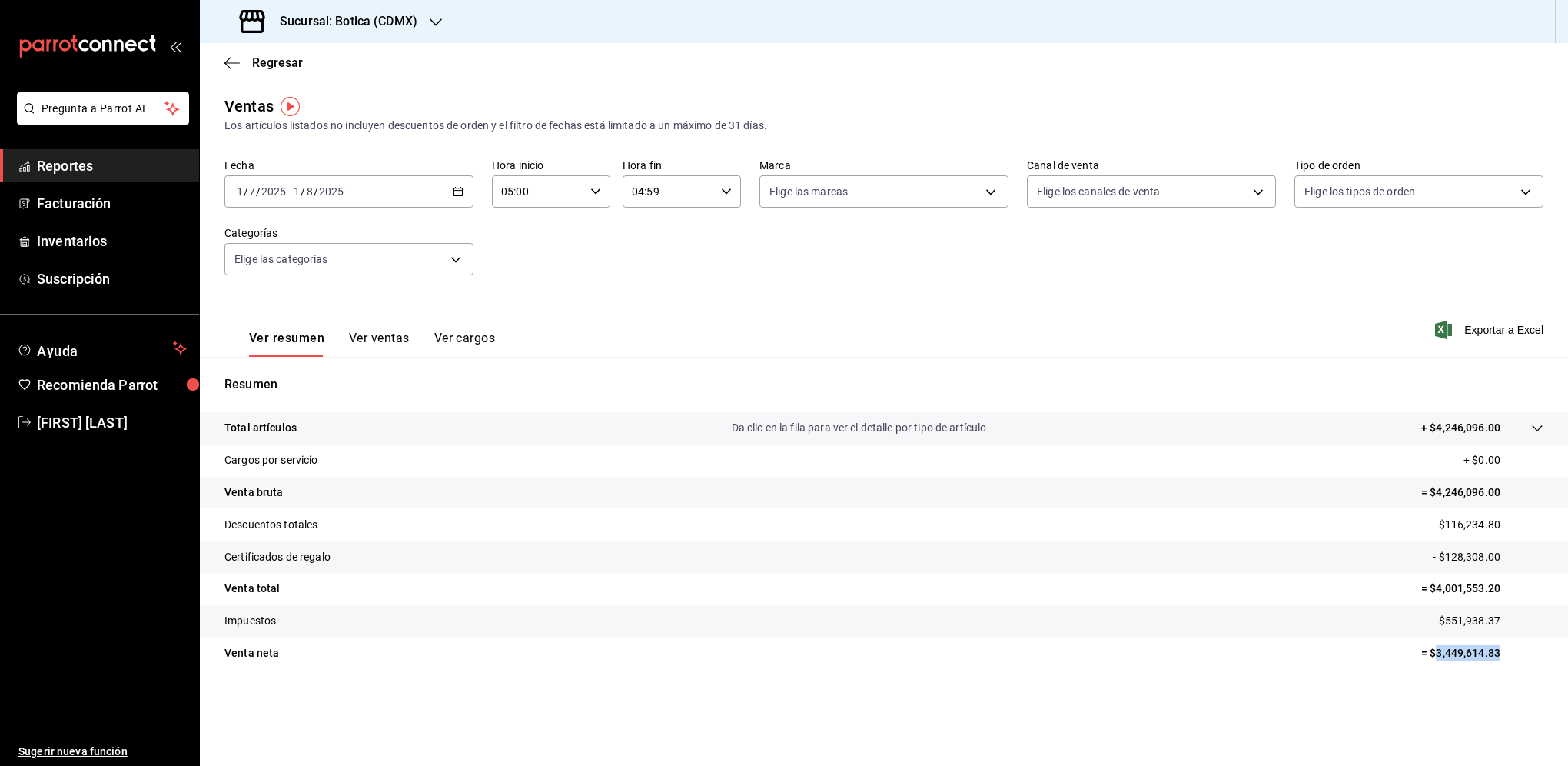 drag, startPoint x: 1507, startPoint y: 654, endPoint x: 1436, endPoint y: 658, distance: 71.11259 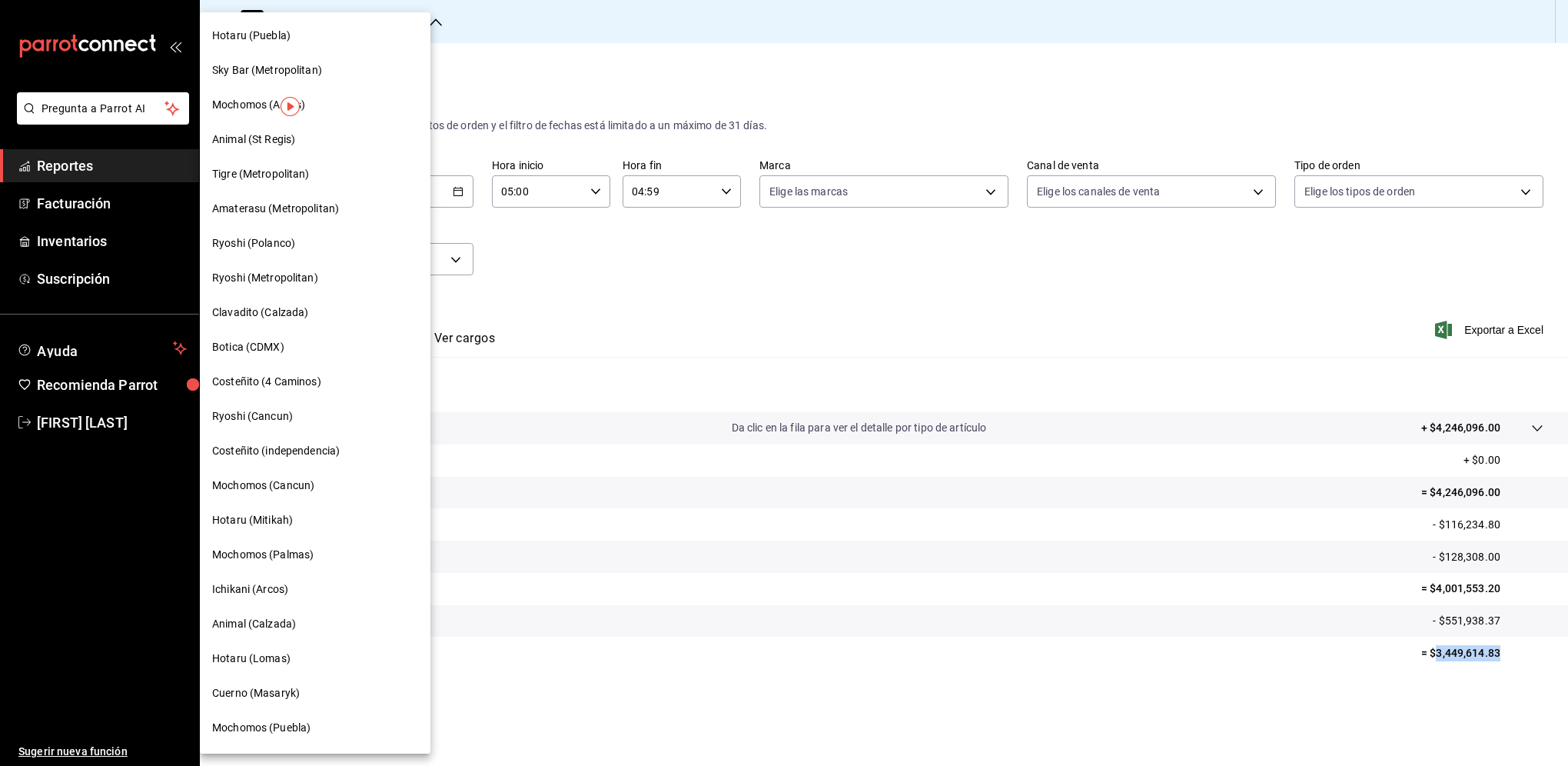 click on "Ryoshi (Cancun)" at bounding box center [315, 416] 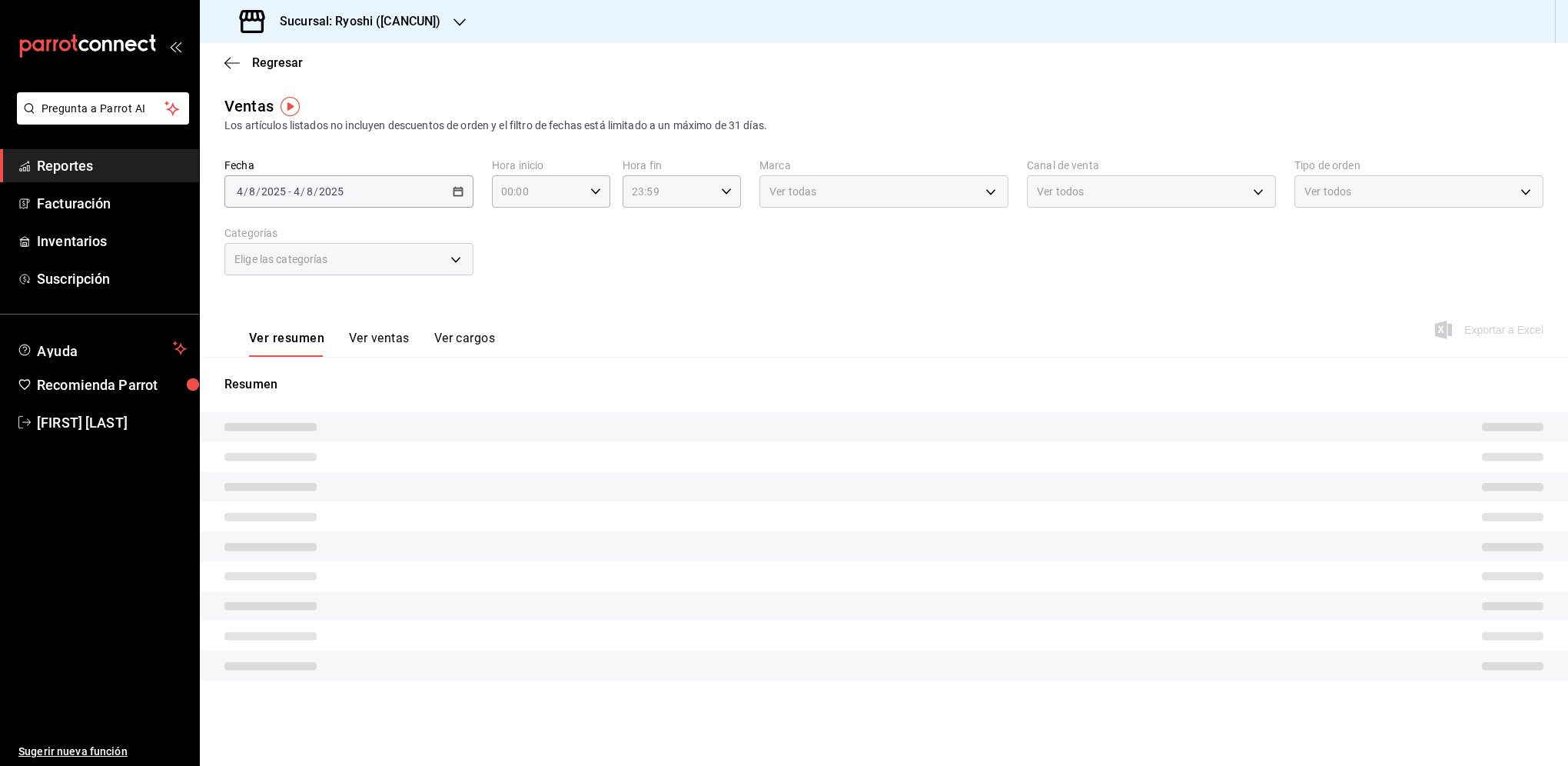 type on "05:00" 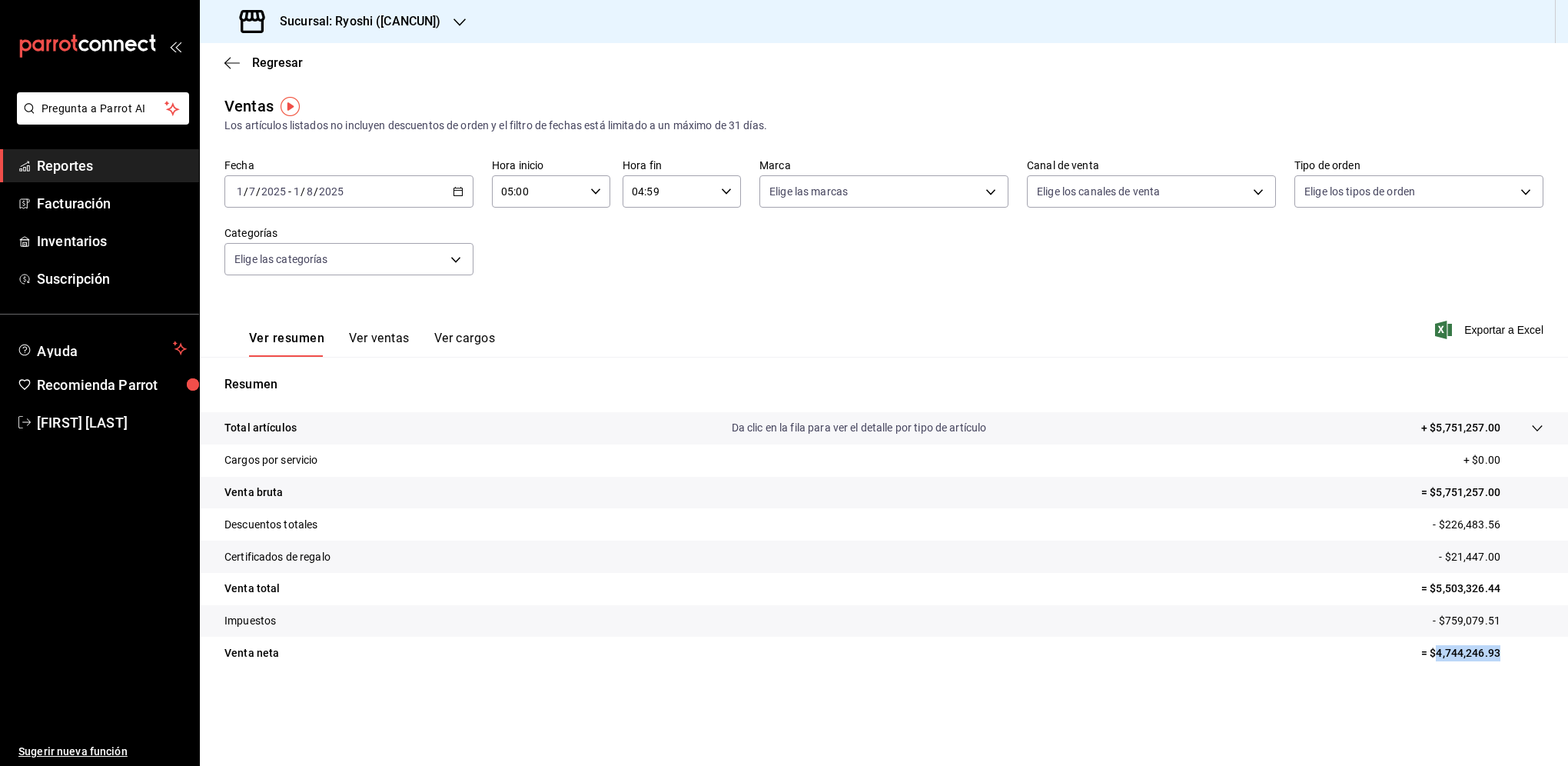 drag, startPoint x: 1501, startPoint y: 650, endPoint x: 1438, endPoint y: 644, distance: 63.28507 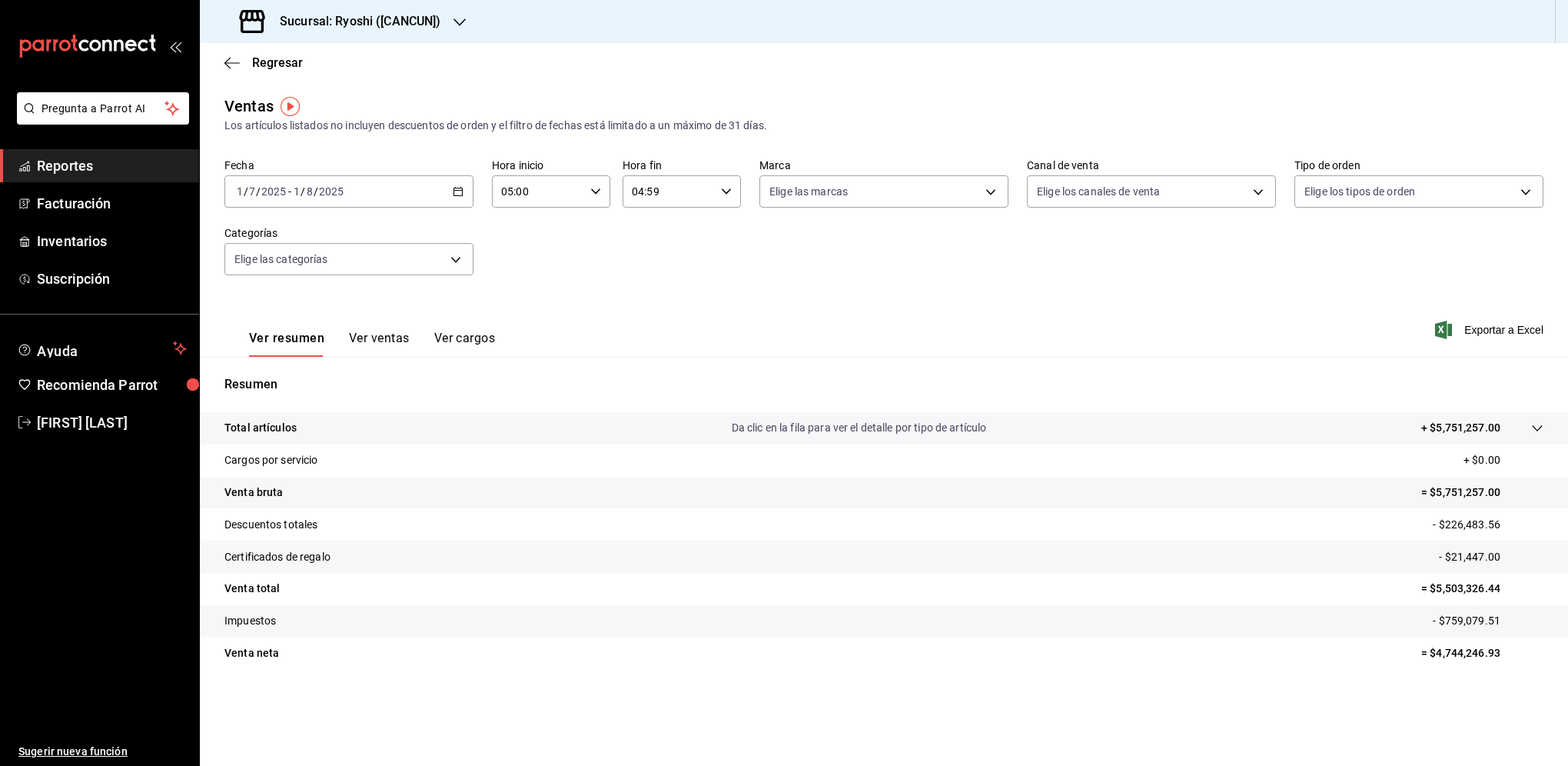 click on "Sucursal: Ryoshi ([CANCUN])" at bounding box center [342, 22] 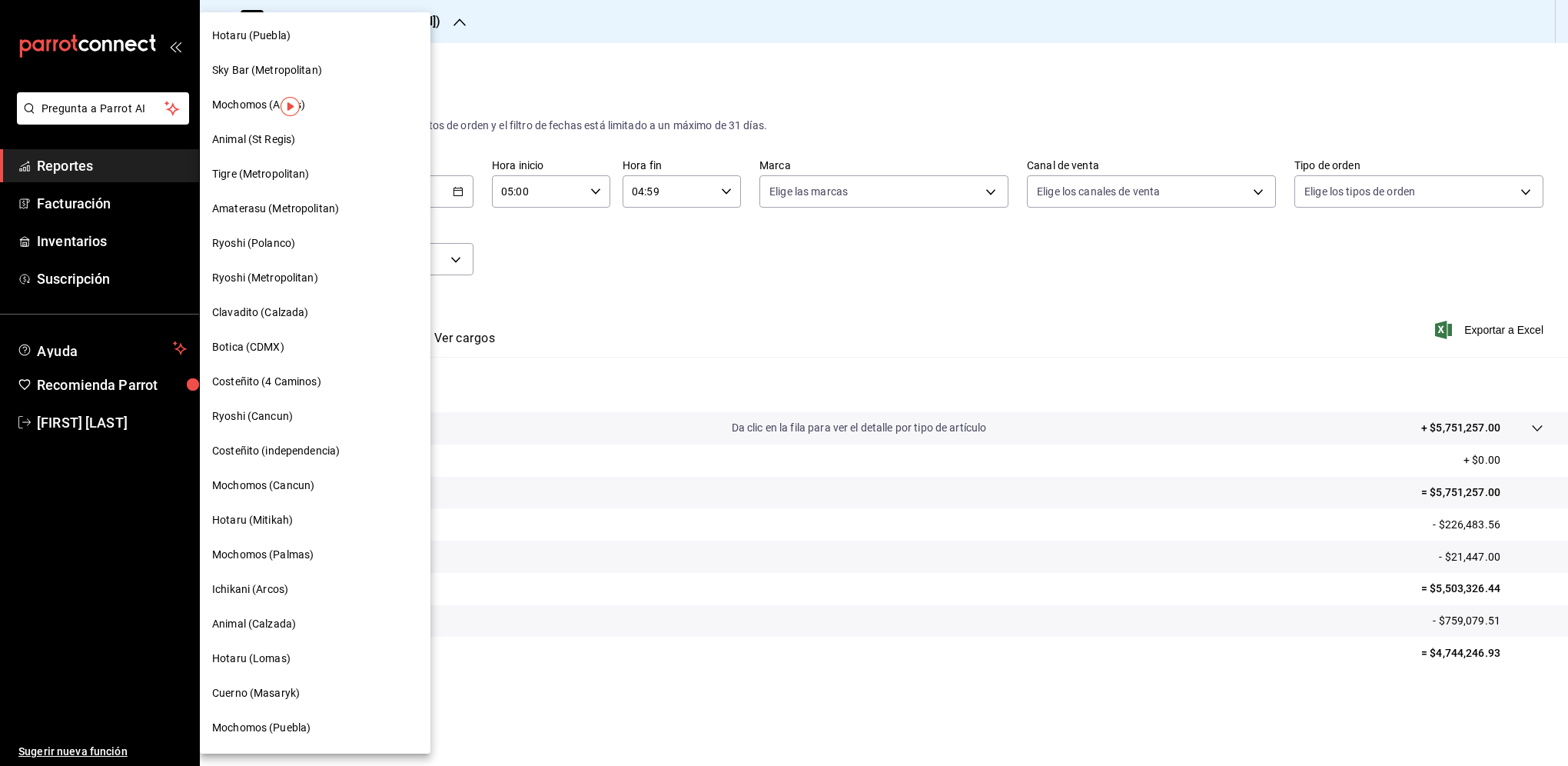 click on "Mochomos (Cancun)" at bounding box center (263, 485) 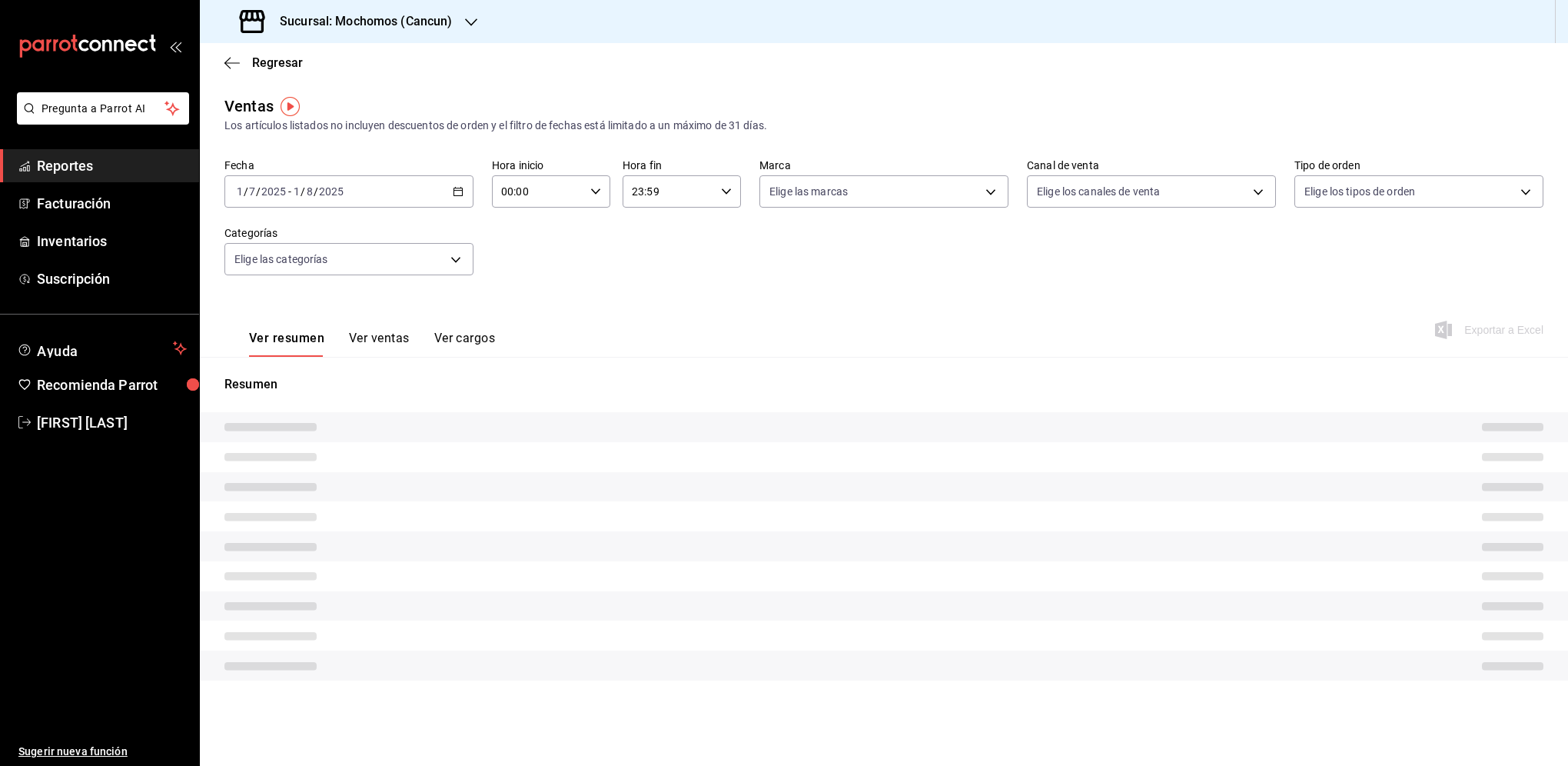 type on "05:00" 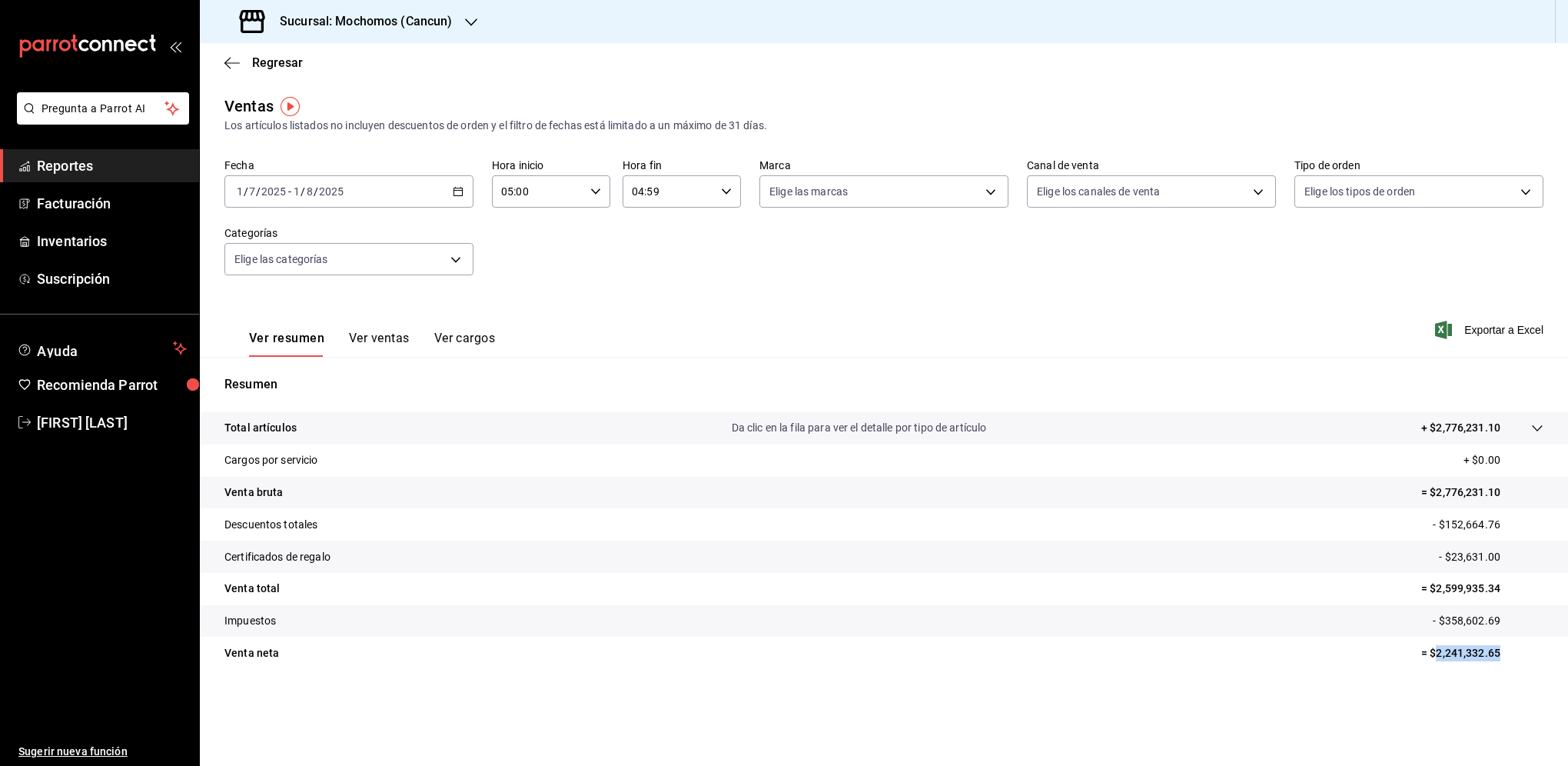 drag, startPoint x: 1500, startPoint y: 653, endPoint x: 1436, endPoint y: 656, distance: 64.070274 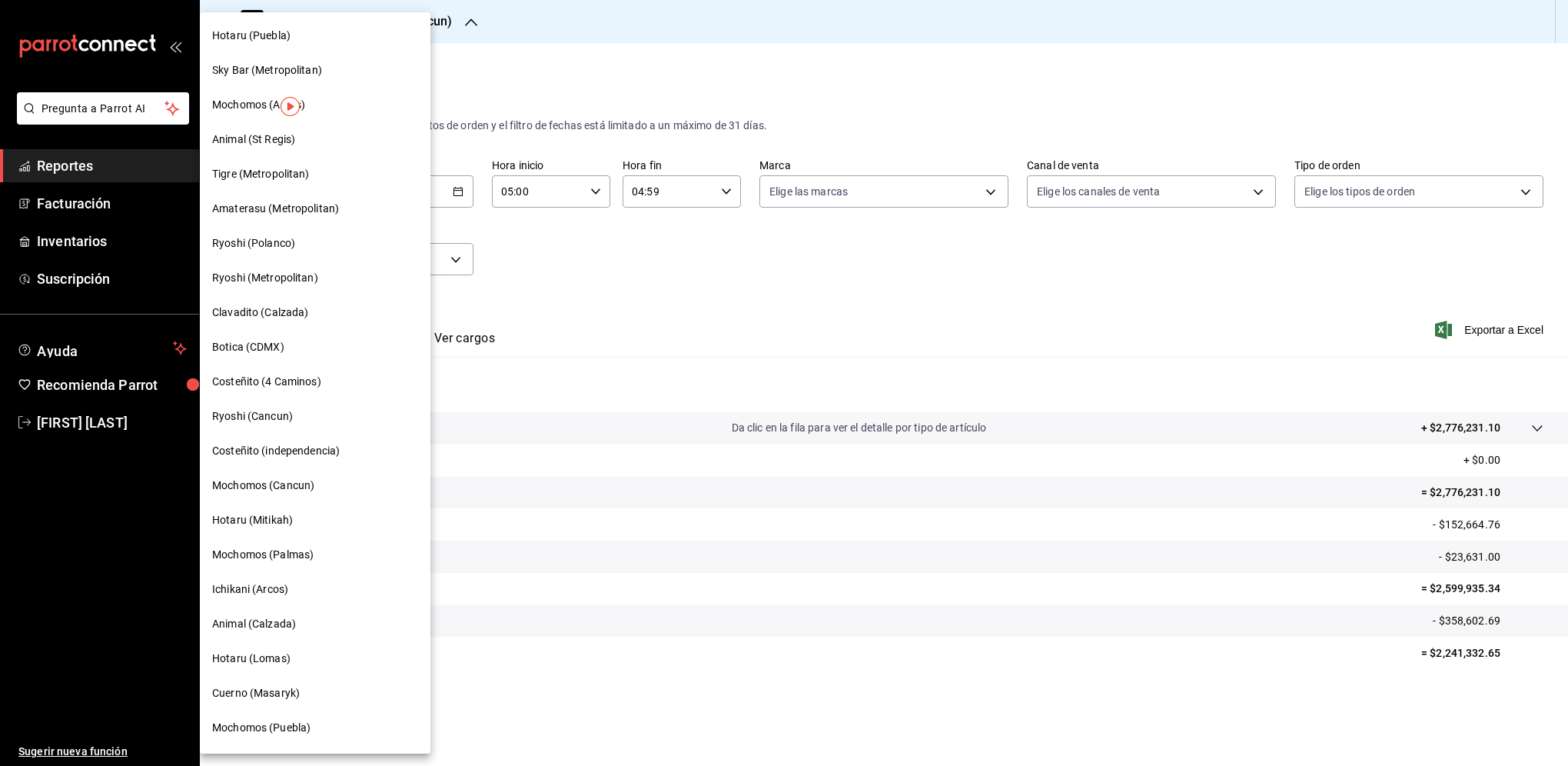 click on "Hotaru (Mitikah)" at bounding box center (252, 520) 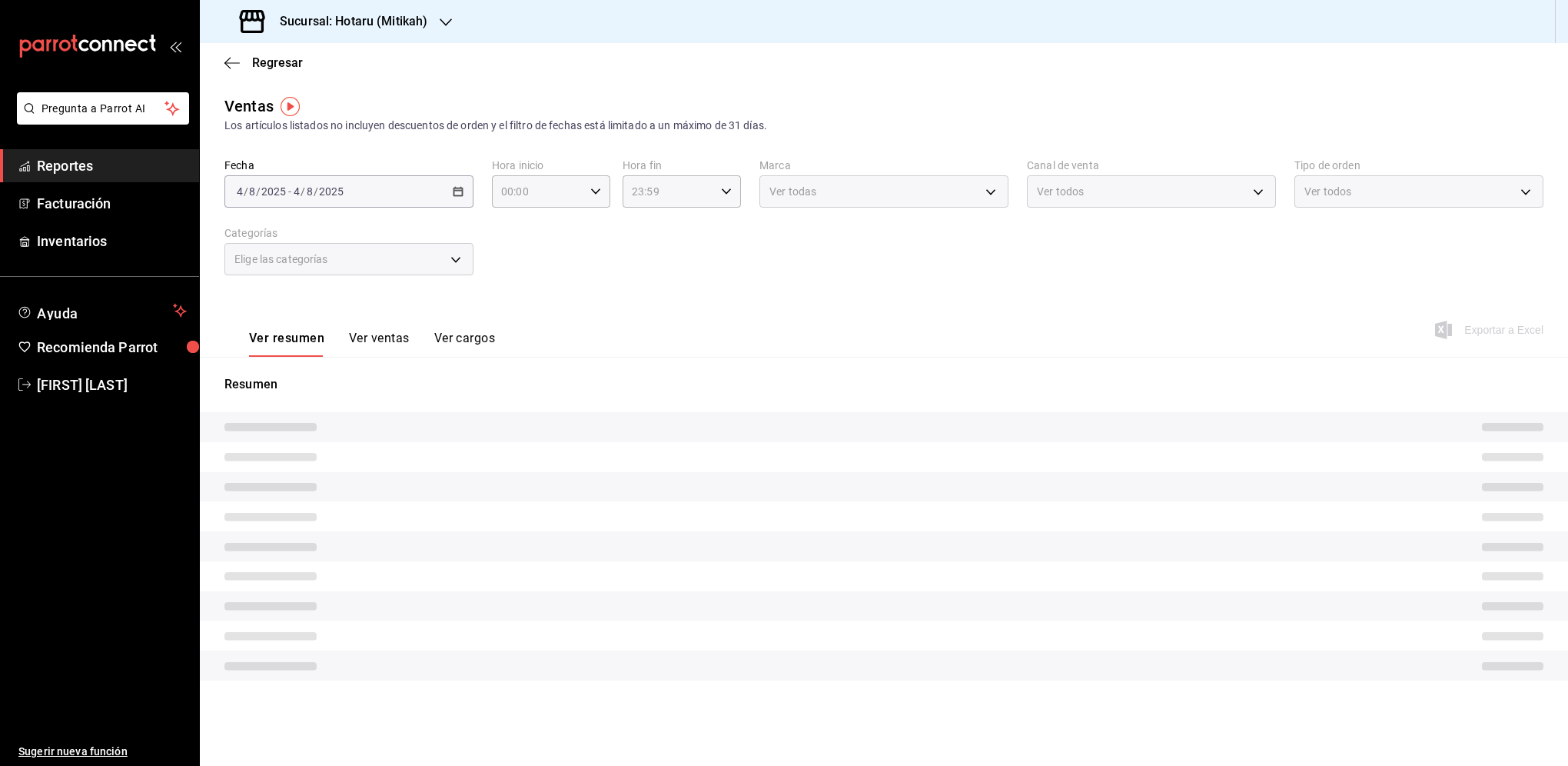 type on "05:00" 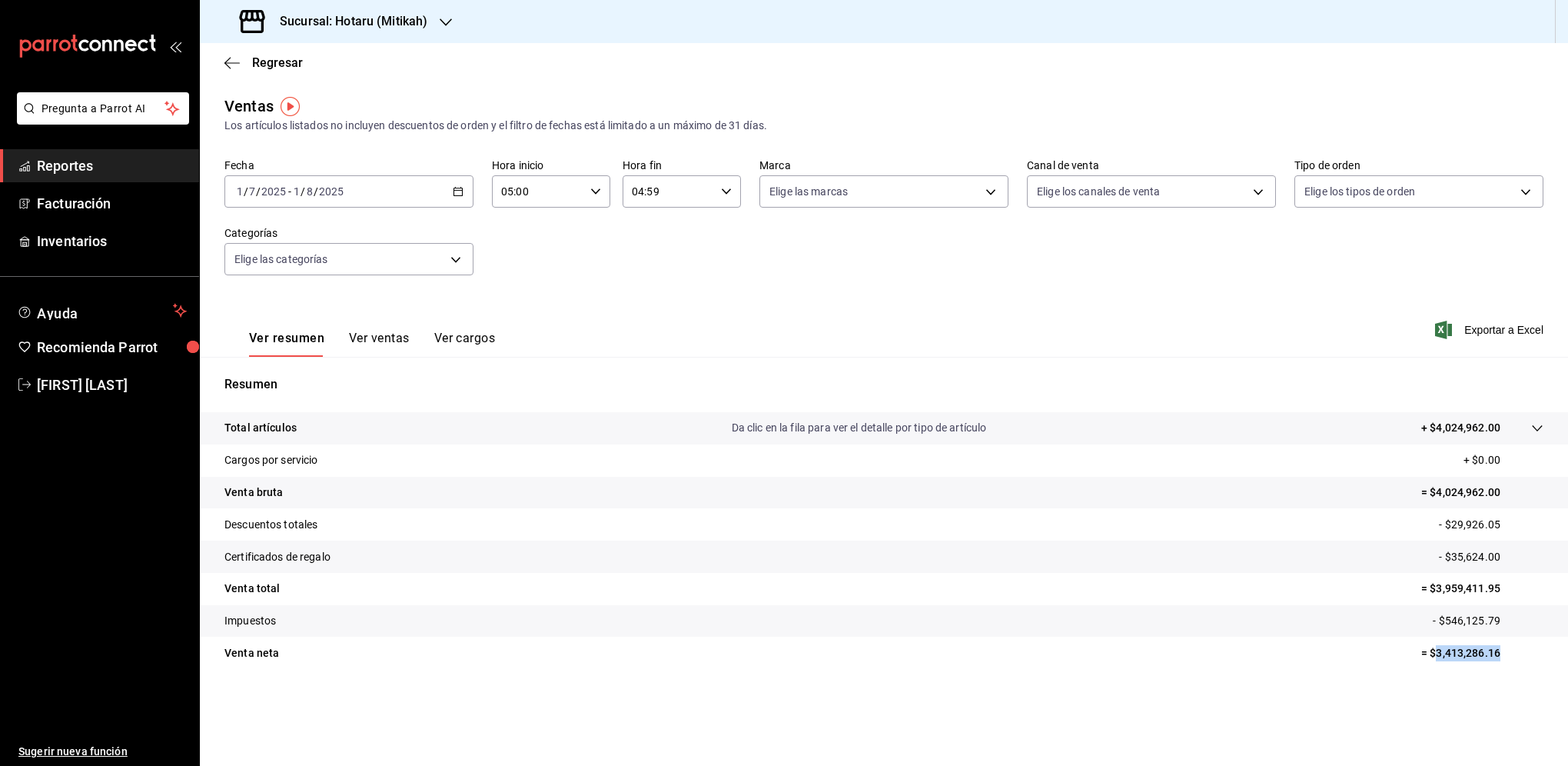 drag, startPoint x: 1502, startPoint y: 652, endPoint x: 1433, endPoint y: 652, distance: 69 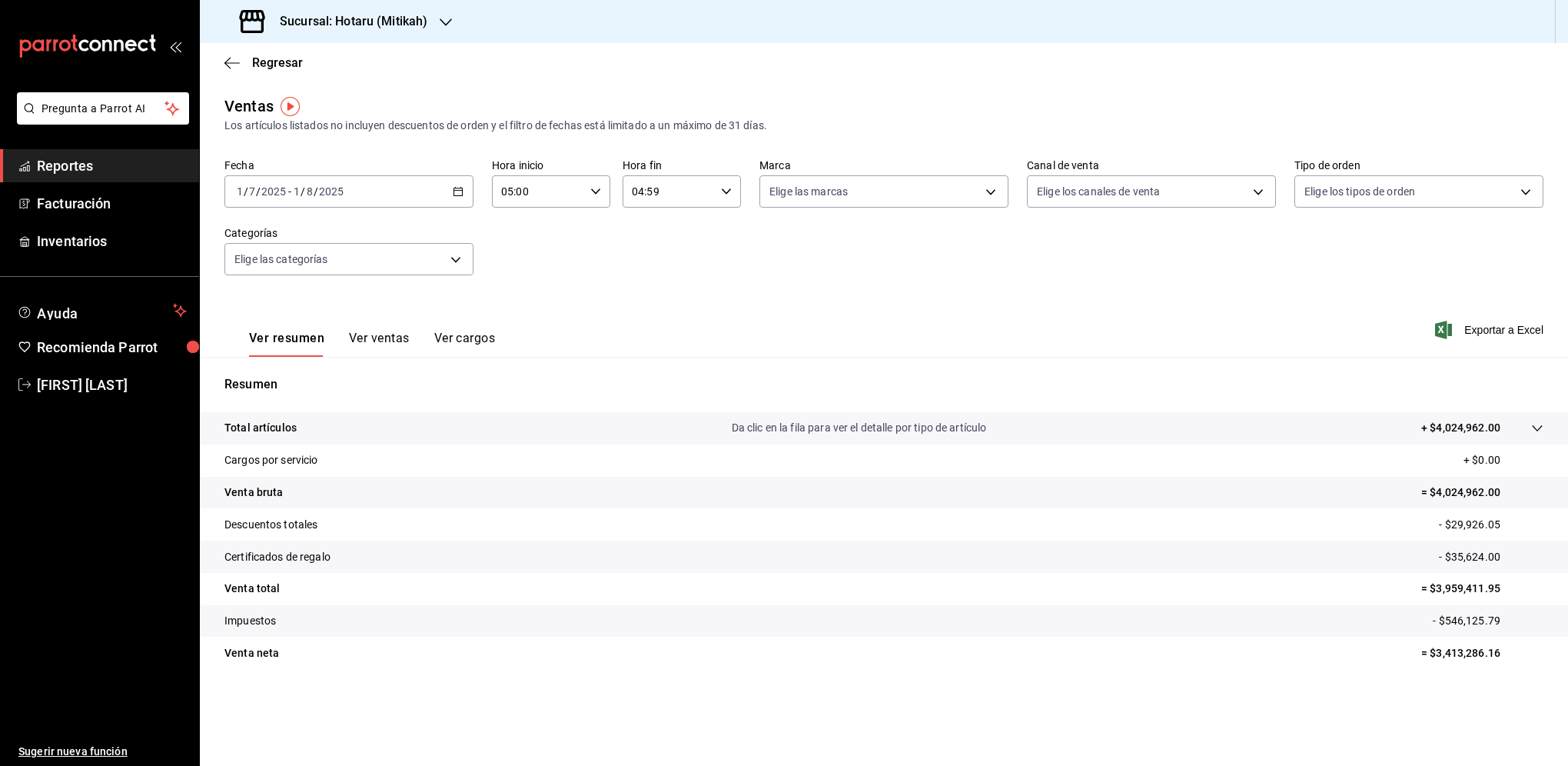 click on "Sucursal: Hotaru (Mitikah)" at bounding box center [335, 22] 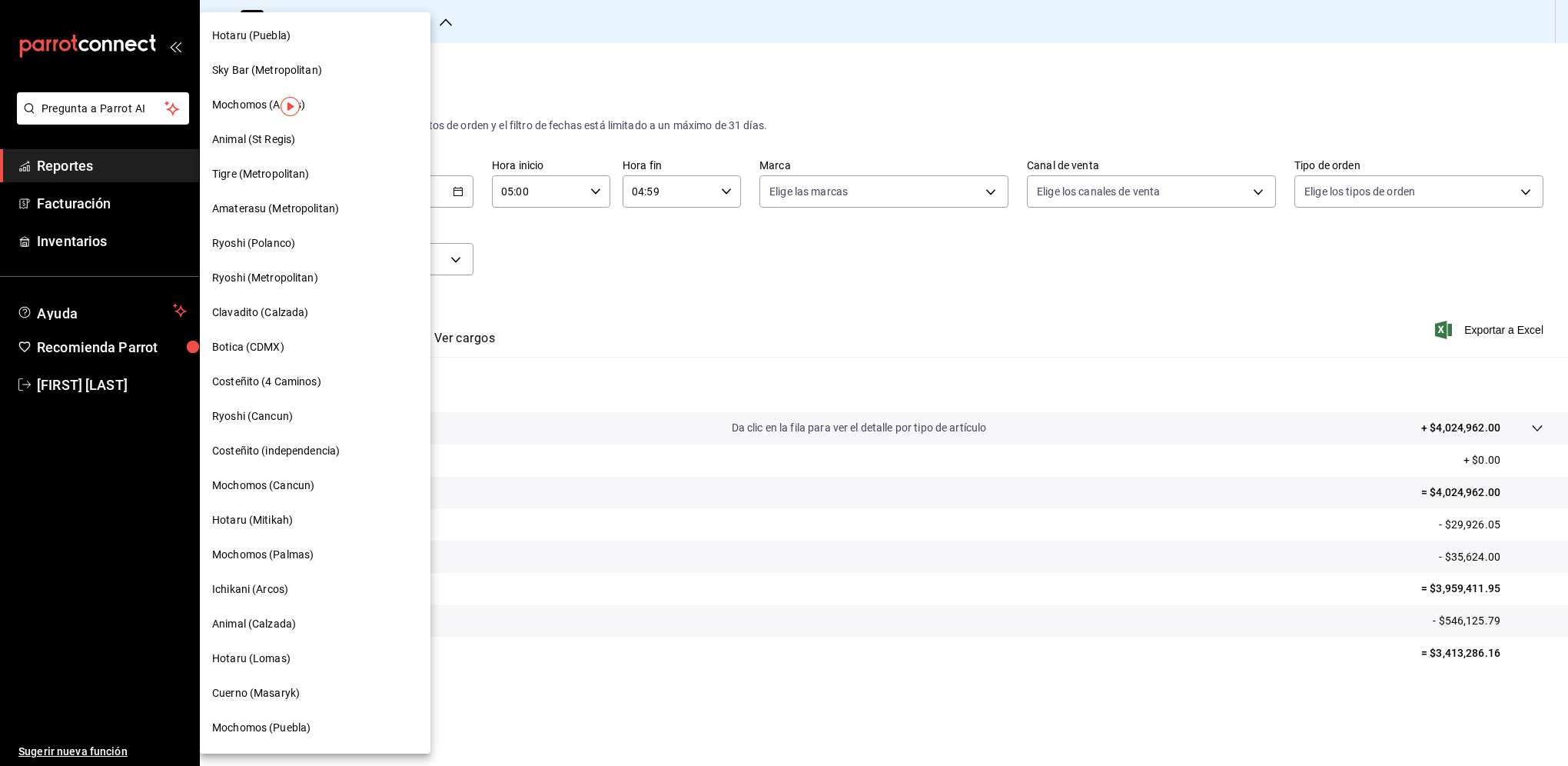 click on "Ichikani (Arcos)" at bounding box center [315, 589] 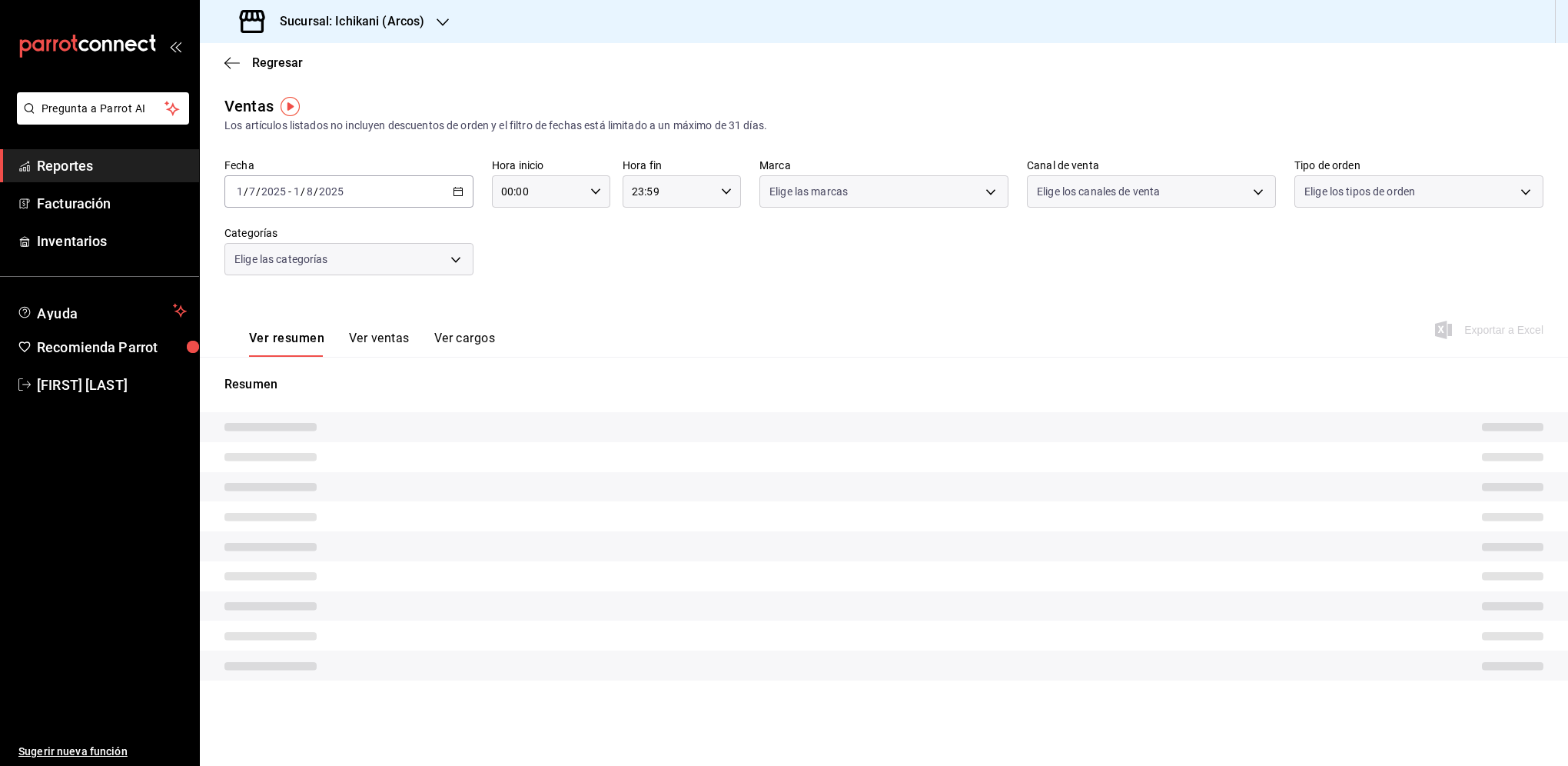 type on "05:00" 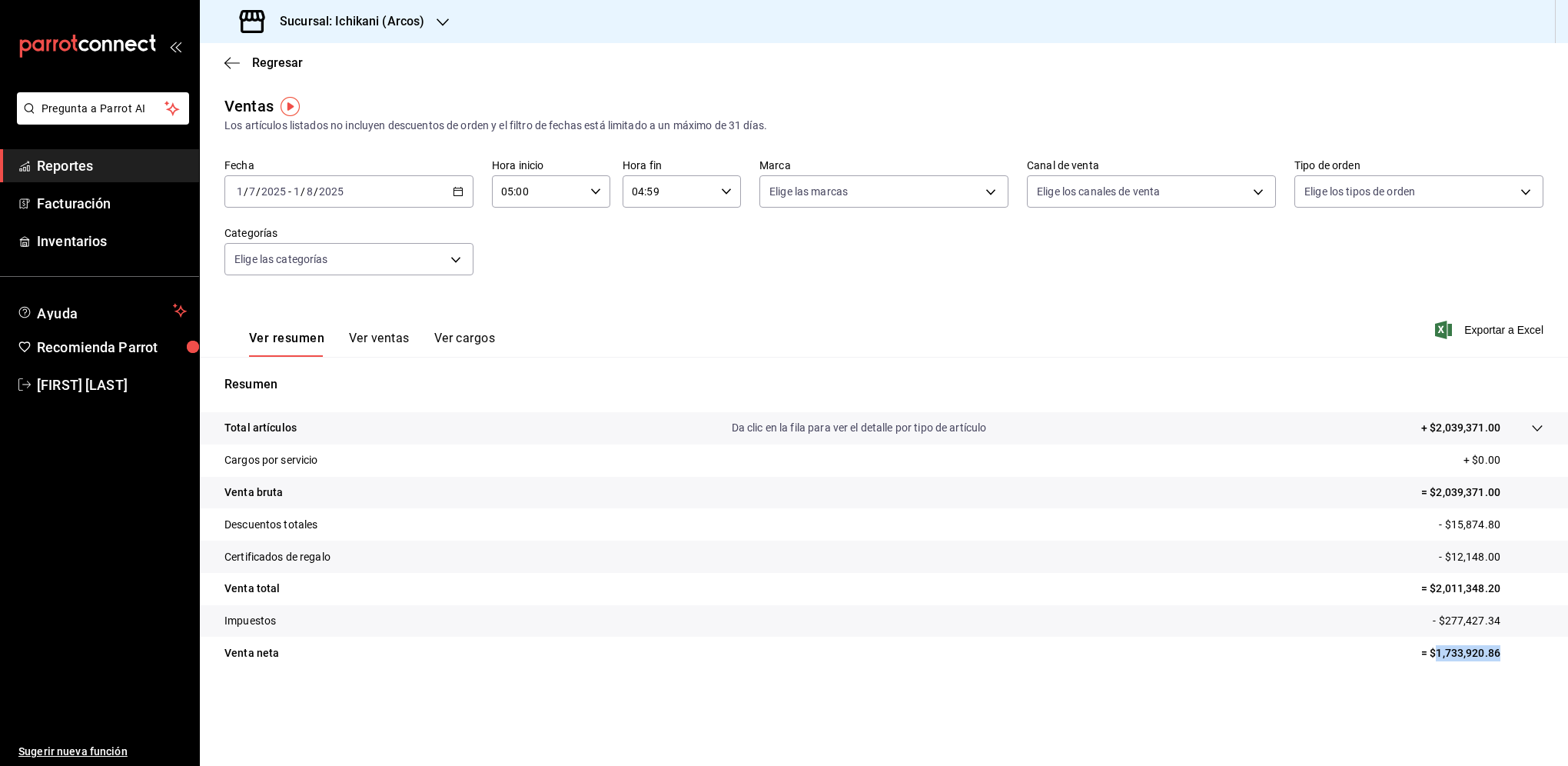 drag, startPoint x: 1497, startPoint y: 657, endPoint x: 1437, endPoint y: 649, distance: 60.53098 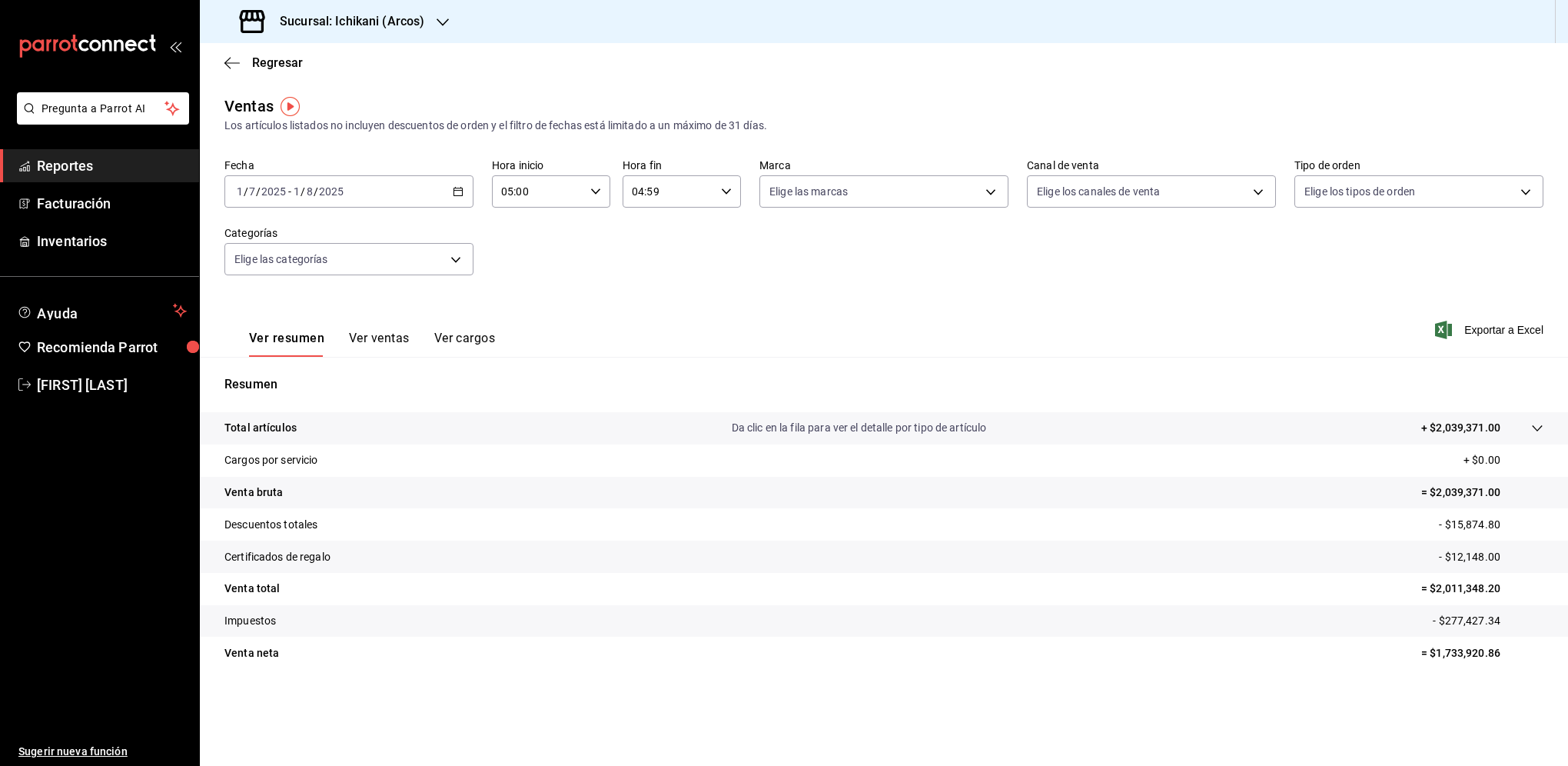 click on "Sucursal: Ichikani (Arcos)" at bounding box center (884, 22) 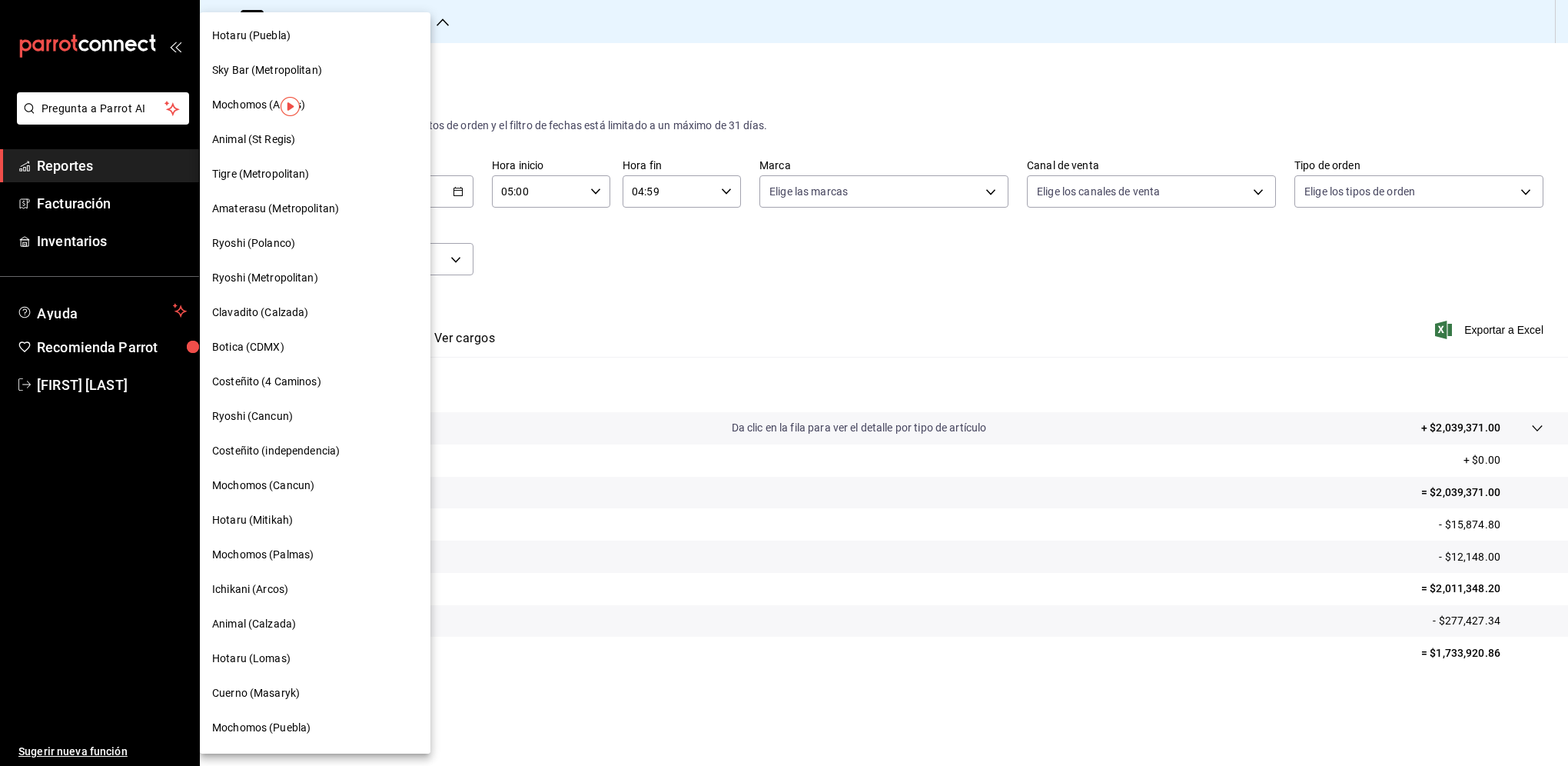 click on "Hotaru (Lomas)" at bounding box center (315, 658) 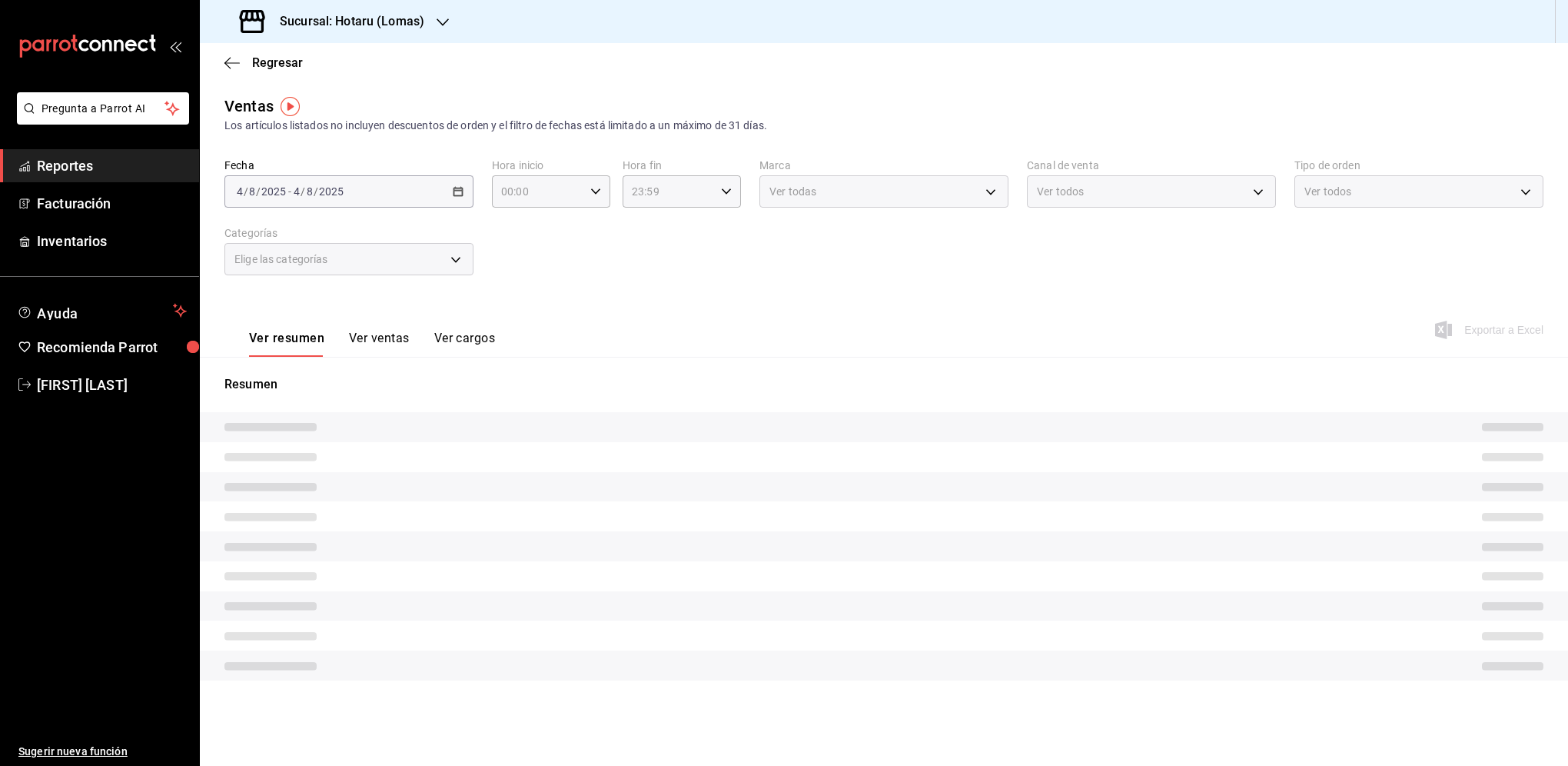 type on "05:00" 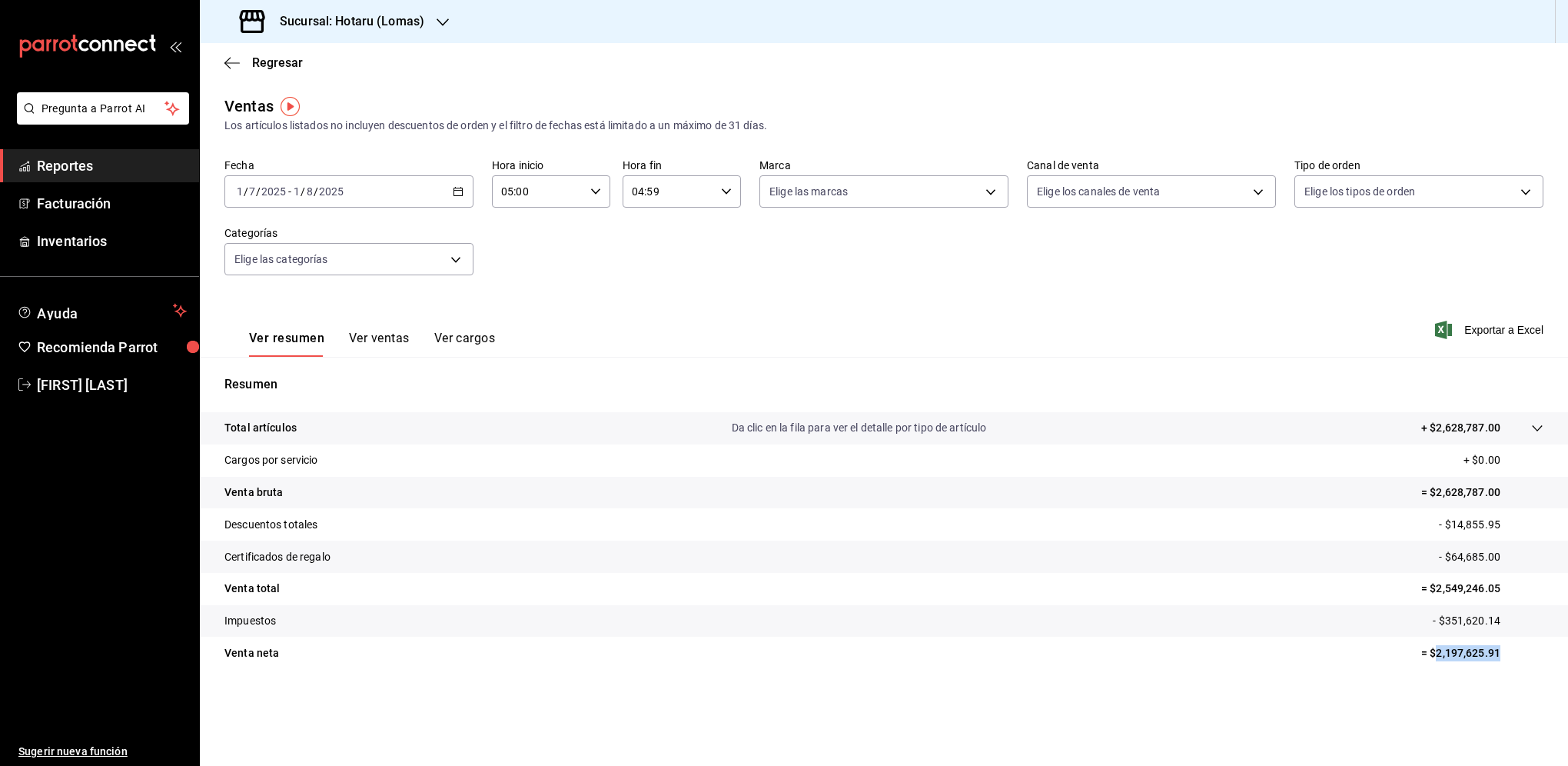 drag, startPoint x: 1497, startPoint y: 655, endPoint x: 1433, endPoint y: 651, distance: 64.12488 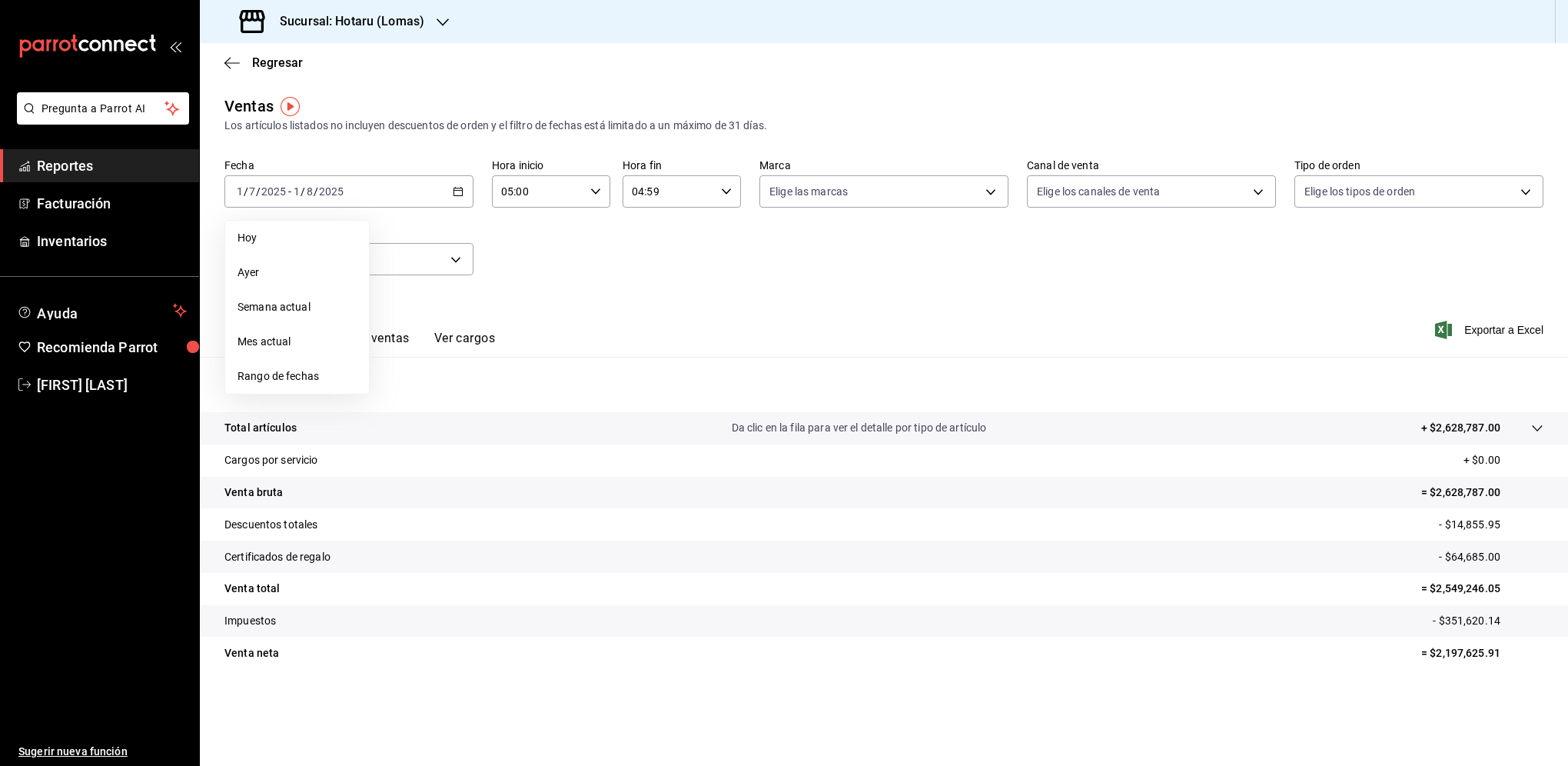 click on "Fecha [DATE] [DATE] - [DATE] [DATE] Hoy Ayer Semana actual Mes actual Rango de fechas Hora inicio [TIME] Hora inicio Hora fin [TIME] Hora fin Marca Elige las marcas Canal de venta Elige los canales de venta Tipo de orden Elige los tipos de orden Categorías Elige las categorías" at bounding box center [884, 226] 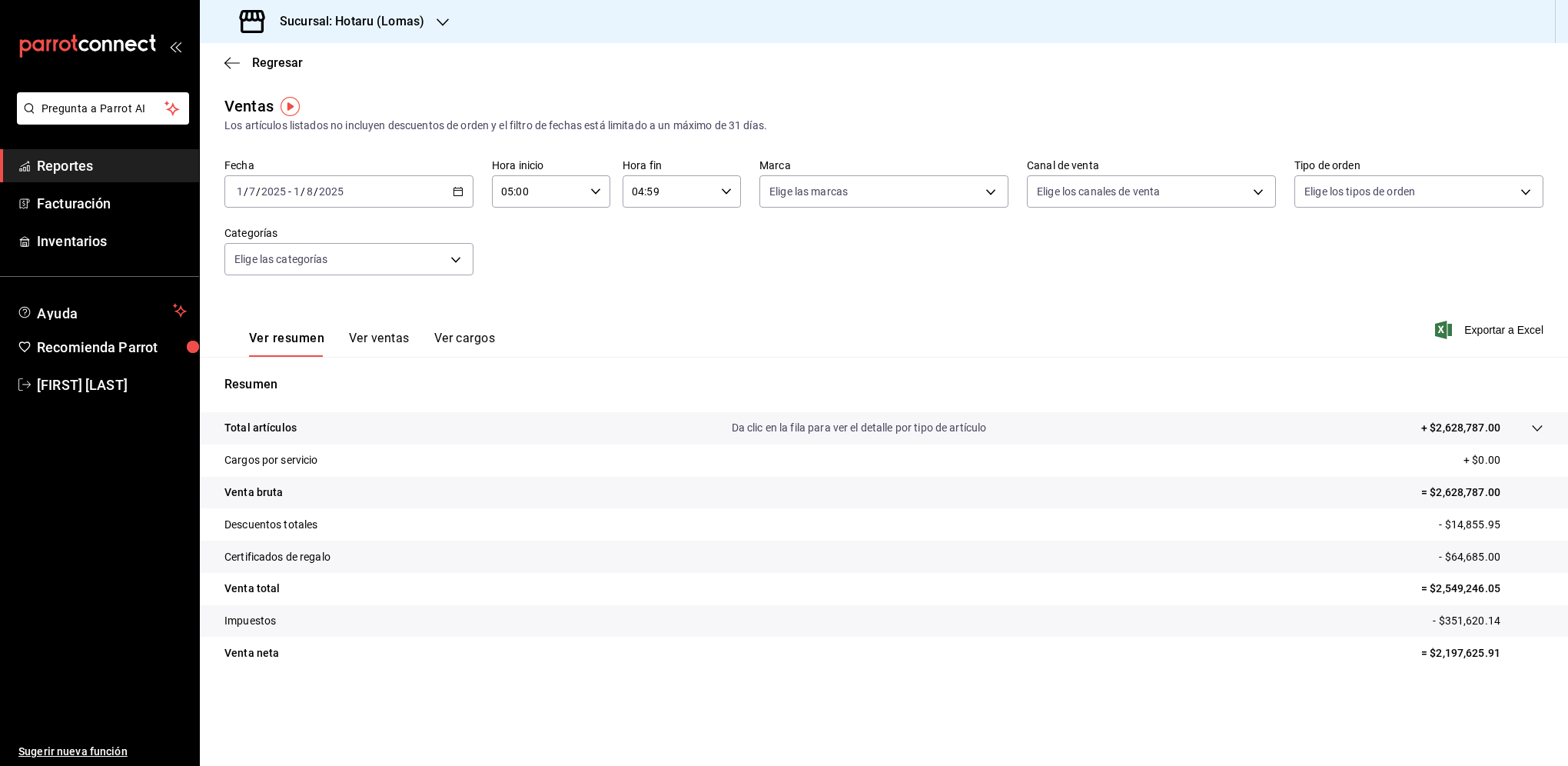 click 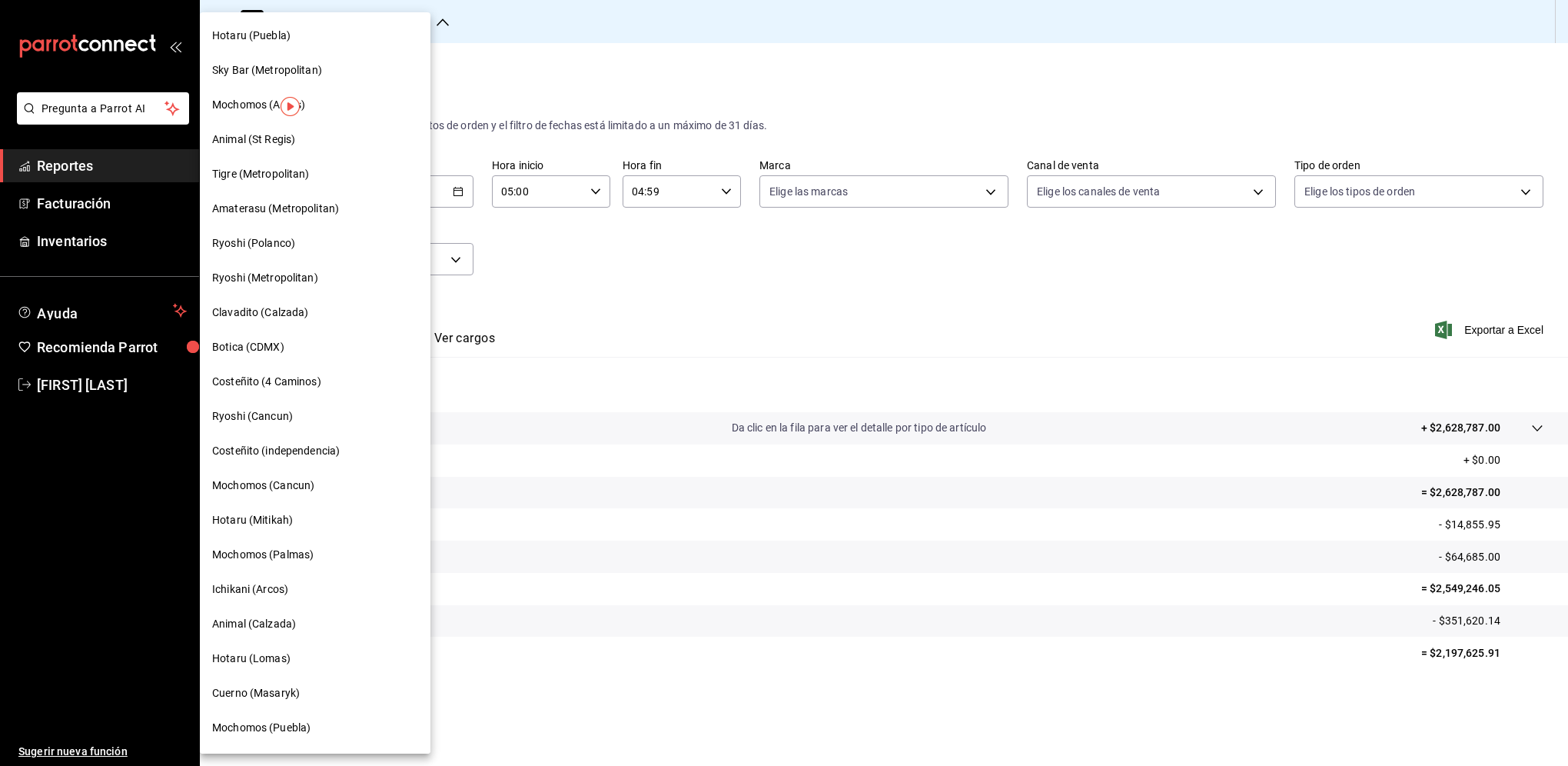 click at bounding box center [784, 383] 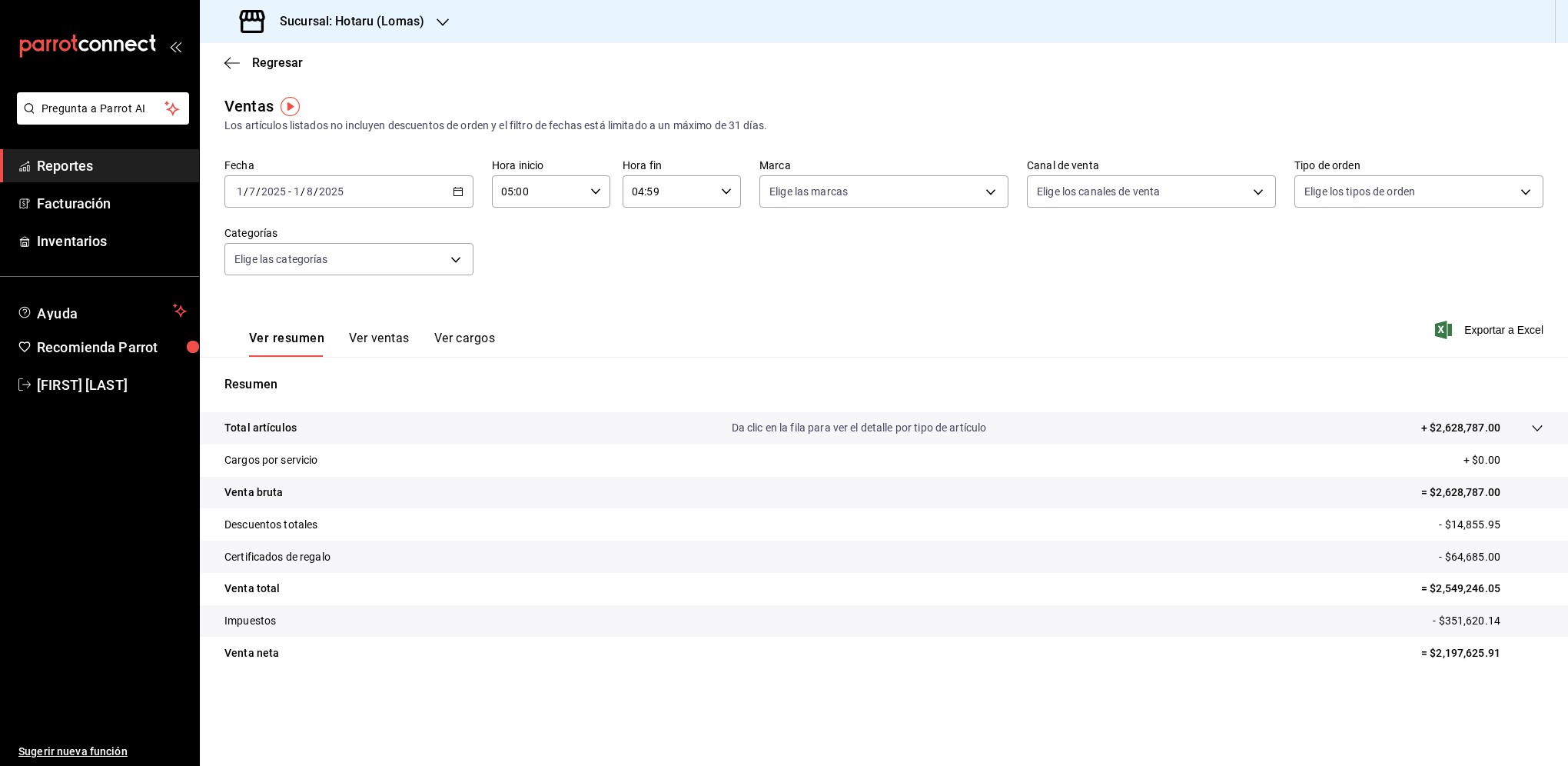 click 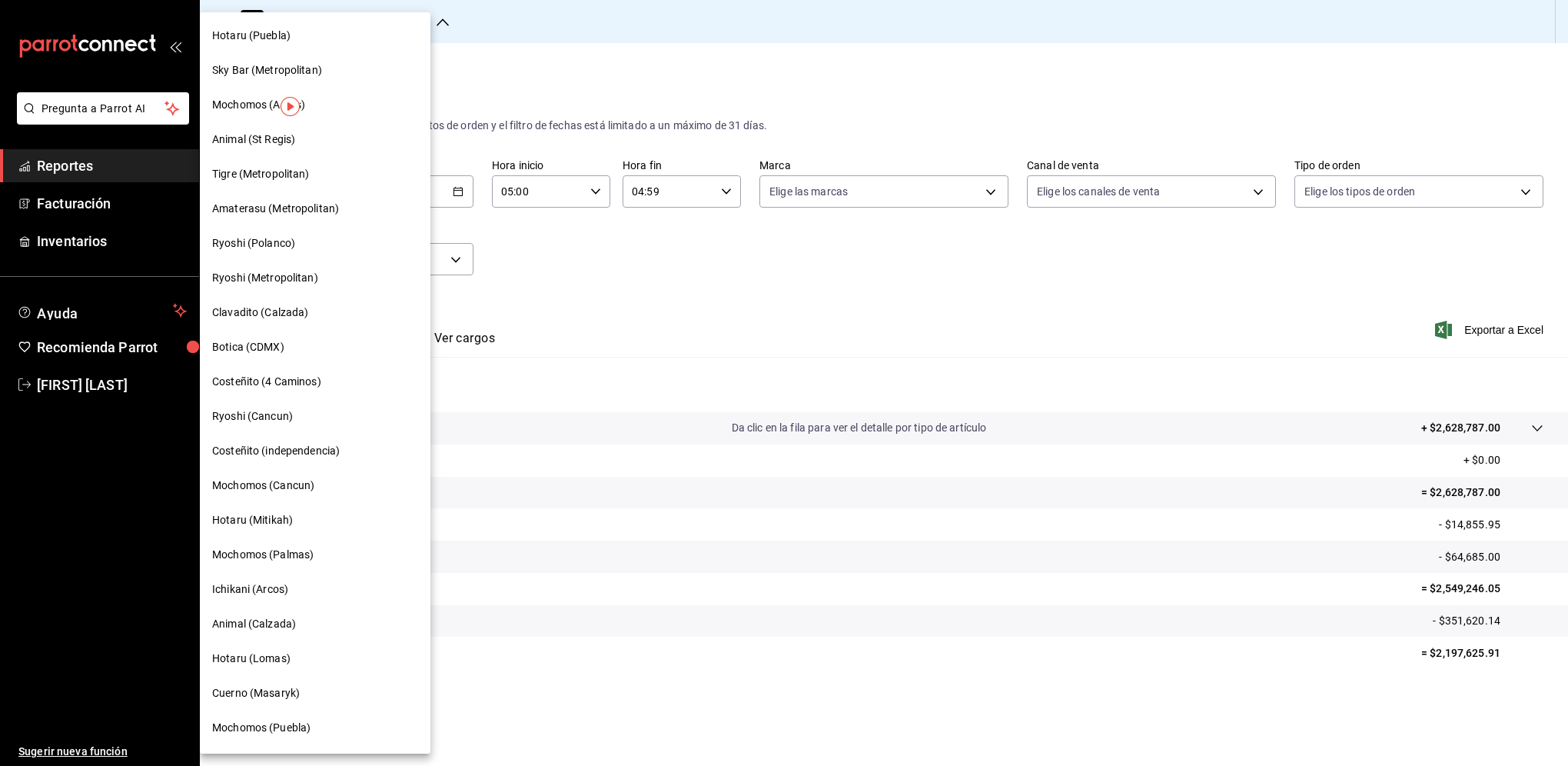 click on "Hotaru (Mitikah)" at bounding box center [315, 520] 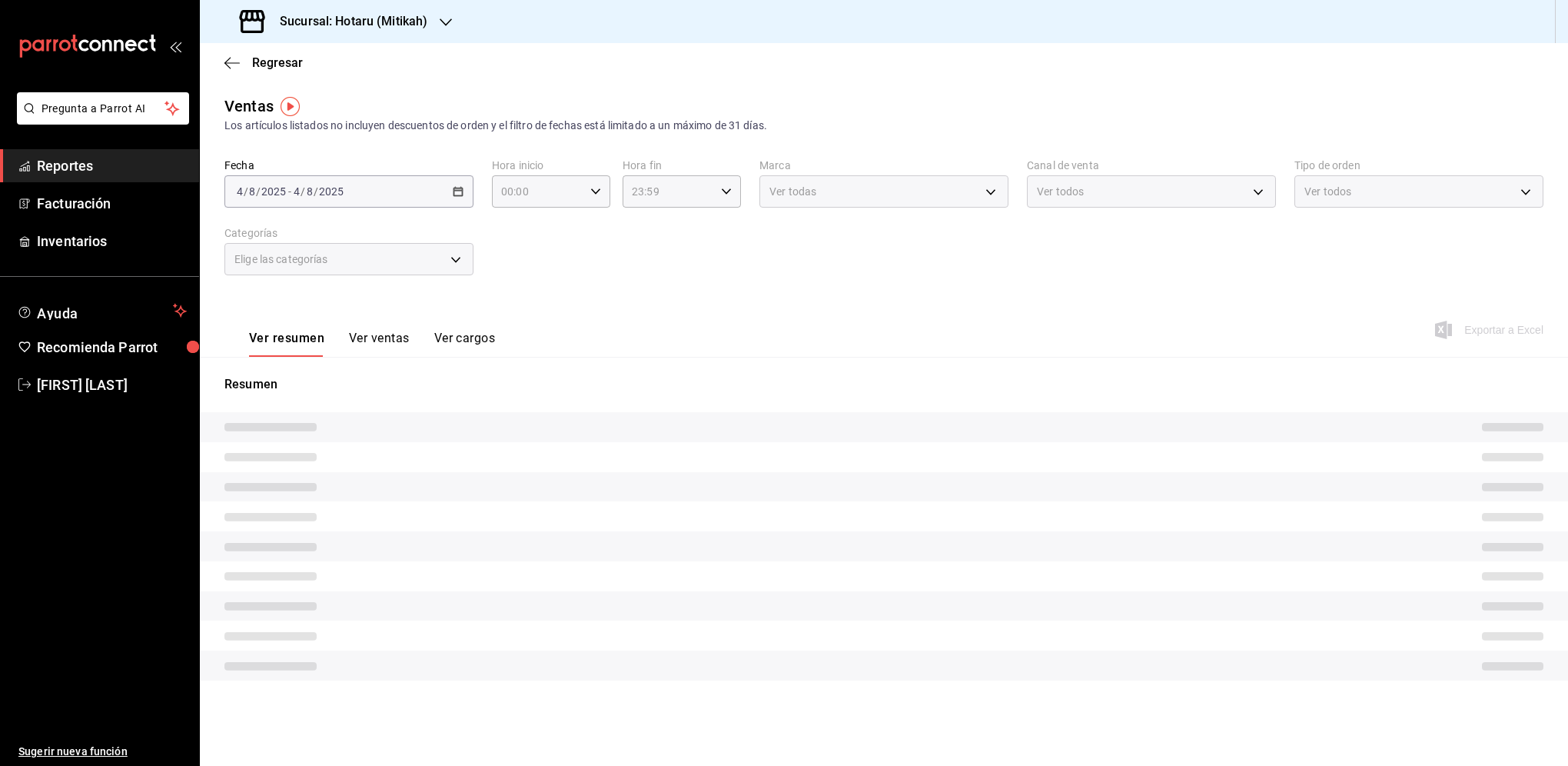 type on "05:00" 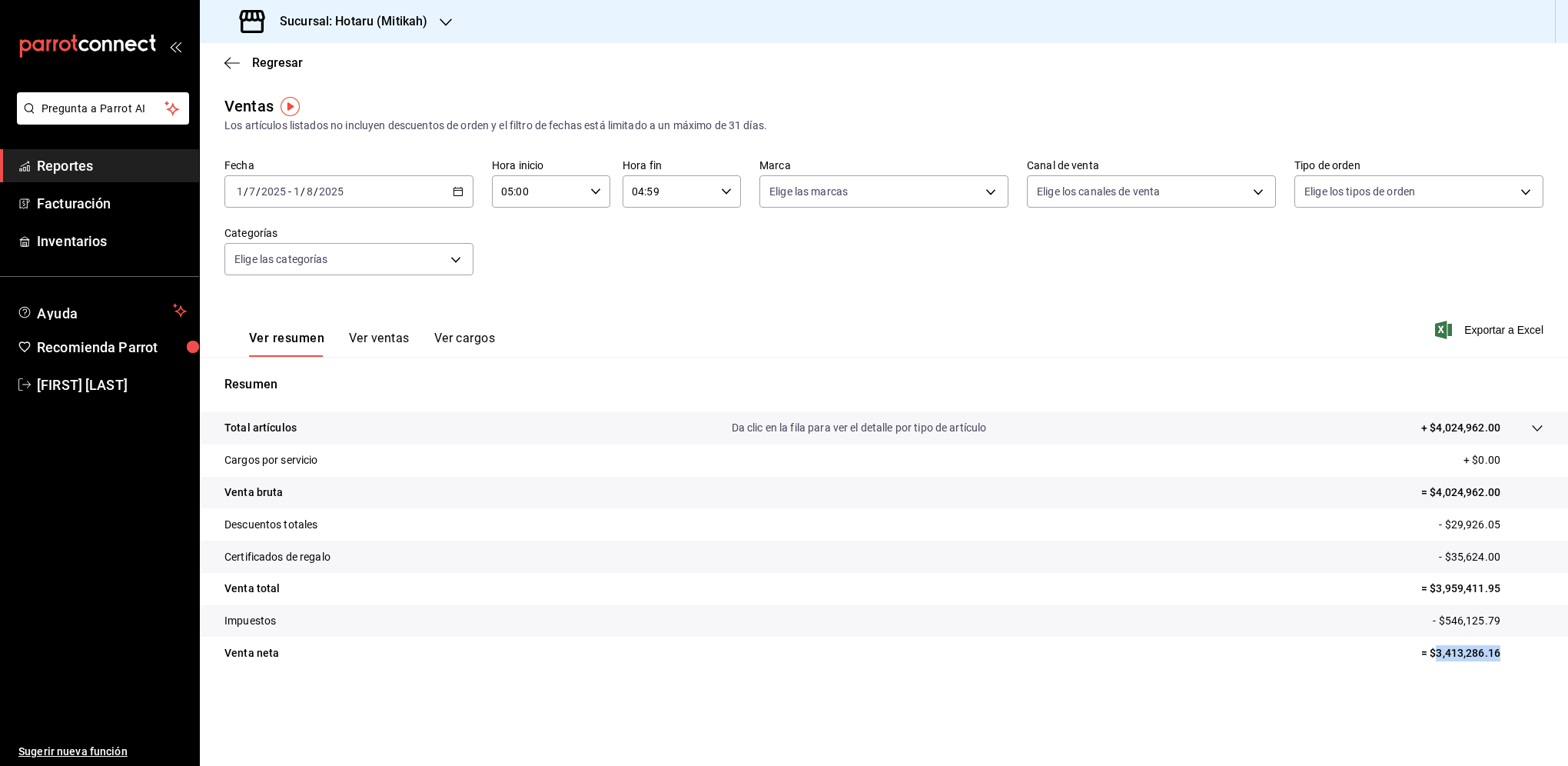 drag, startPoint x: 1505, startPoint y: 654, endPoint x: 1433, endPoint y: 655, distance: 72.00694 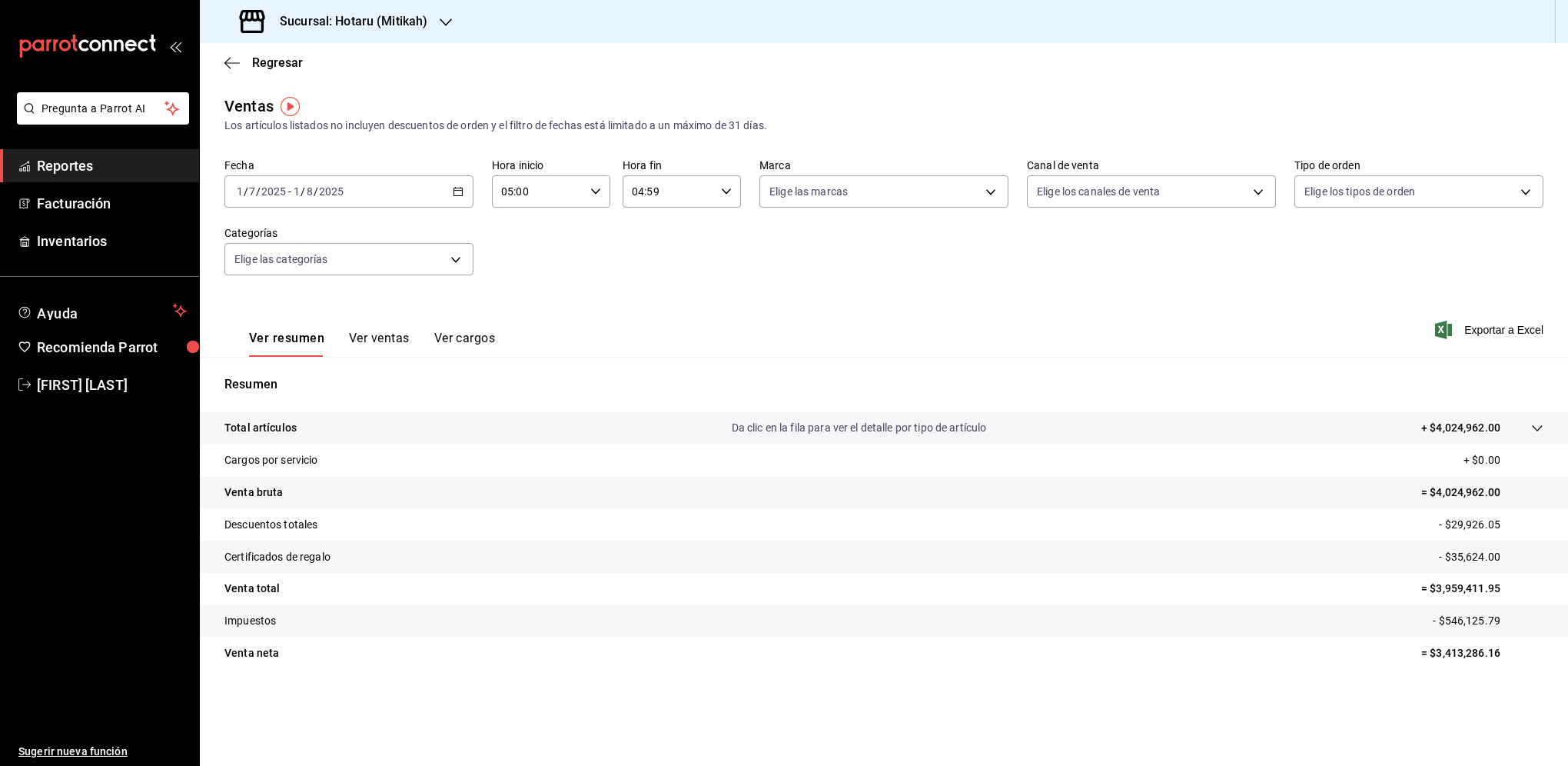 click at bounding box center [446, 22] 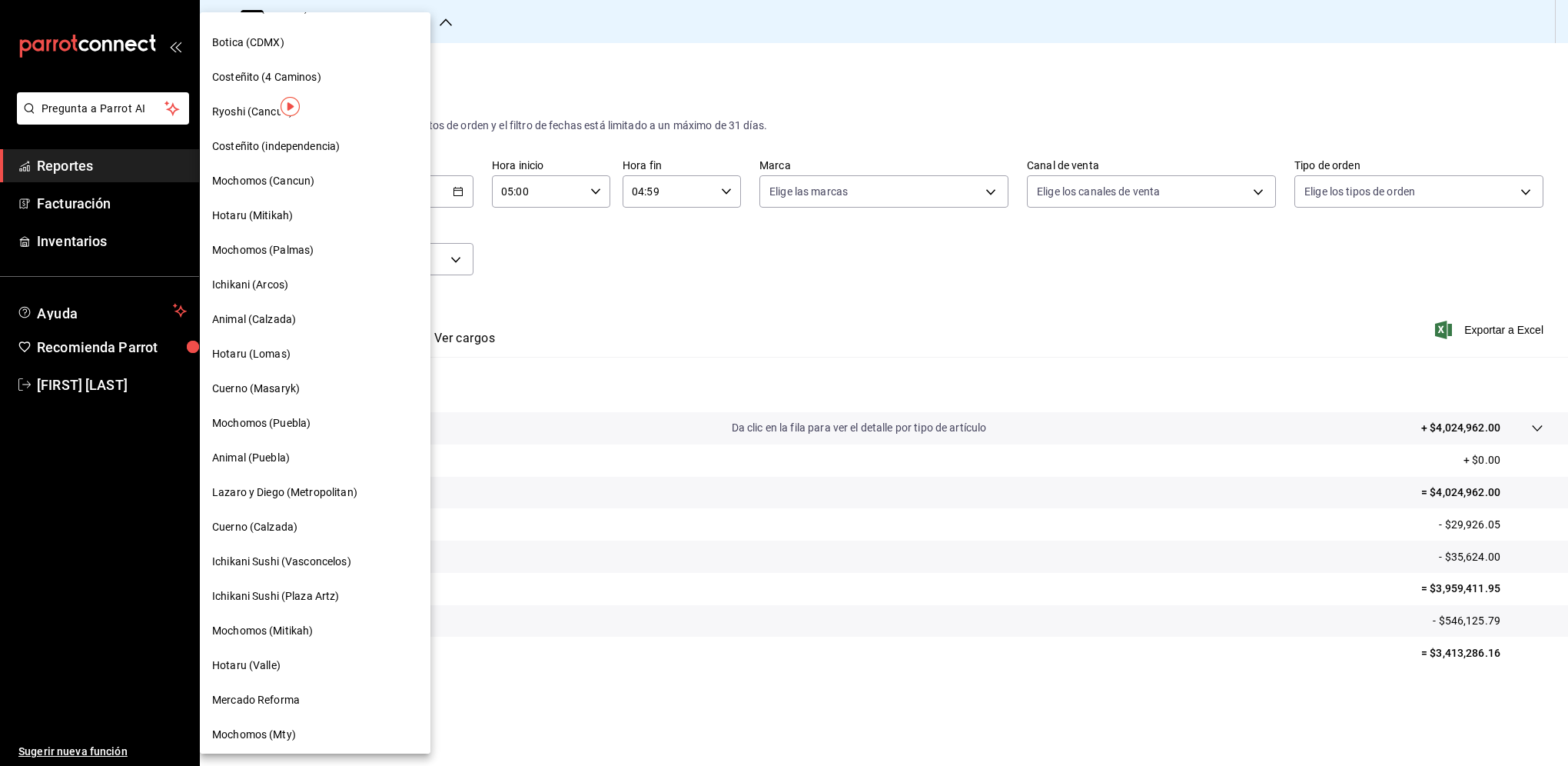 scroll, scrollTop: 448, scrollLeft: 0, axis: vertical 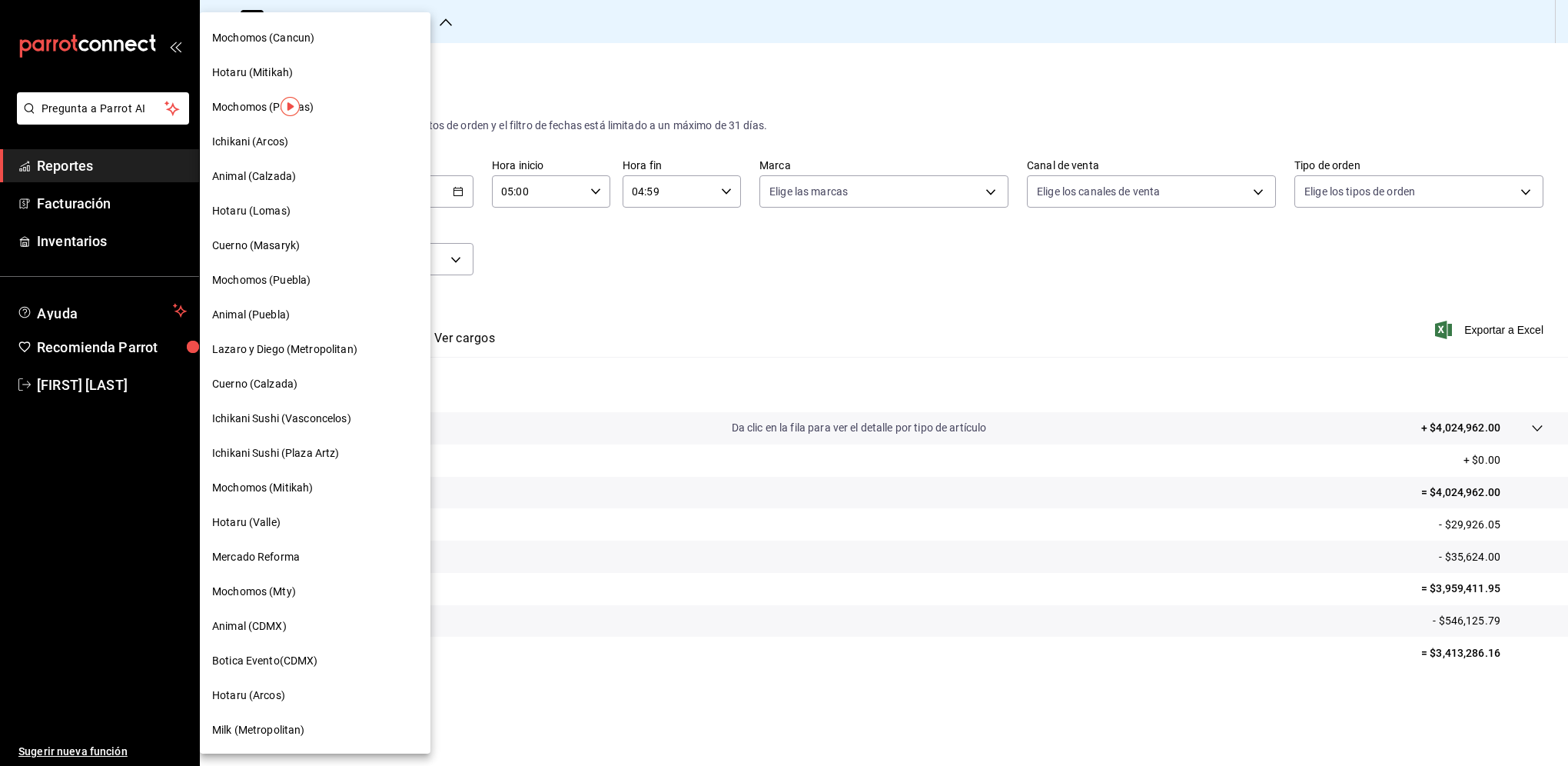 click on "Lazaro y Diego (Metropolitan)" at bounding box center [315, 349] 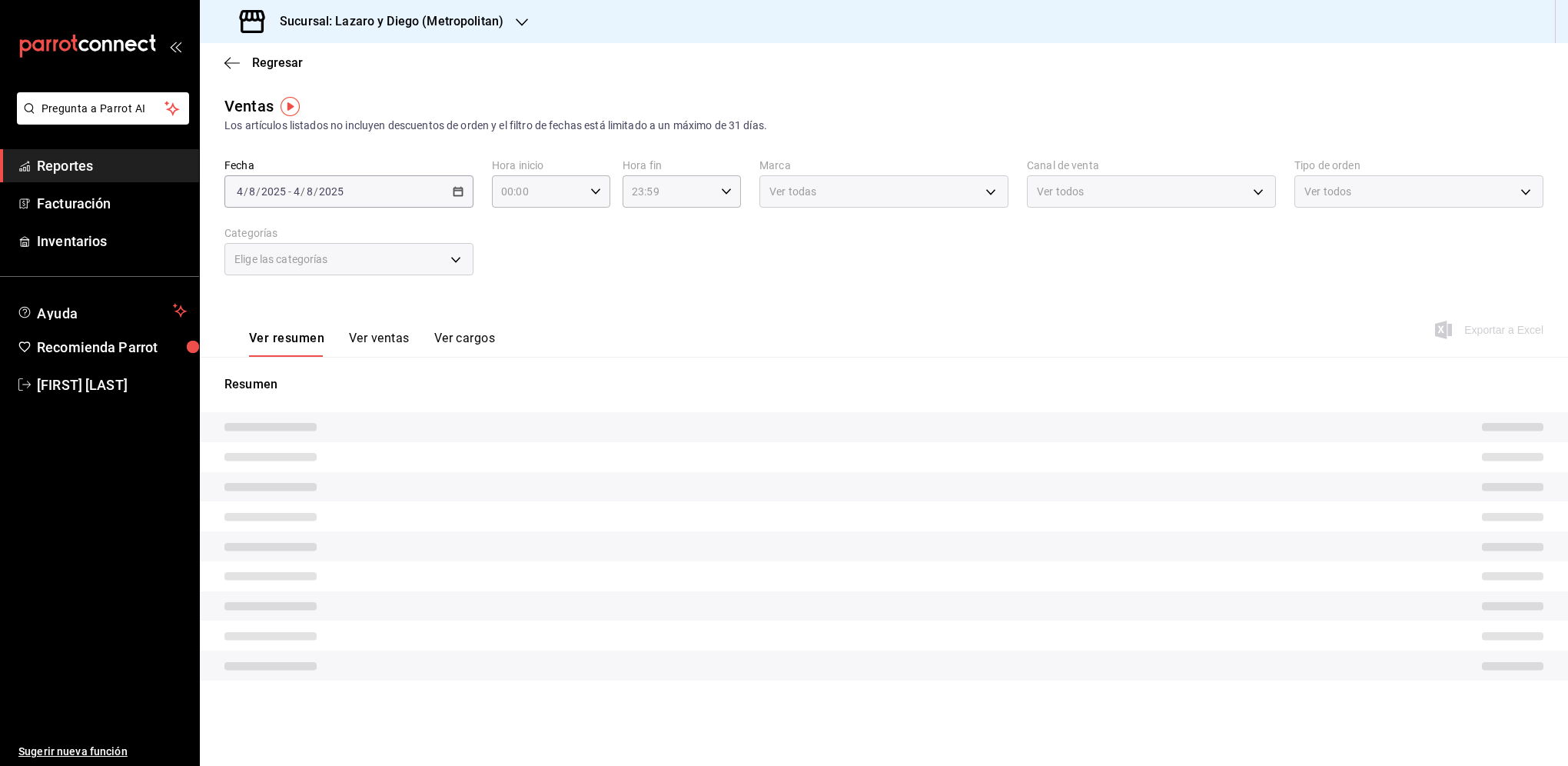 type on "05:00" 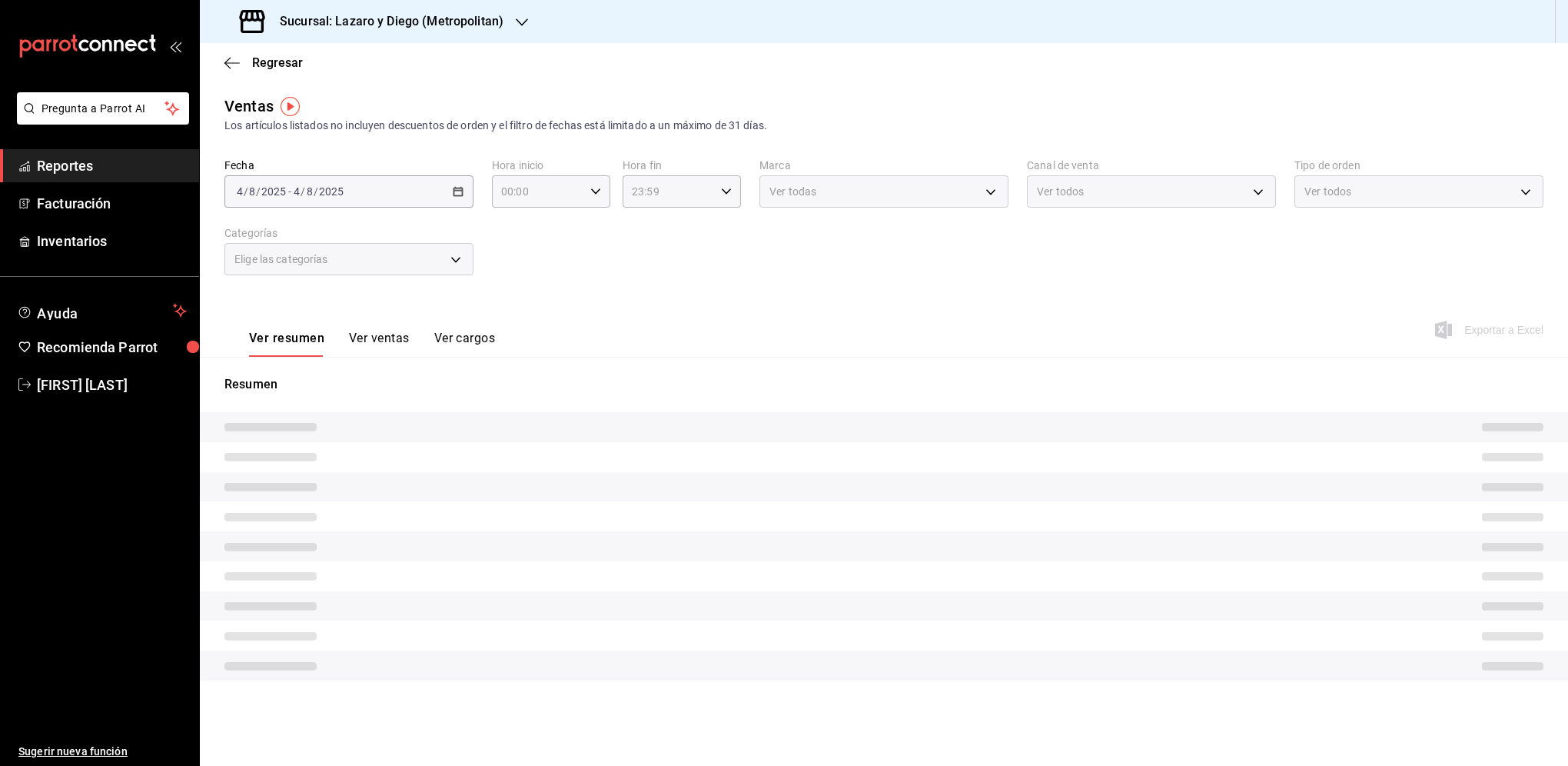 type on "04:59" 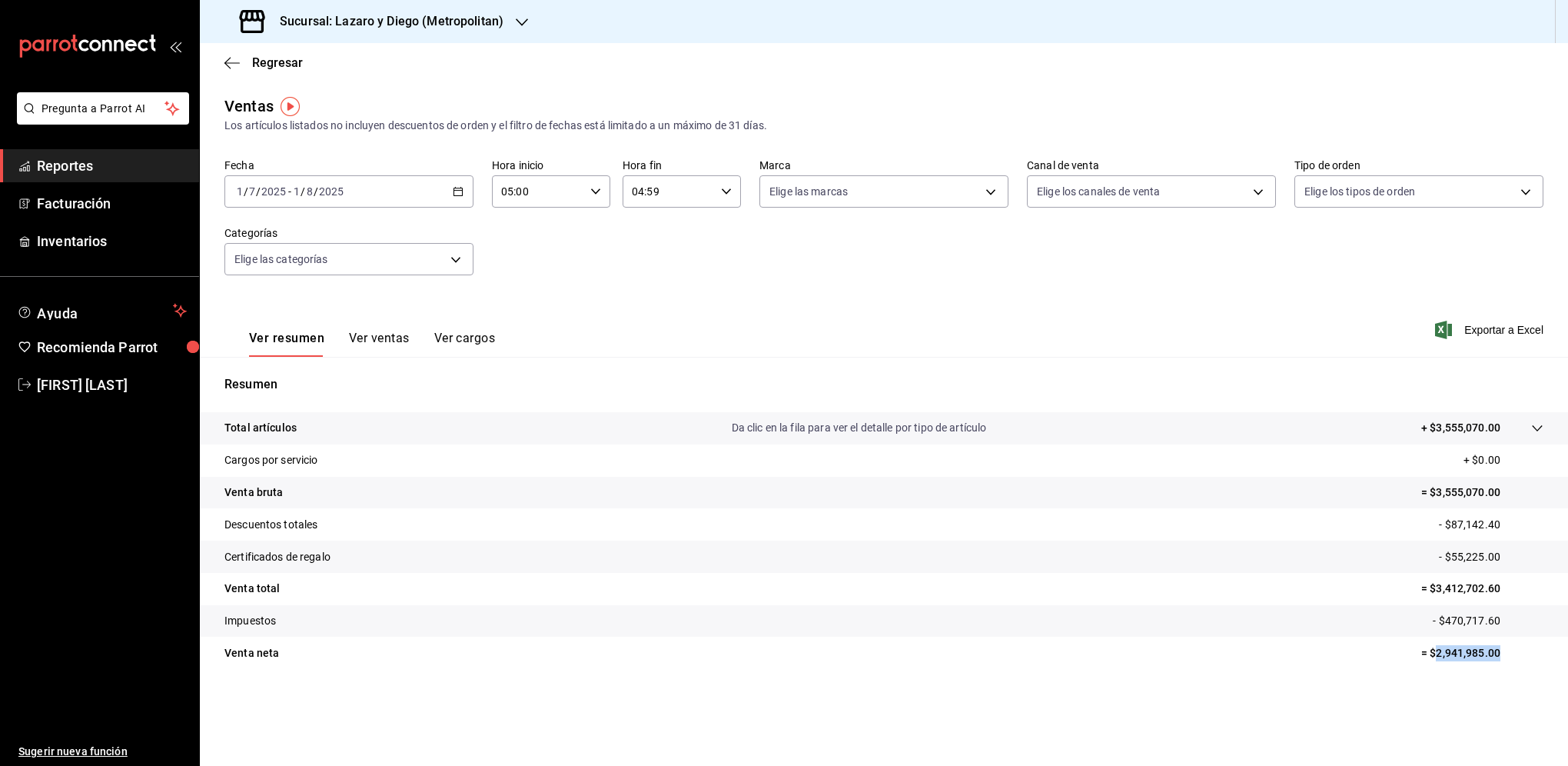drag, startPoint x: 1512, startPoint y: 659, endPoint x: 1436, endPoint y: 658, distance: 76.00658 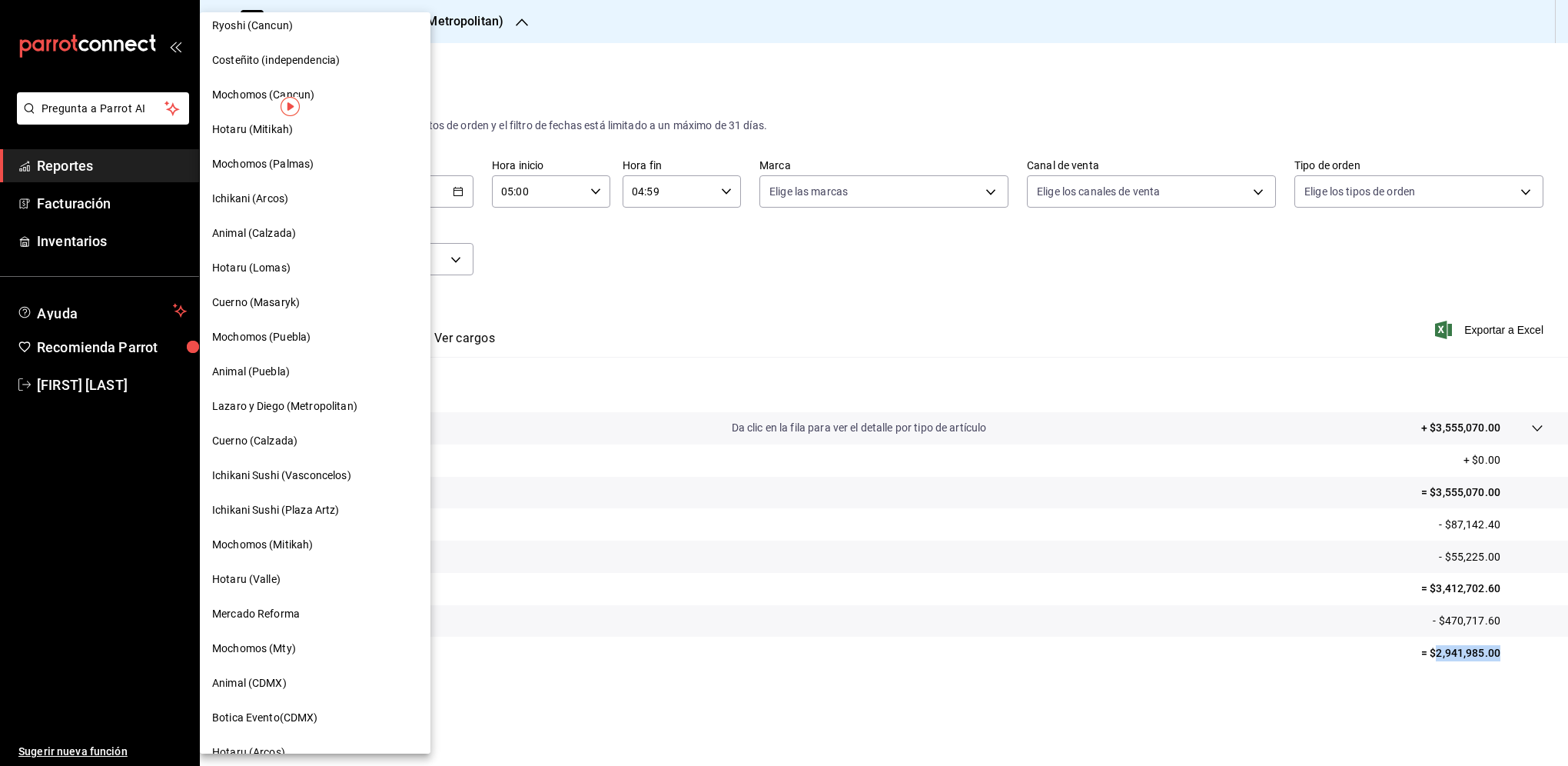 scroll, scrollTop: 448, scrollLeft: 0, axis: vertical 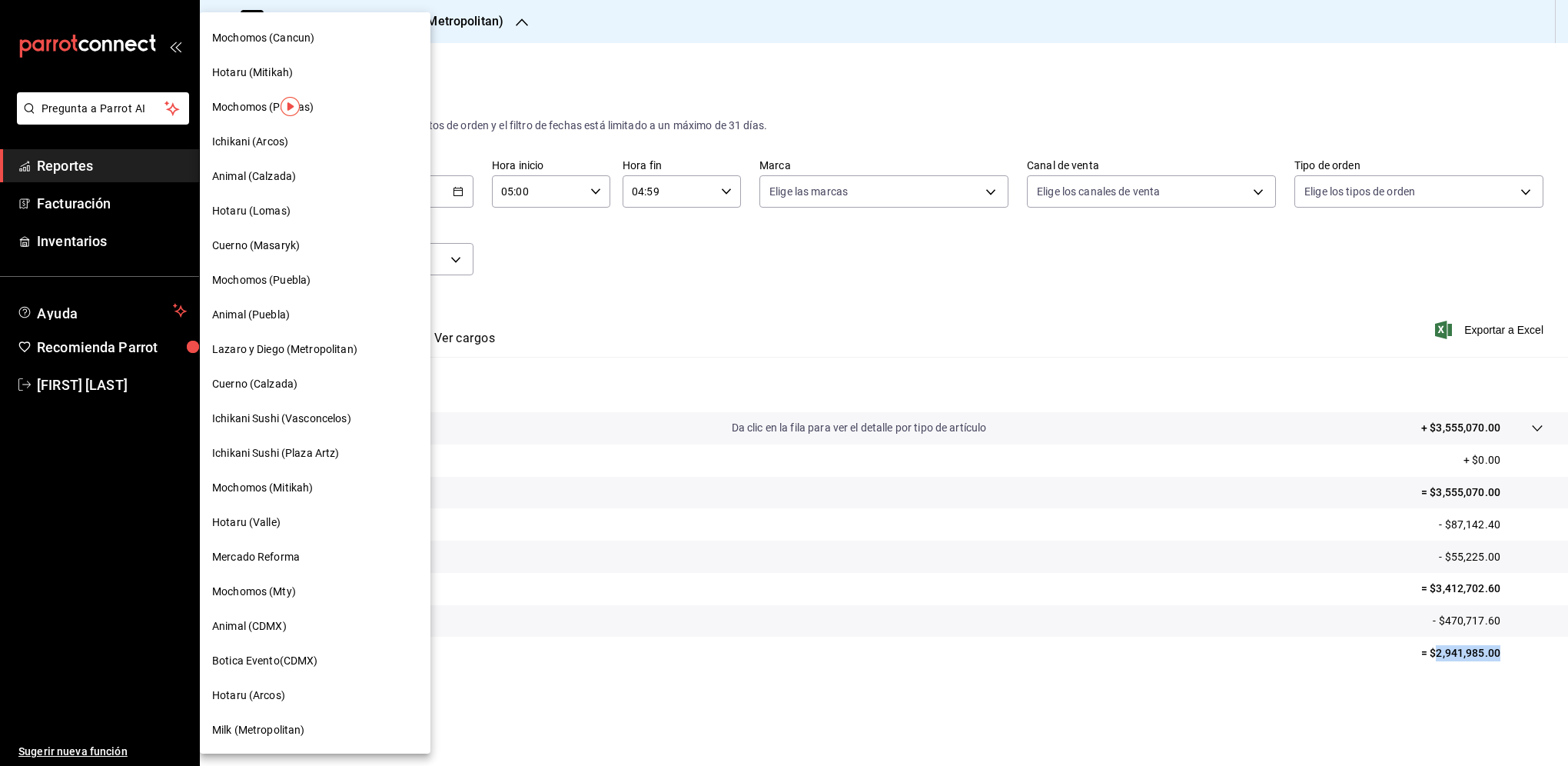 click on "Ichikani Sushi (Vasconcelos)" at bounding box center [281, 418] 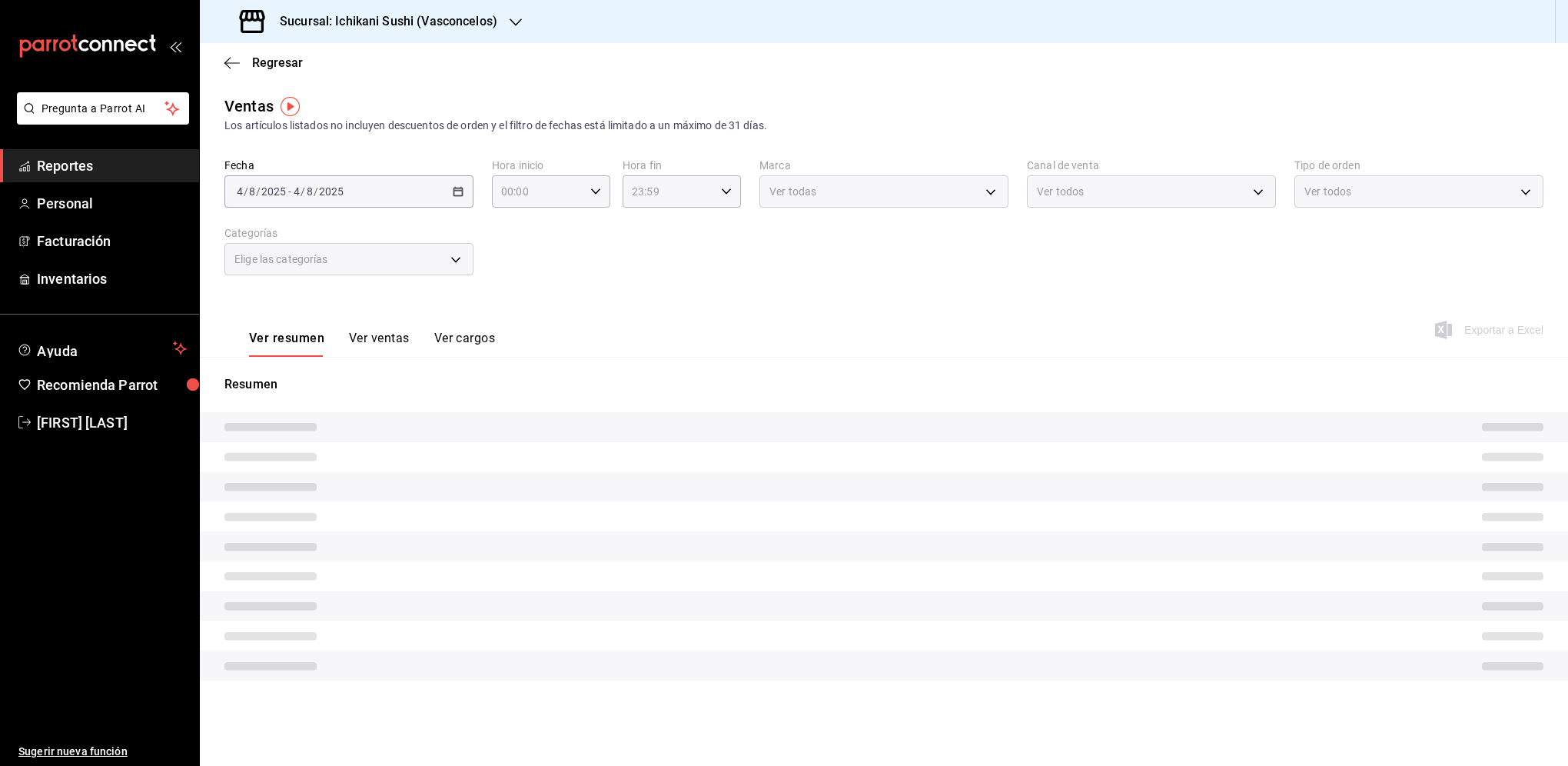 type on "05:00" 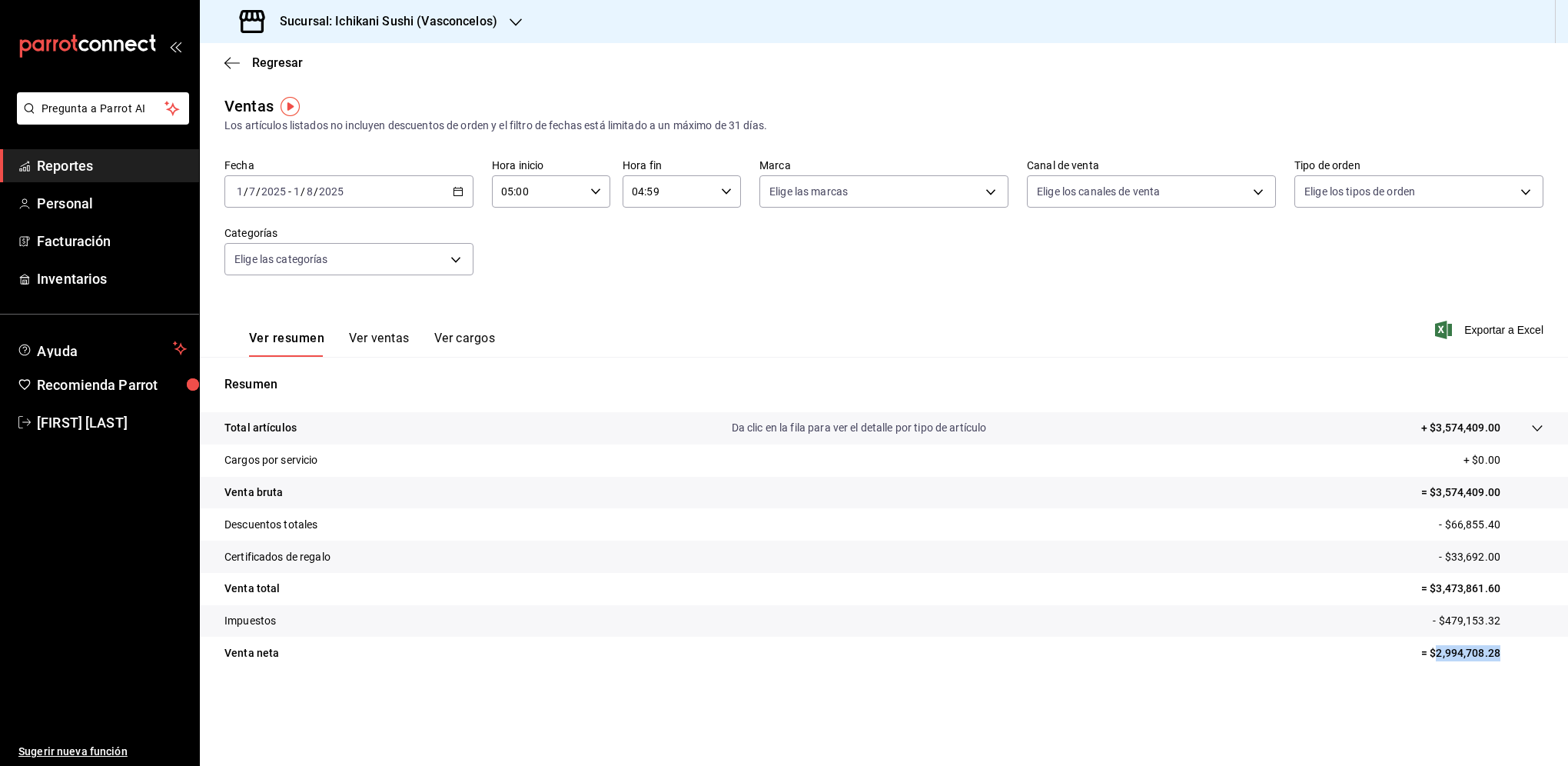 drag, startPoint x: 1514, startPoint y: 659, endPoint x: 1435, endPoint y: 661, distance: 79.02531 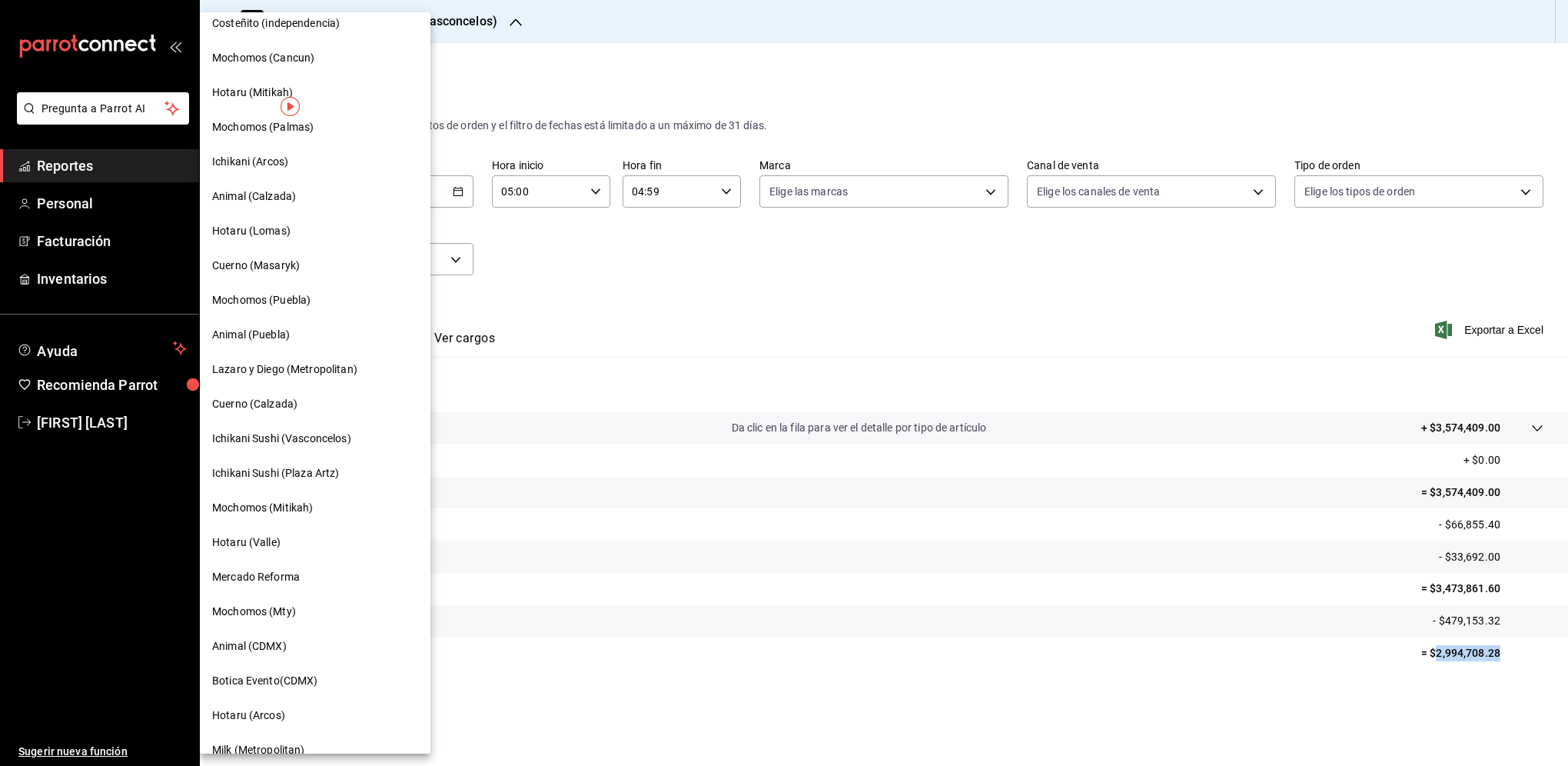 scroll, scrollTop: 448, scrollLeft: 0, axis: vertical 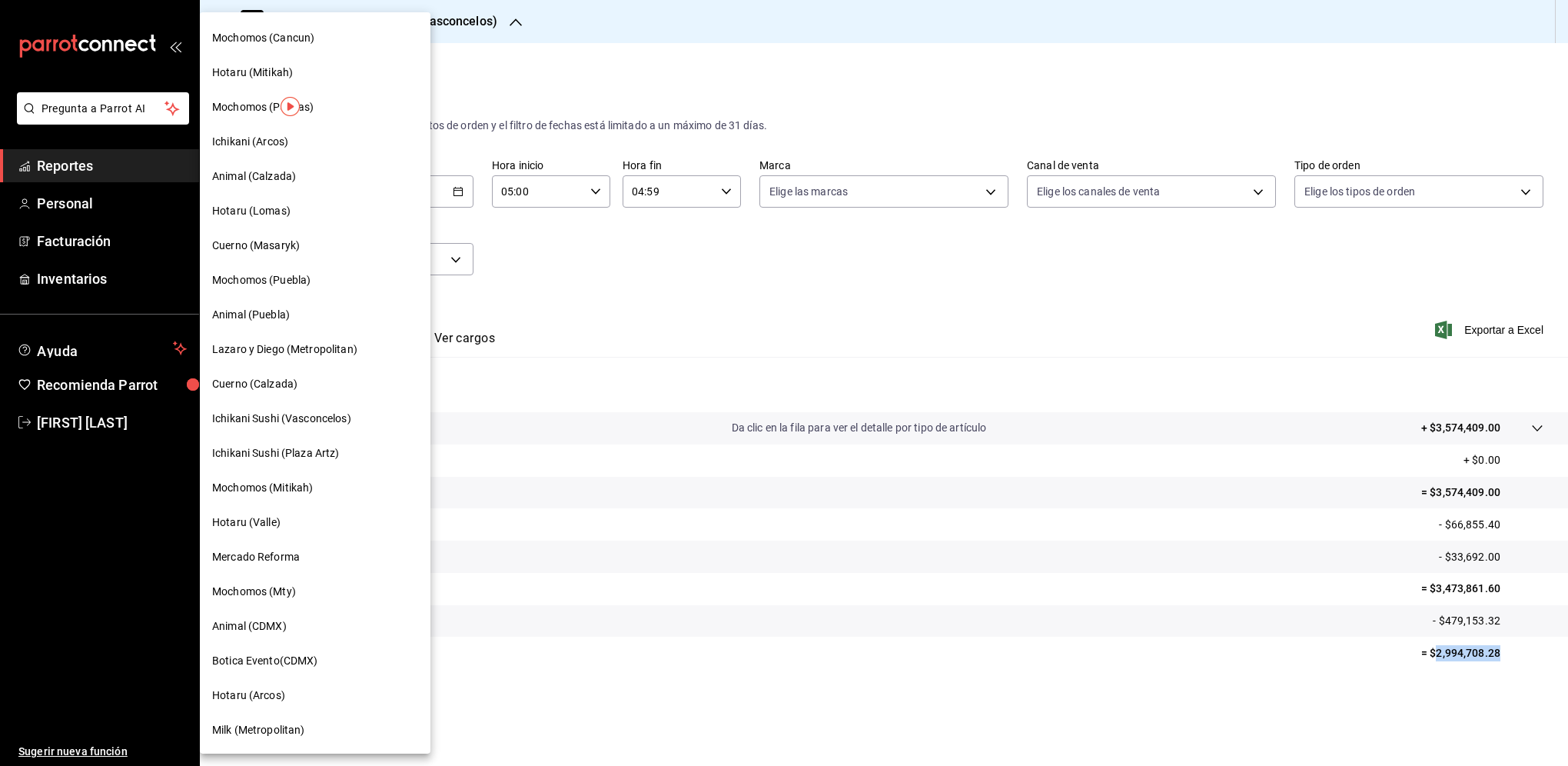 click on "Ichikani Sushi (Plaza Artz)" at bounding box center (276, 453) 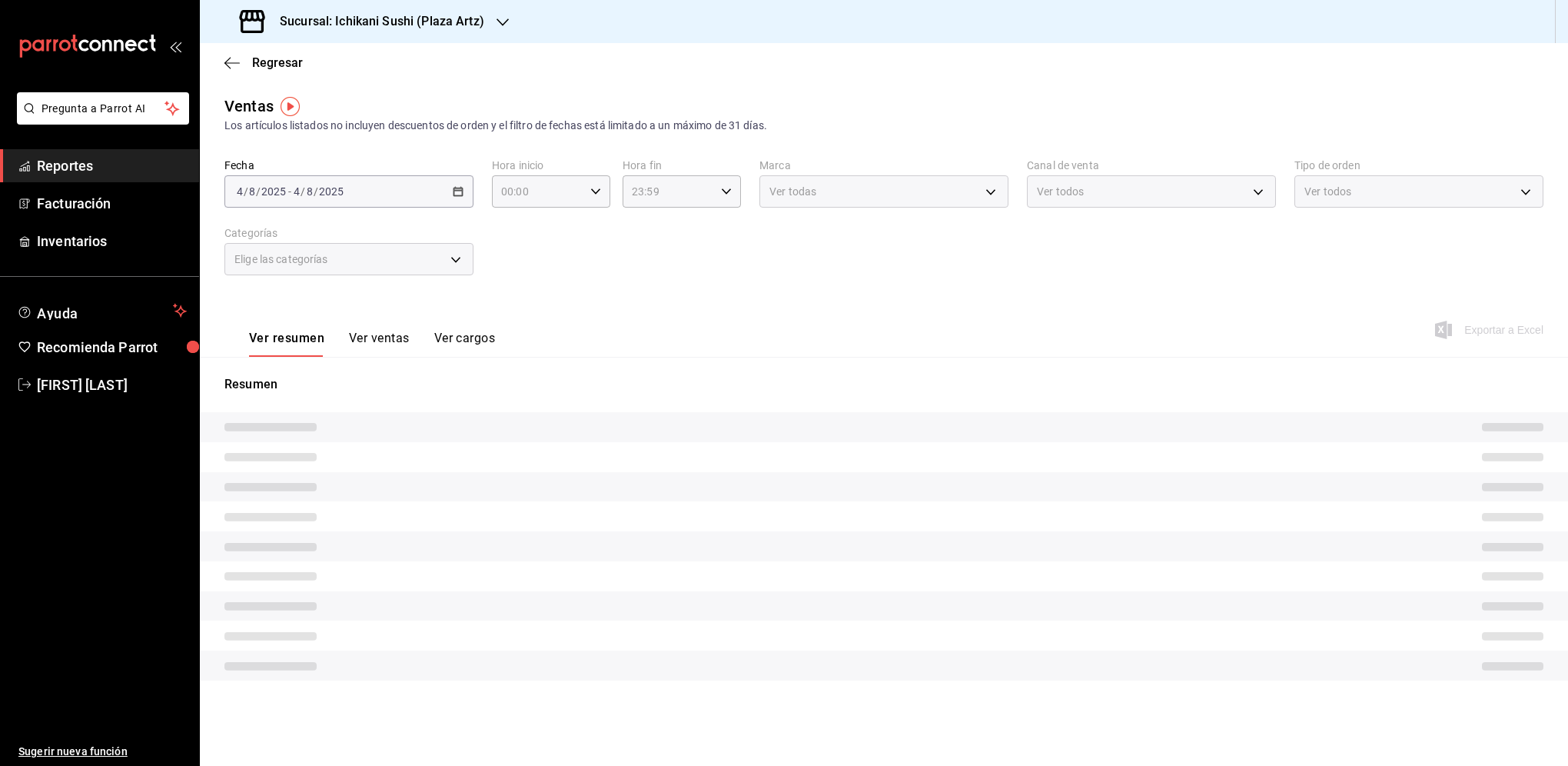 type on "05:00" 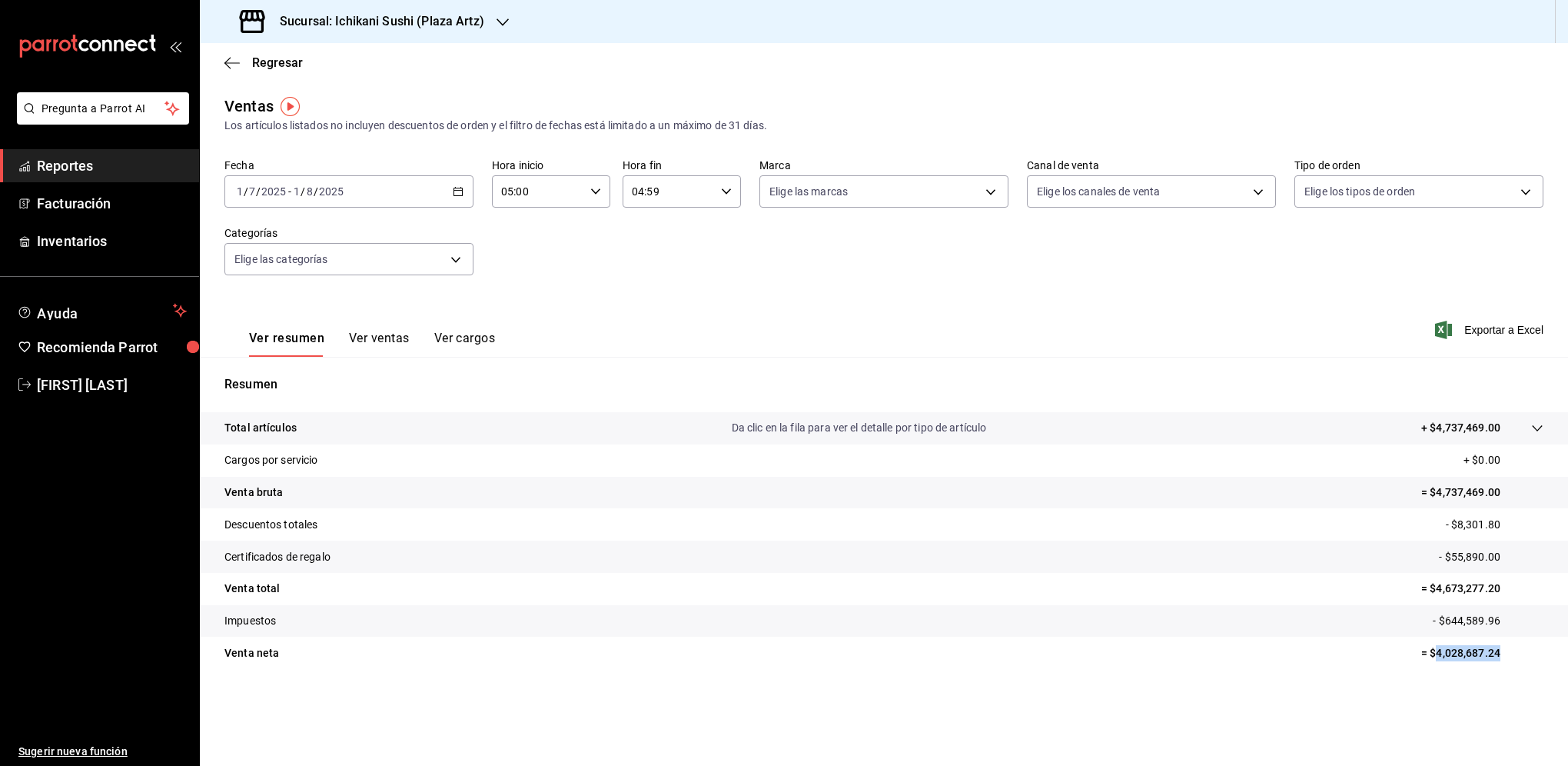 drag, startPoint x: 1493, startPoint y: 656, endPoint x: 1437, endPoint y: 651, distance: 56.22277 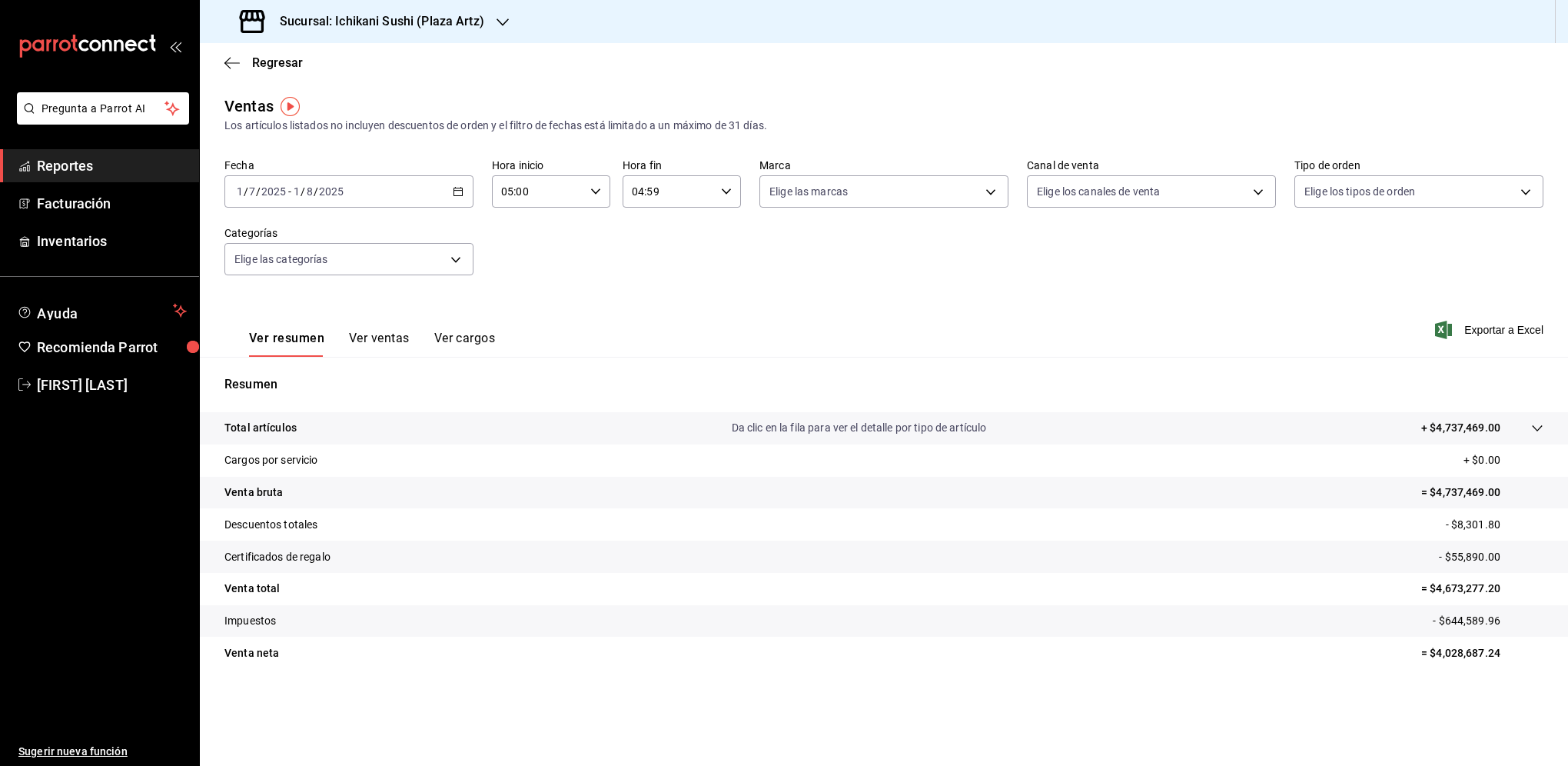 click on "Sucursal: Ichikani Sushi (Plaza Artz)" at bounding box center [884, 22] 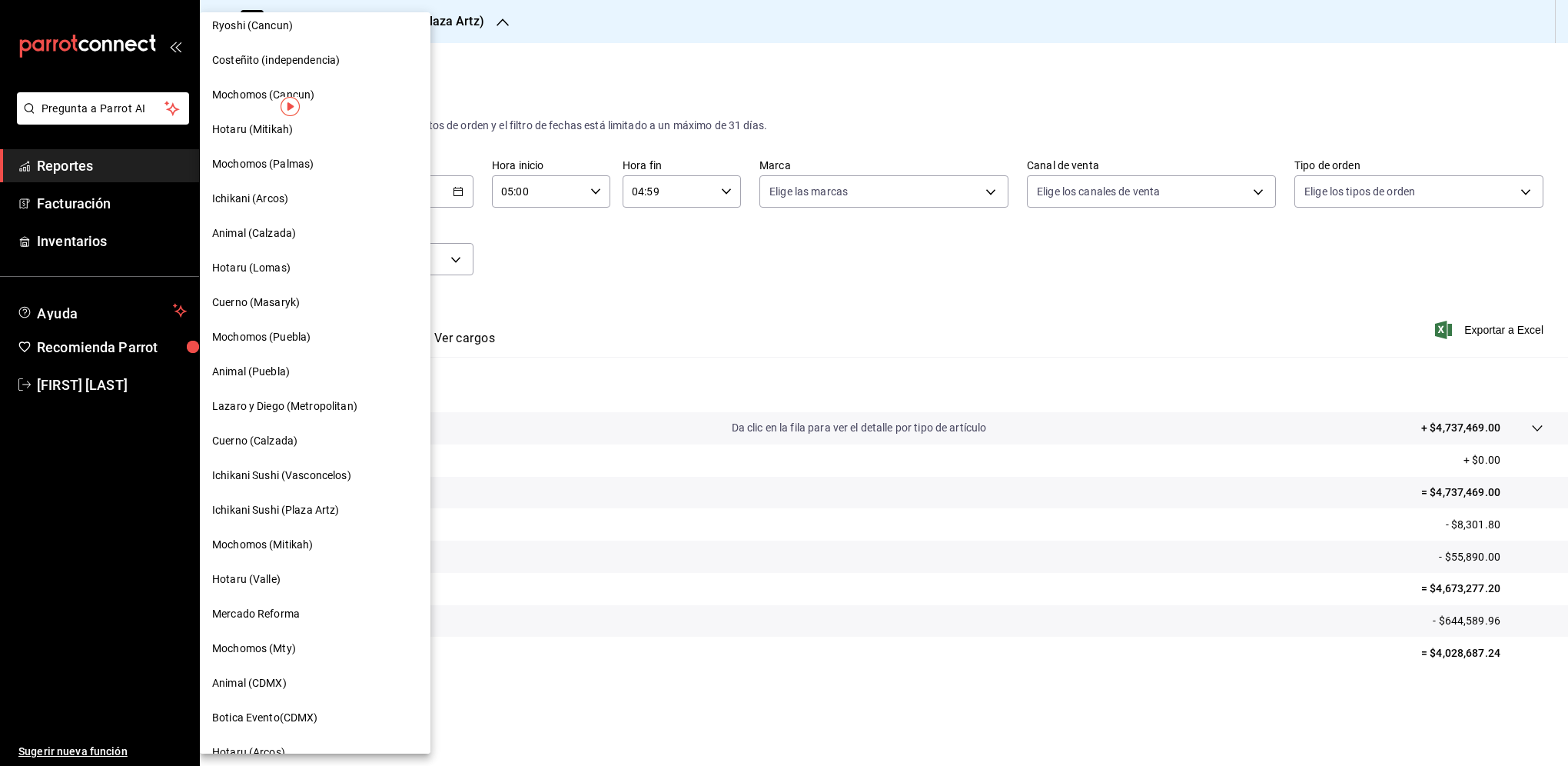 scroll, scrollTop: 448, scrollLeft: 0, axis: vertical 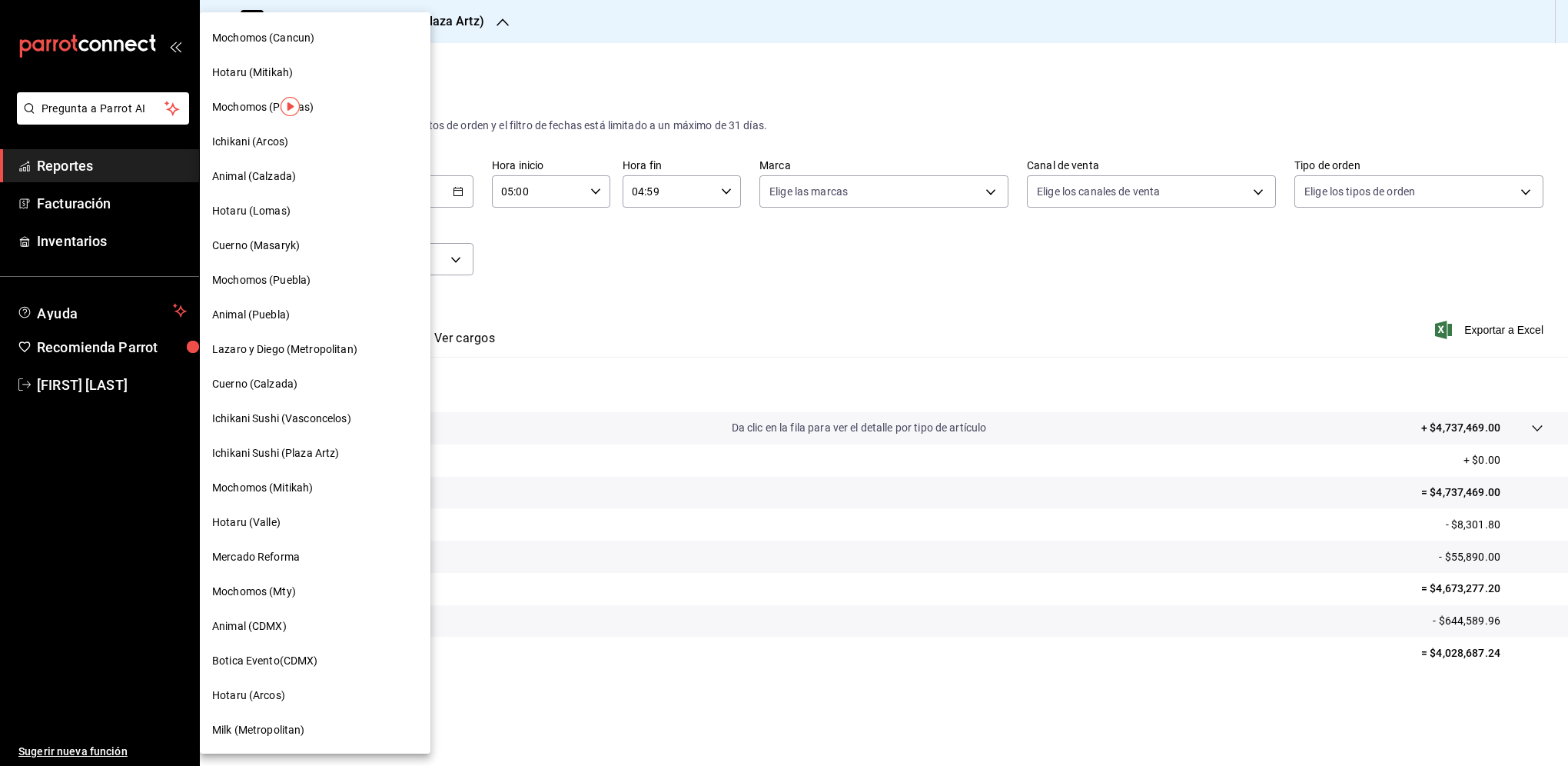 click on "Mochomos (Mitikah)" at bounding box center [262, 488] 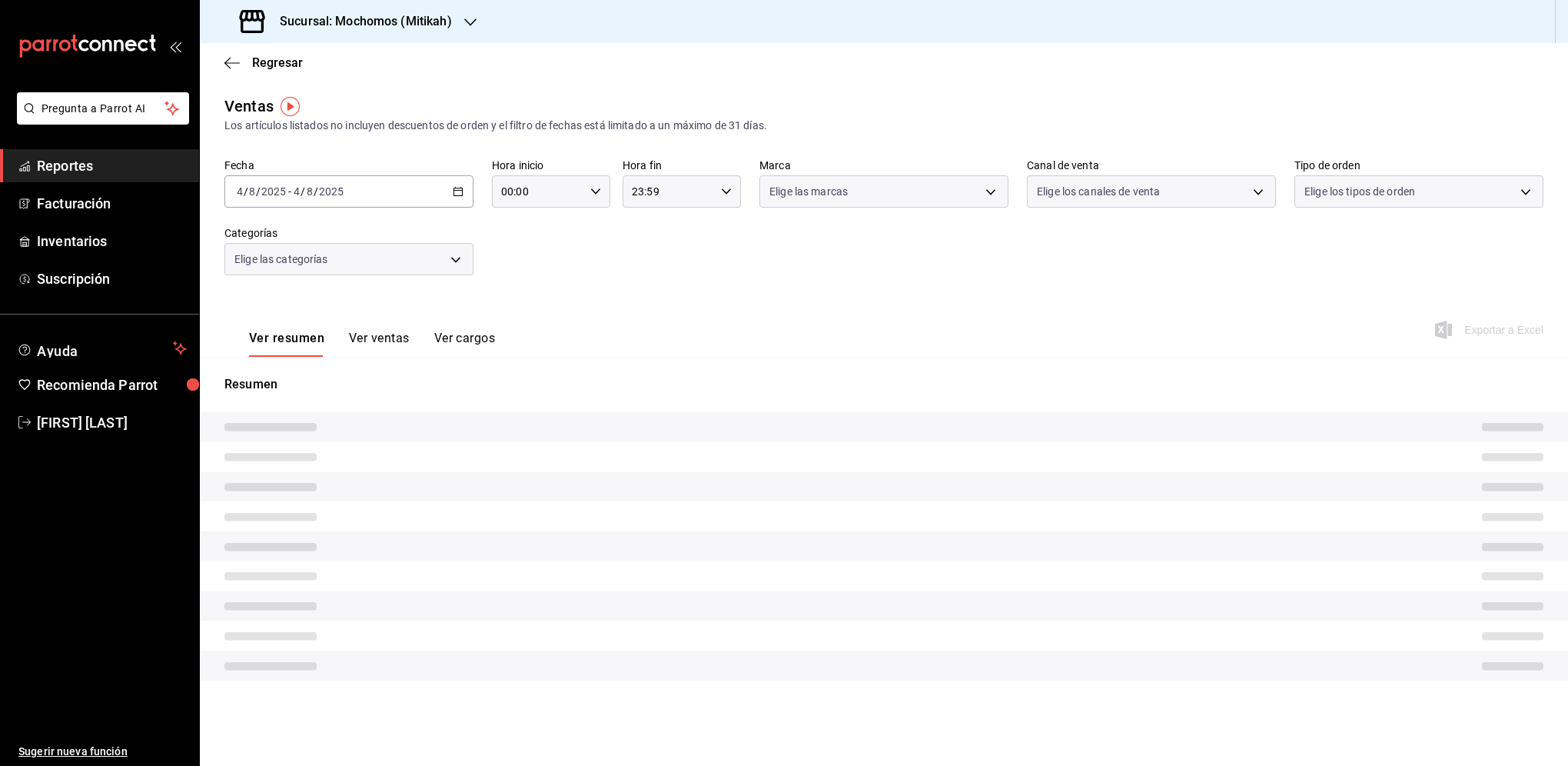 type on "05:00" 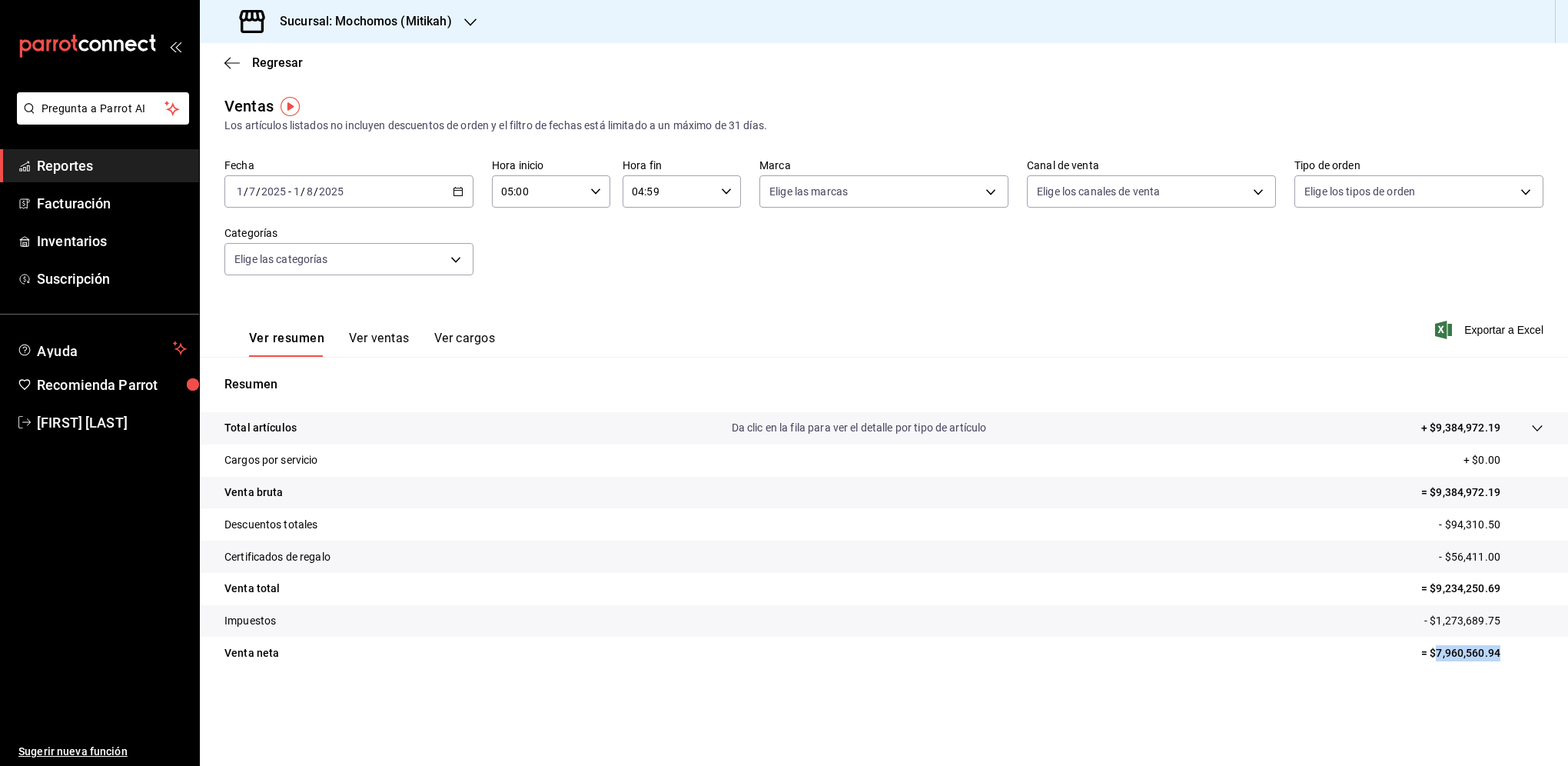 drag, startPoint x: 1503, startPoint y: 648, endPoint x: 1438, endPoint y: 639, distance: 65.62012 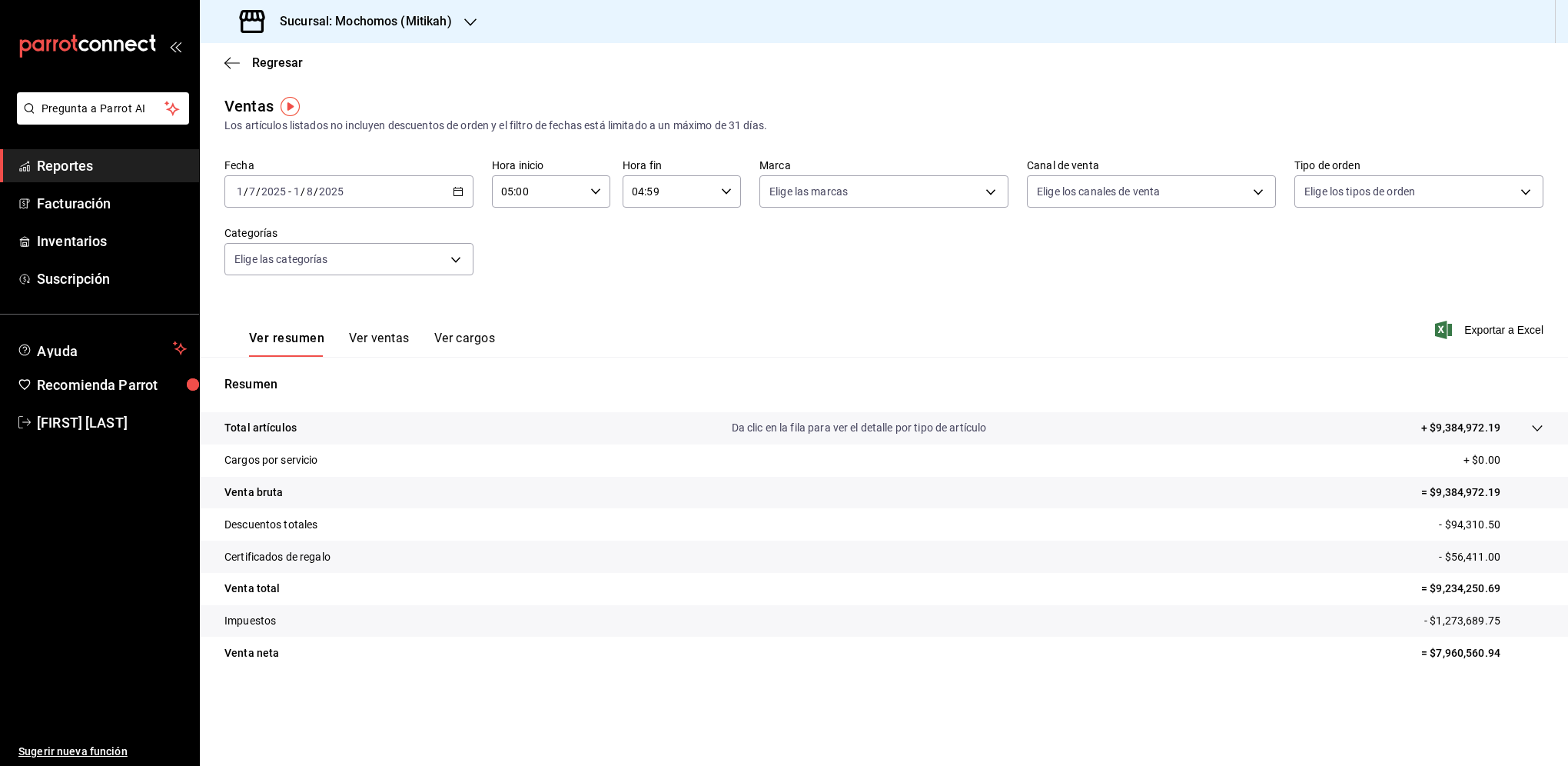 click on "Sucursal: Mochomos (Mitikah)" at bounding box center [347, 22] 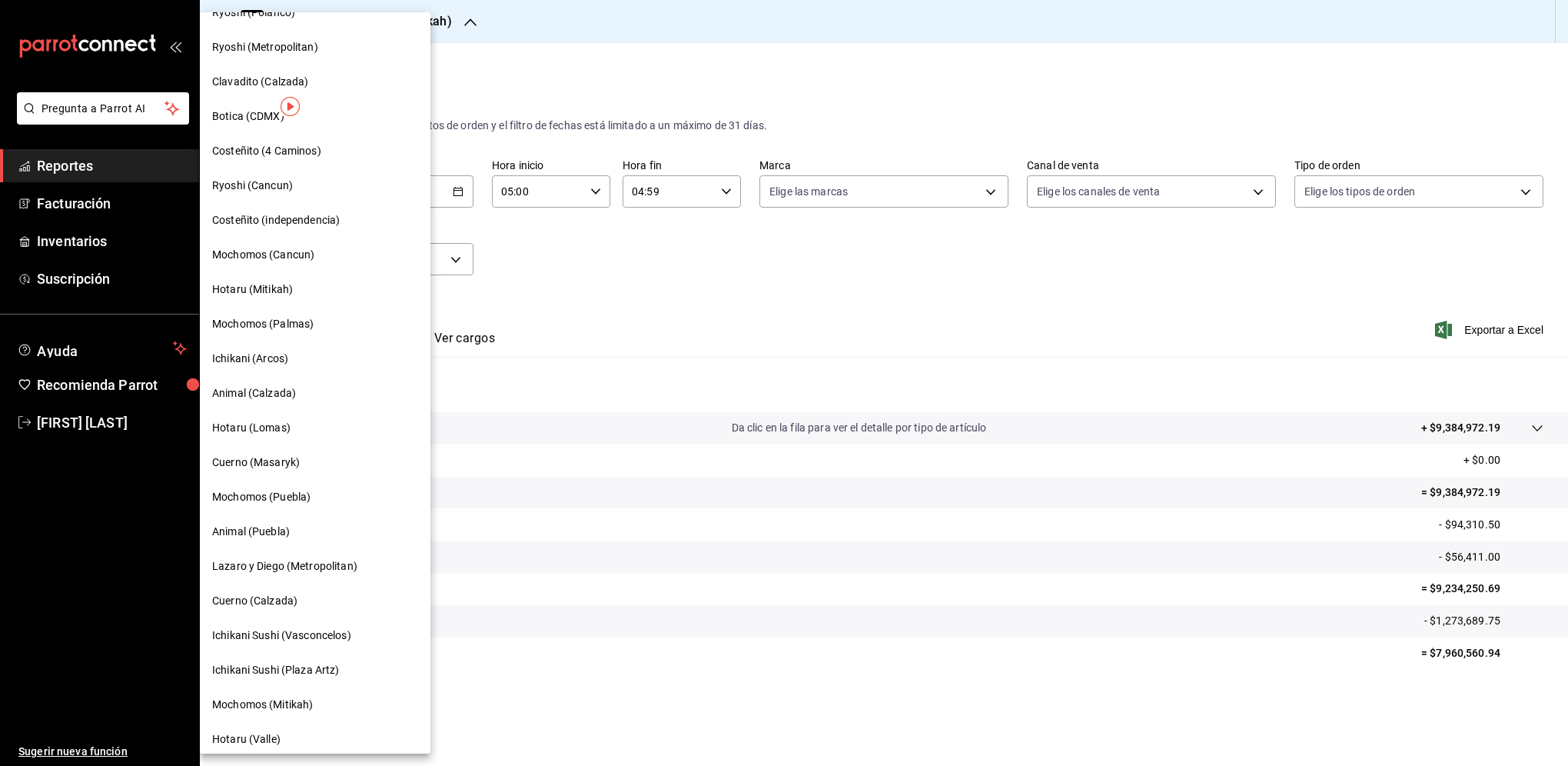 scroll, scrollTop: 448, scrollLeft: 0, axis: vertical 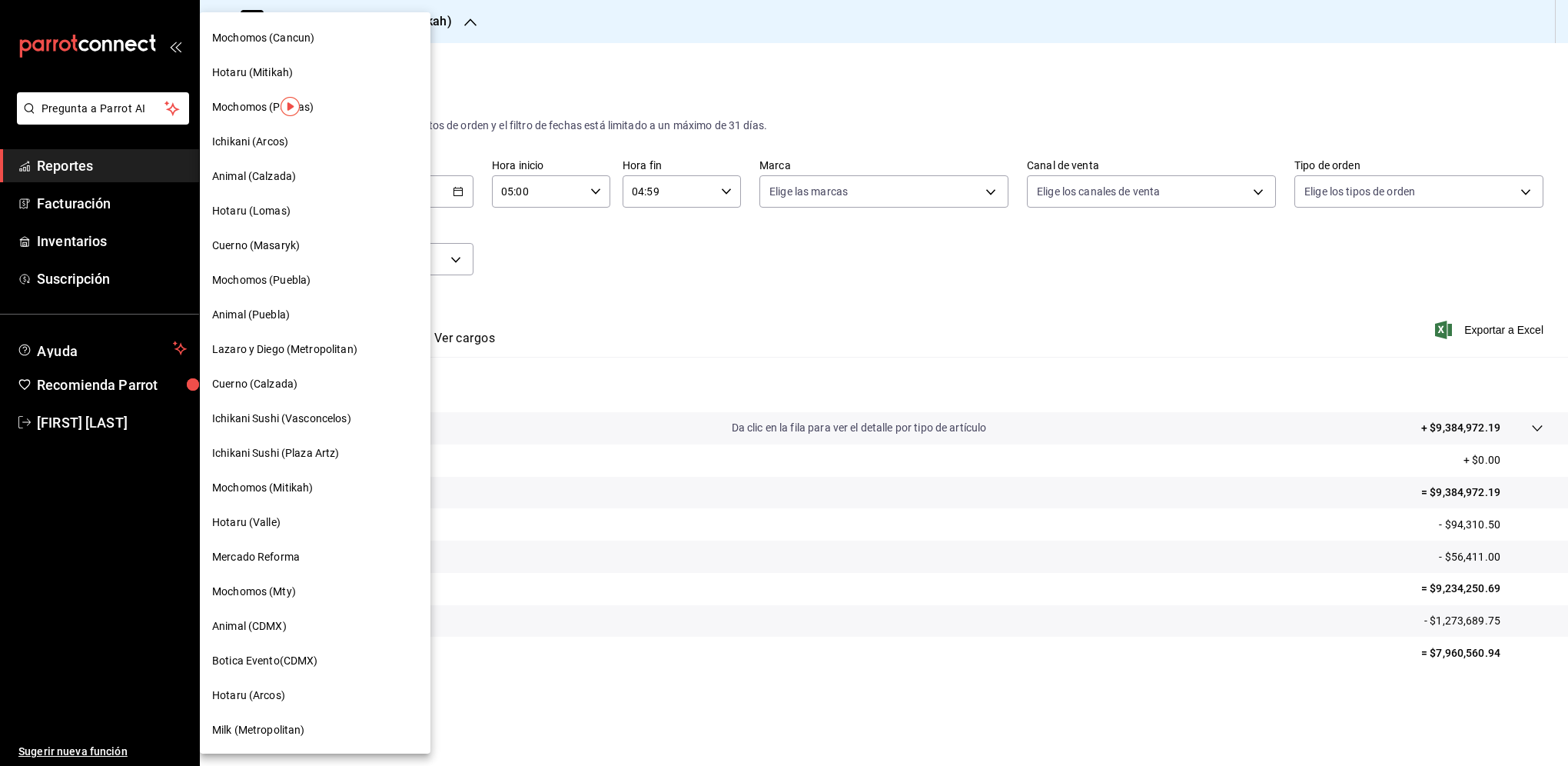 click on "Hotaru (Valle)" at bounding box center [315, 522] 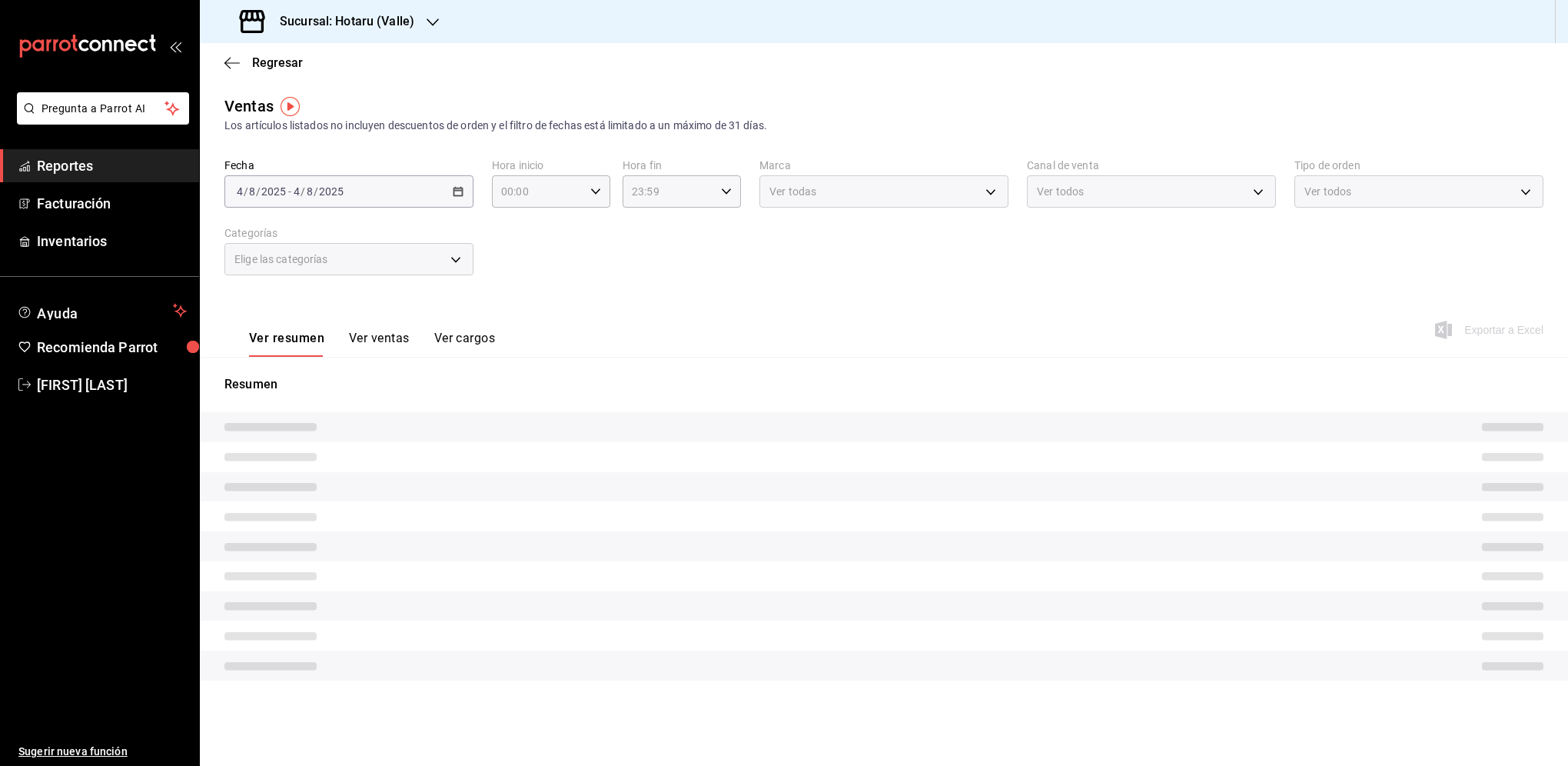 type on "05:00" 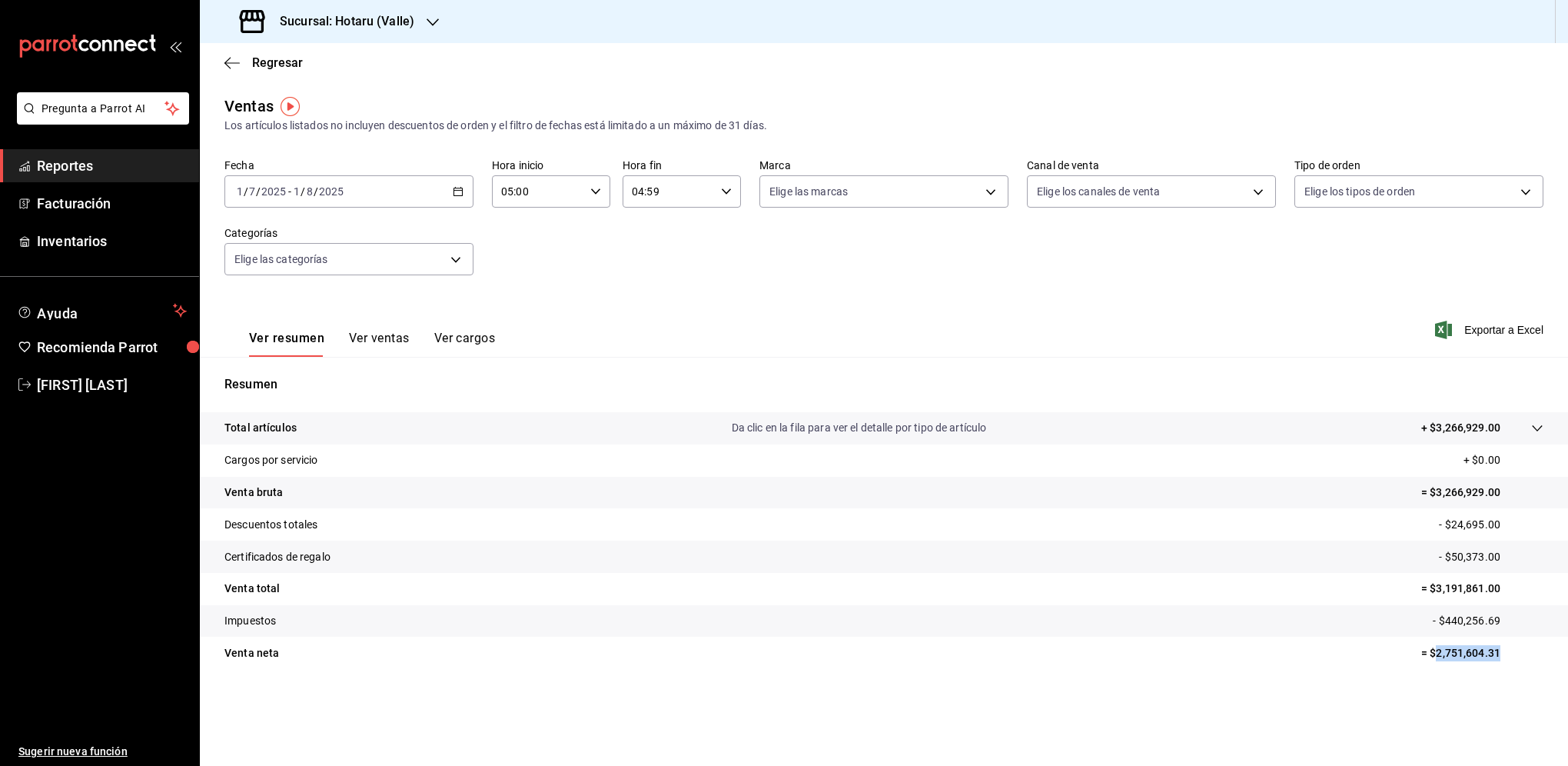 drag, startPoint x: 1470, startPoint y: 663, endPoint x: 1436, endPoint y: 663, distance: 34 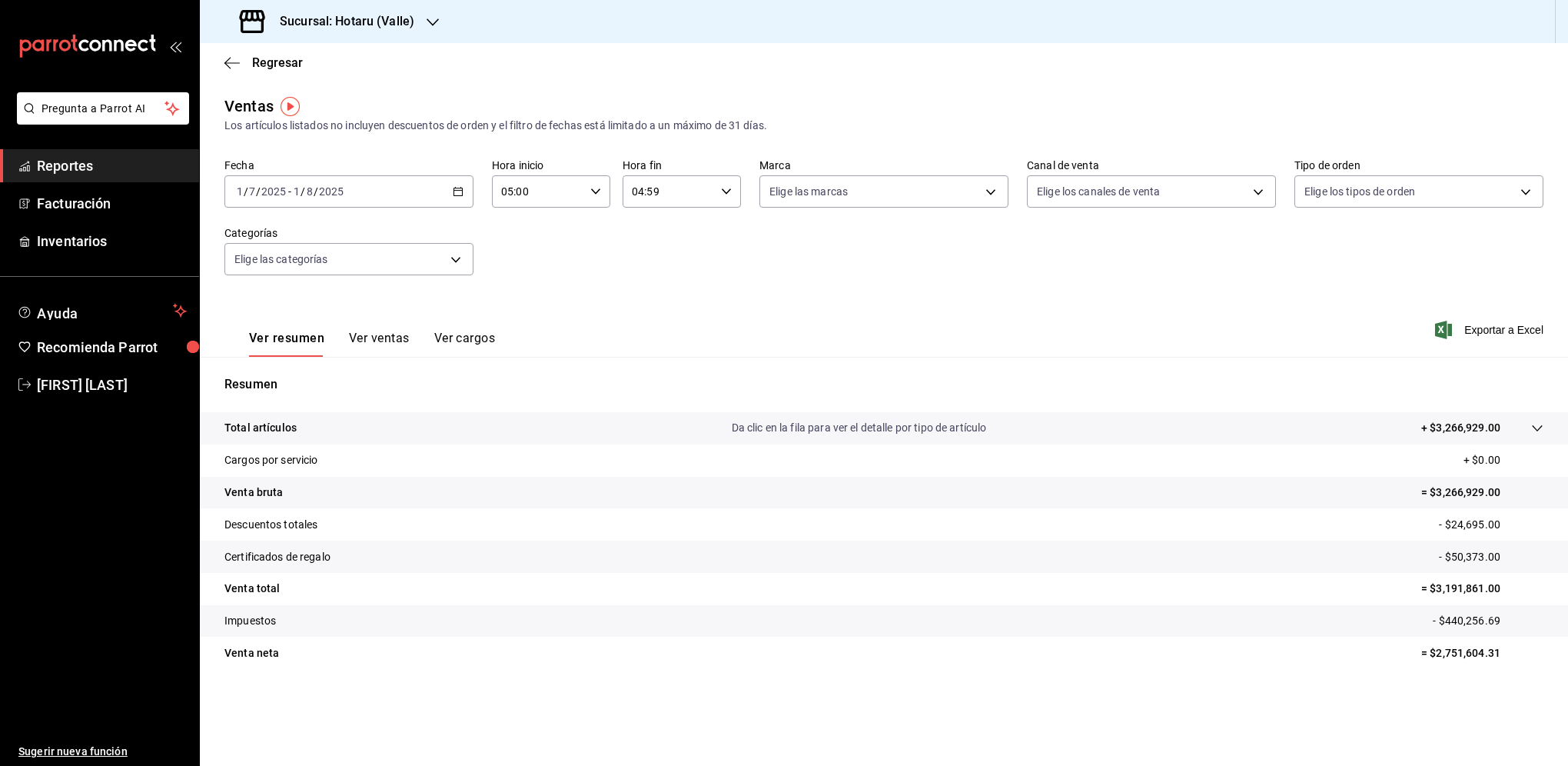 click on "Sucursal: Hotaru (Valle)" at bounding box center (328, 22) 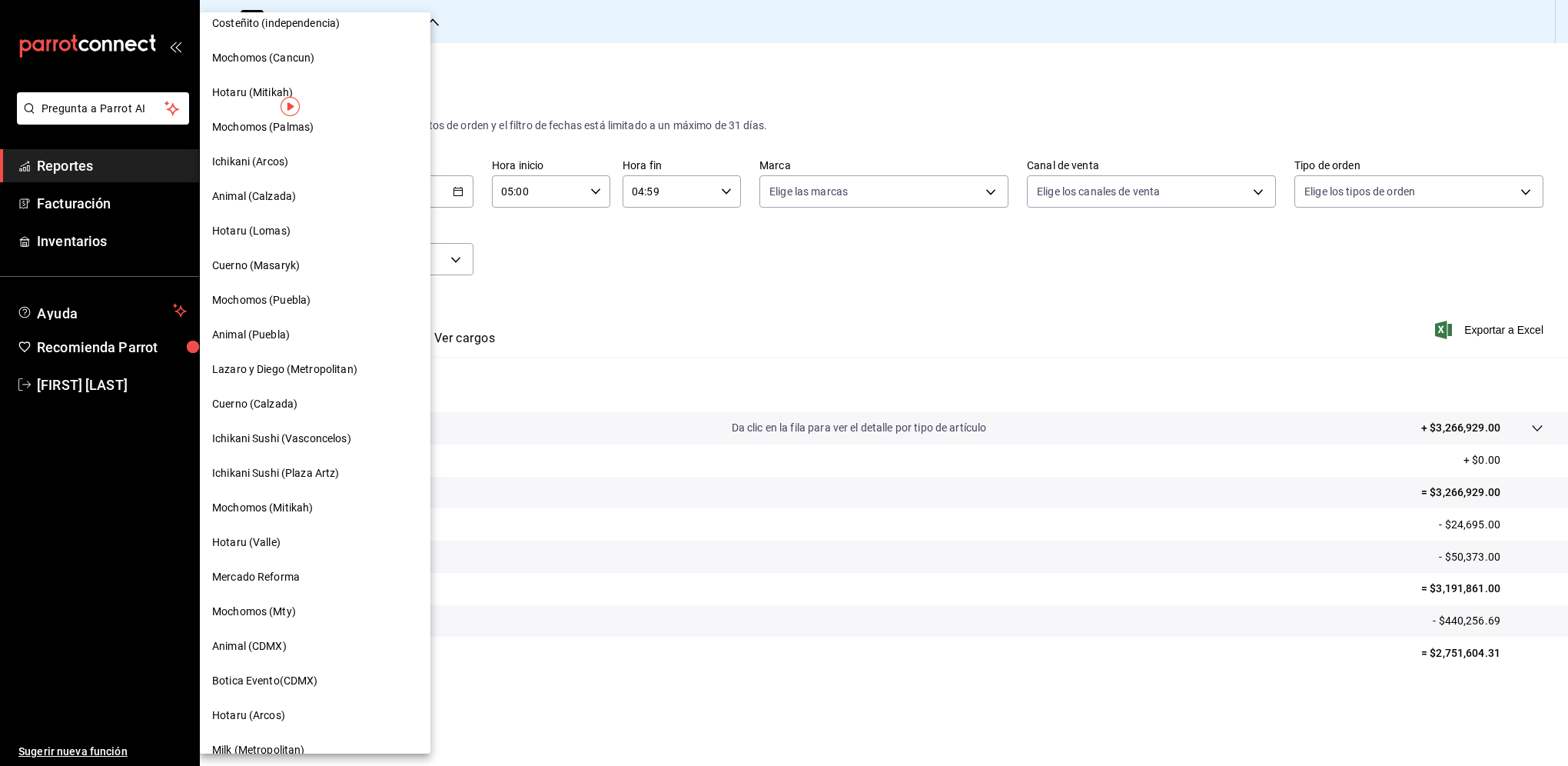scroll, scrollTop: 448, scrollLeft: 0, axis: vertical 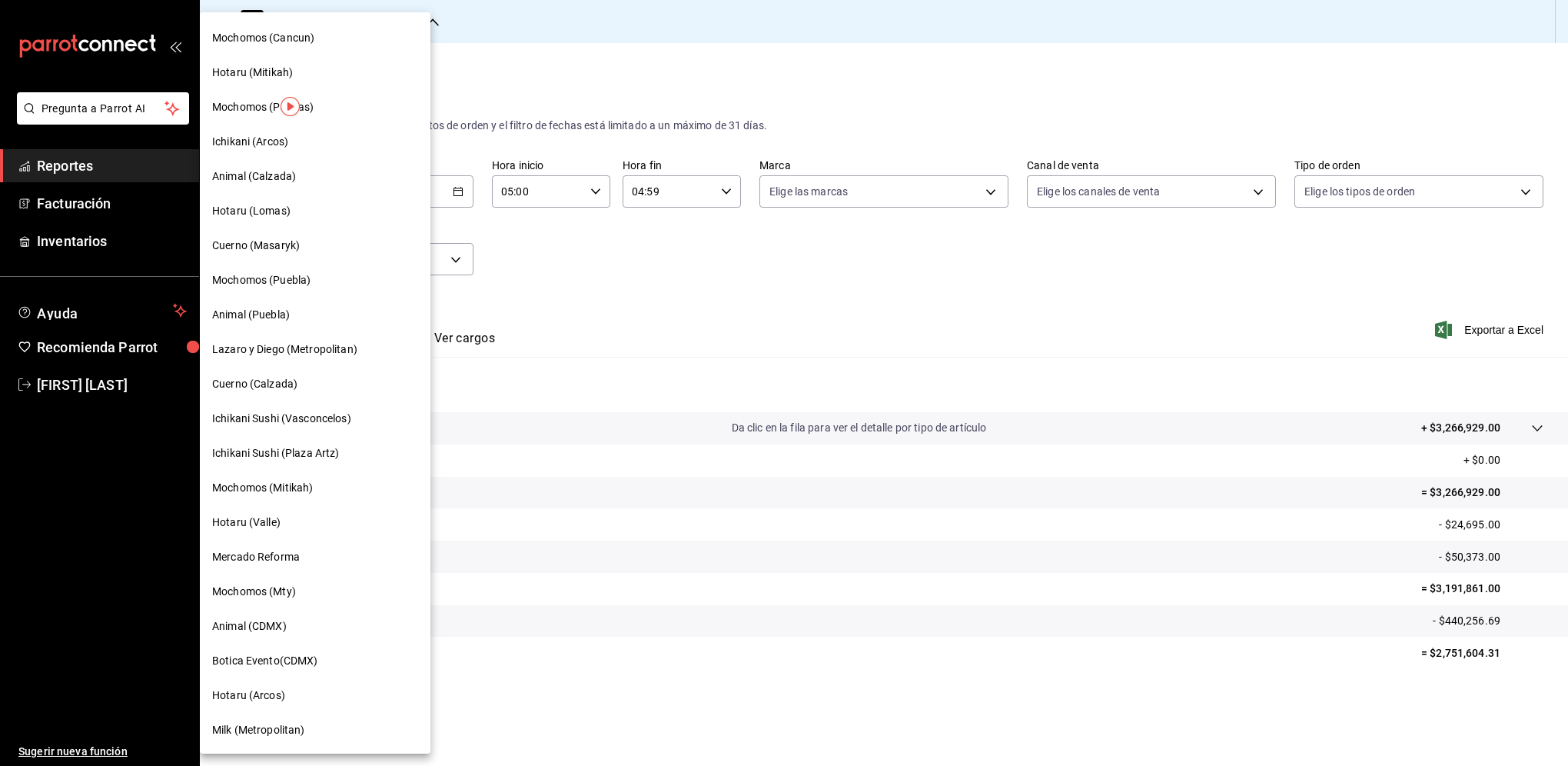 click on "Mochomos (Mty)" at bounding box center [315, 591] 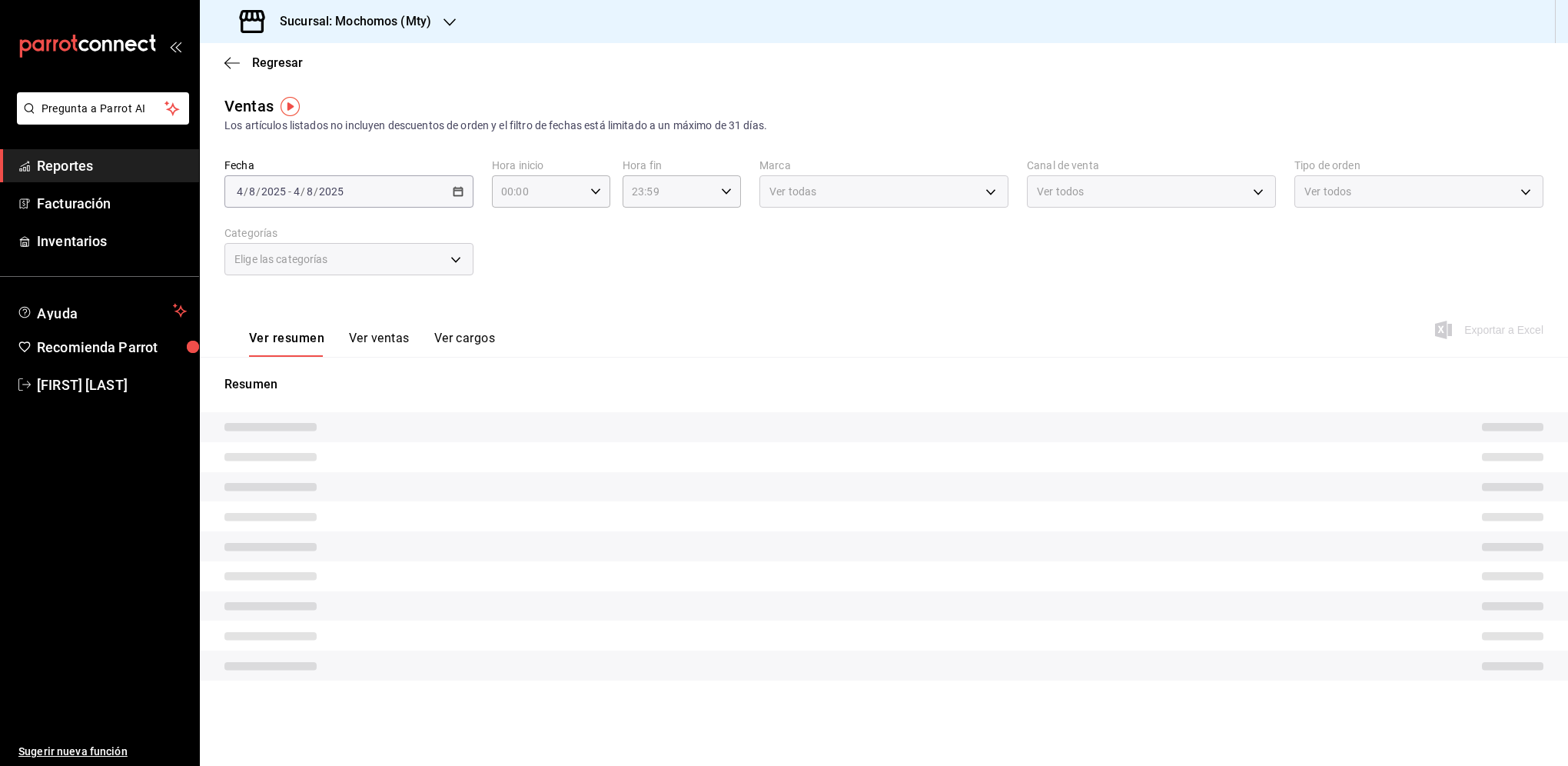 type on "05:00" 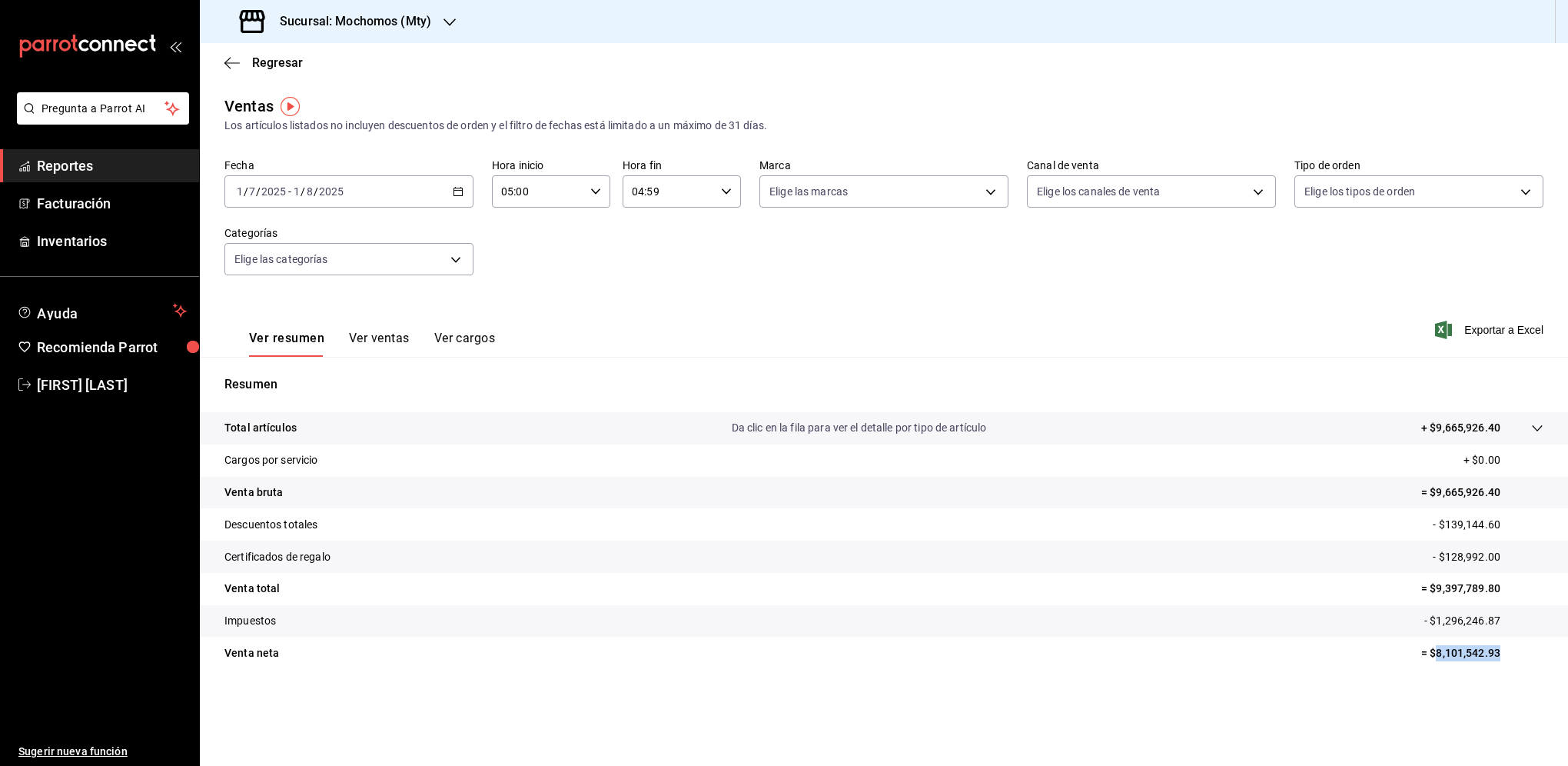 drag, startPoint x: 1496, startPoint y: 655, endPoint x: 1437, endPoint y: 651, distance: 59.13544 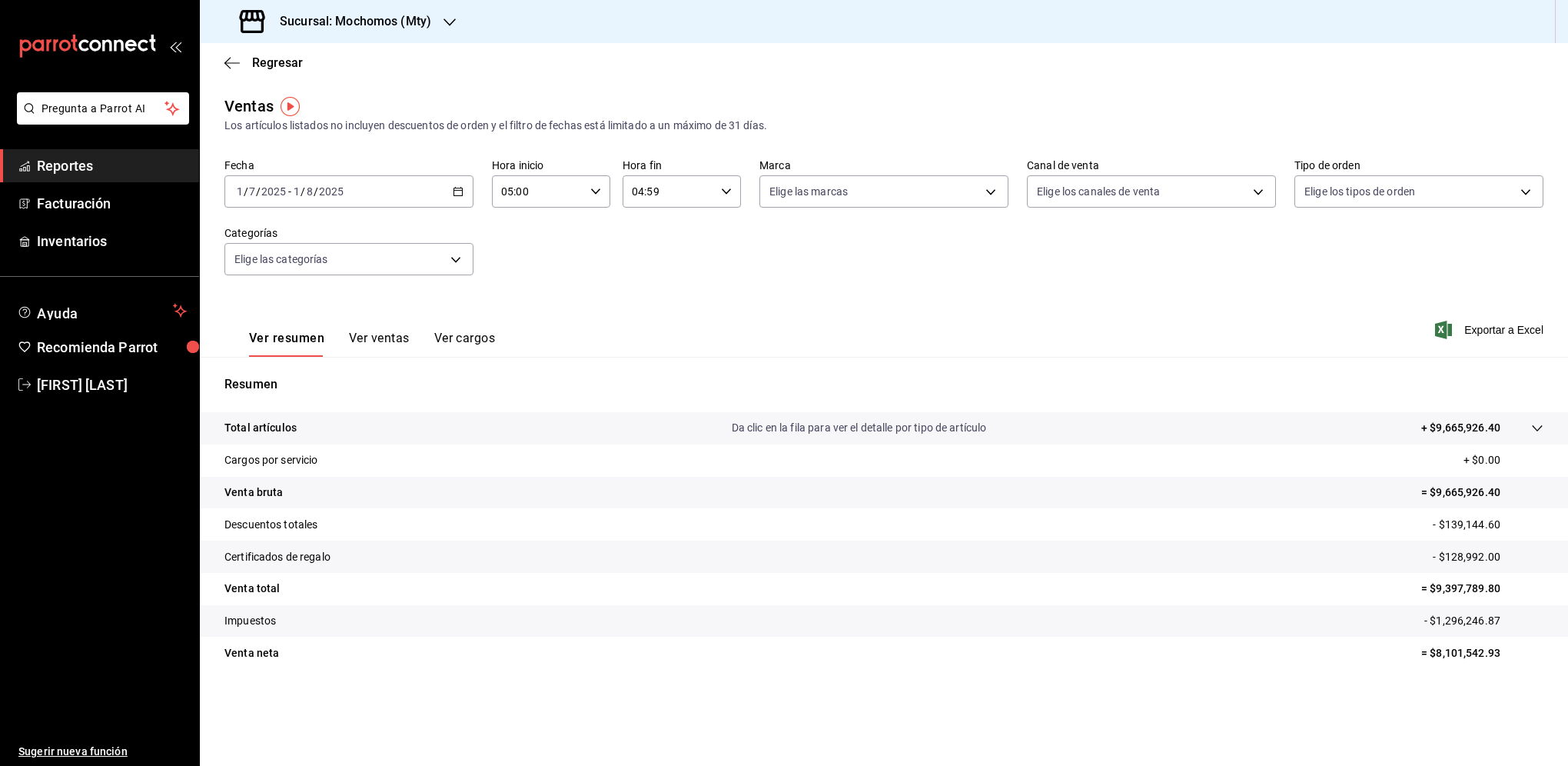 click on "Sucursal: Mochomos (Mty)" at bounding box center [337, 22] 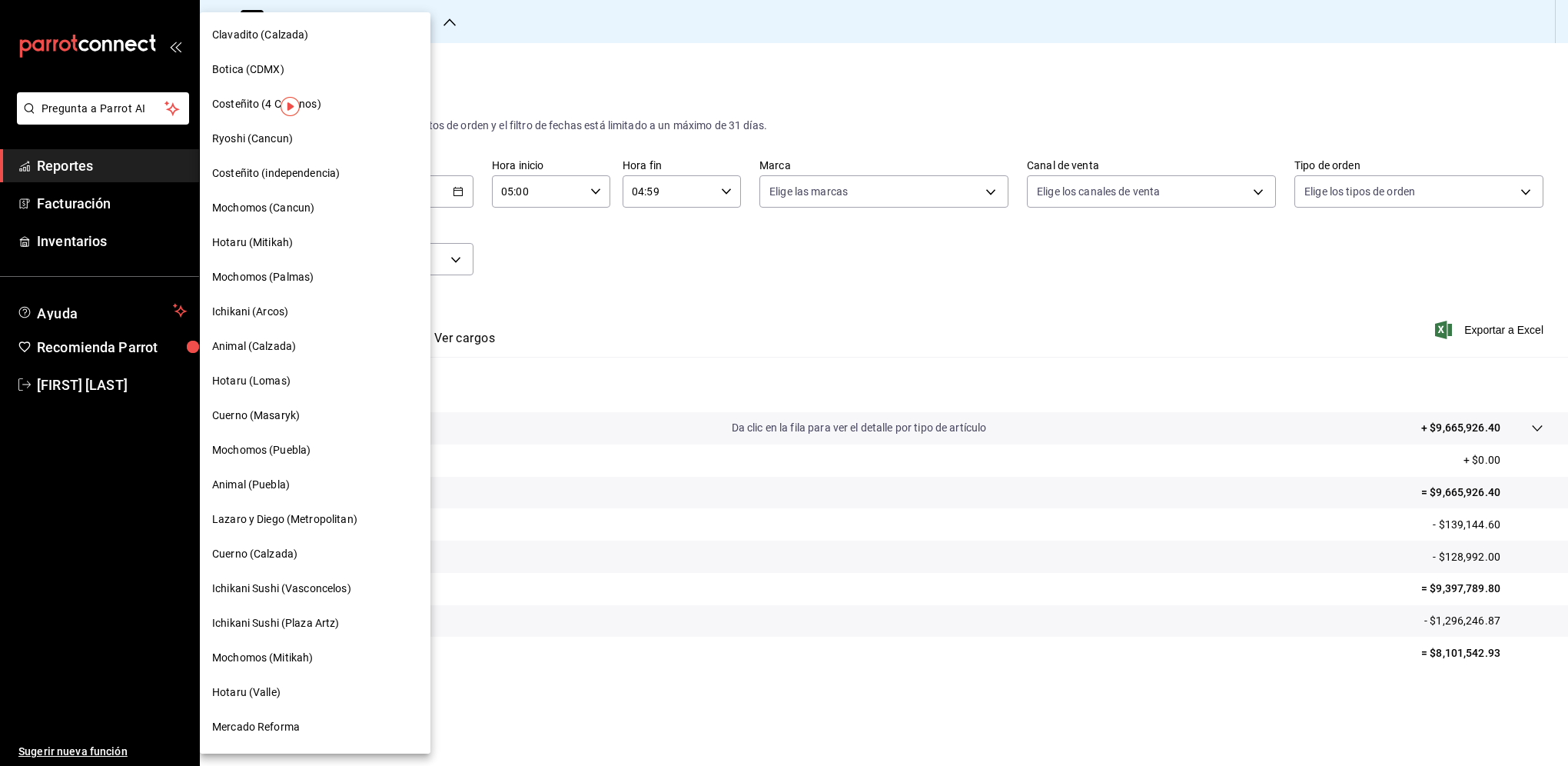 scroll, scrollTop: 448, scrollLeft: 0, axis: vertical 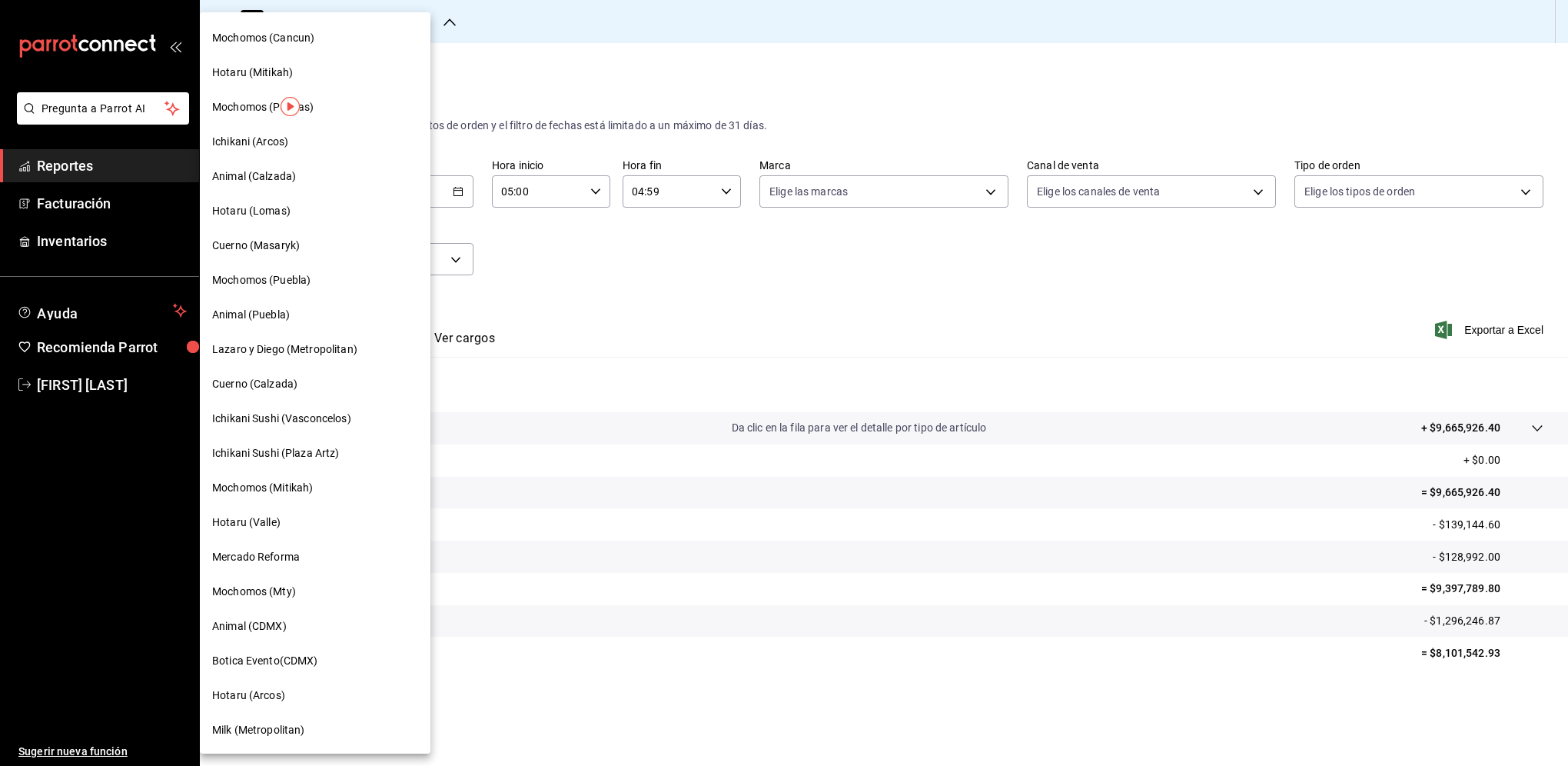 click on "Hotaru (Arcos)" at bounding box center (315, 695) 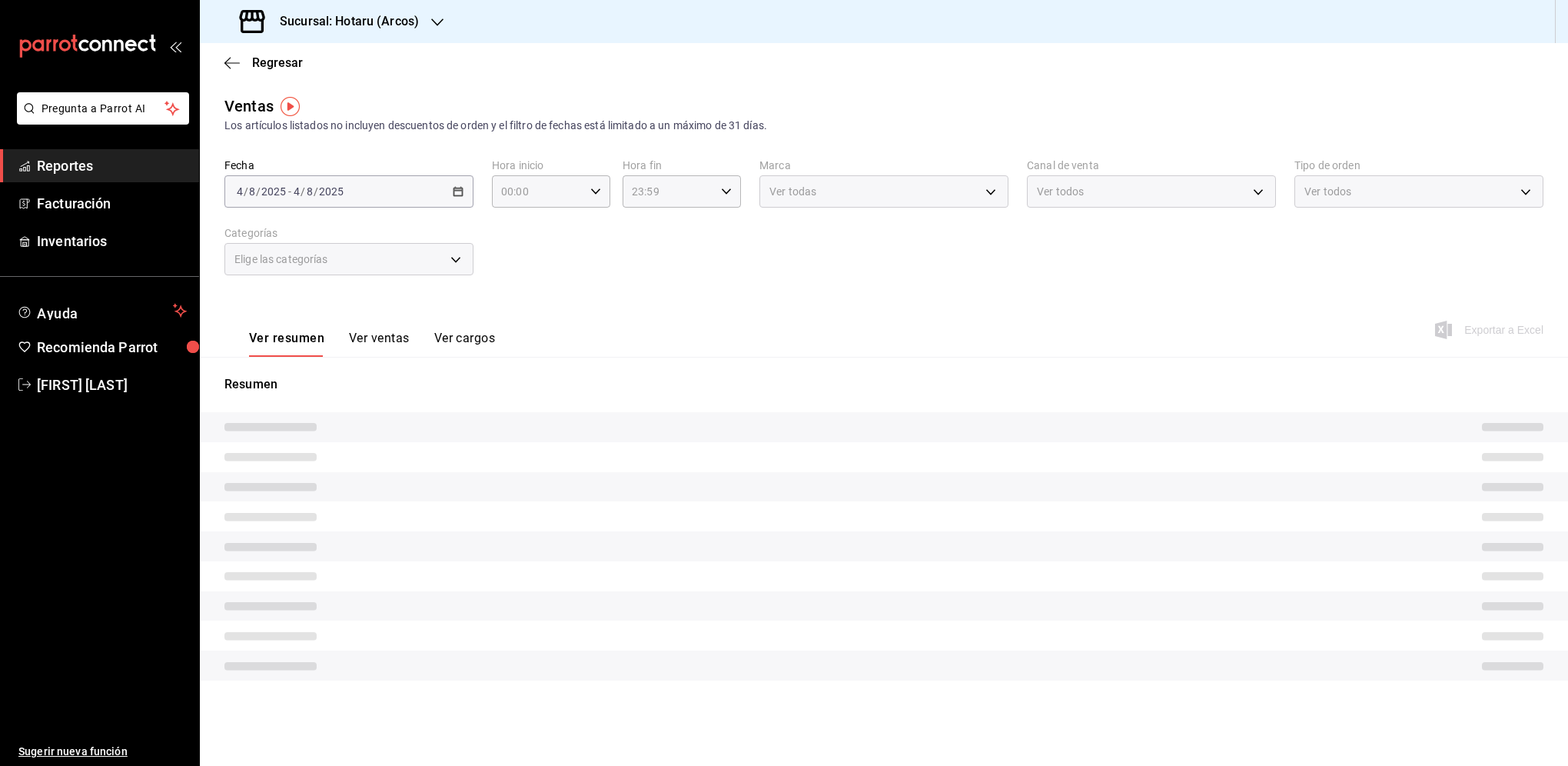 type on "05:00" 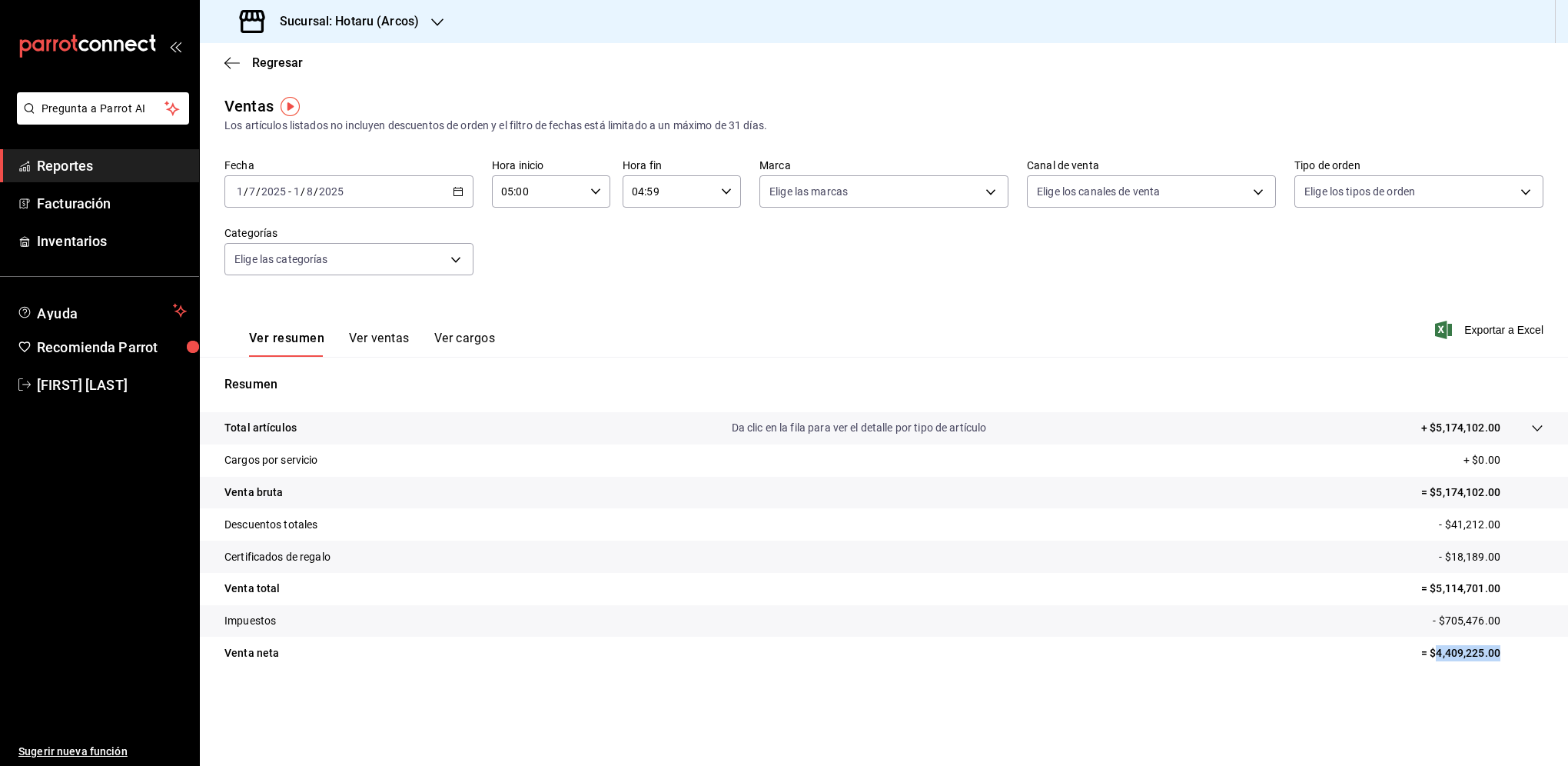 drag, startPoint x: 1504, startPoint y: 658, endPoint x: 1439, endPoint y: 653, distance: 65.192 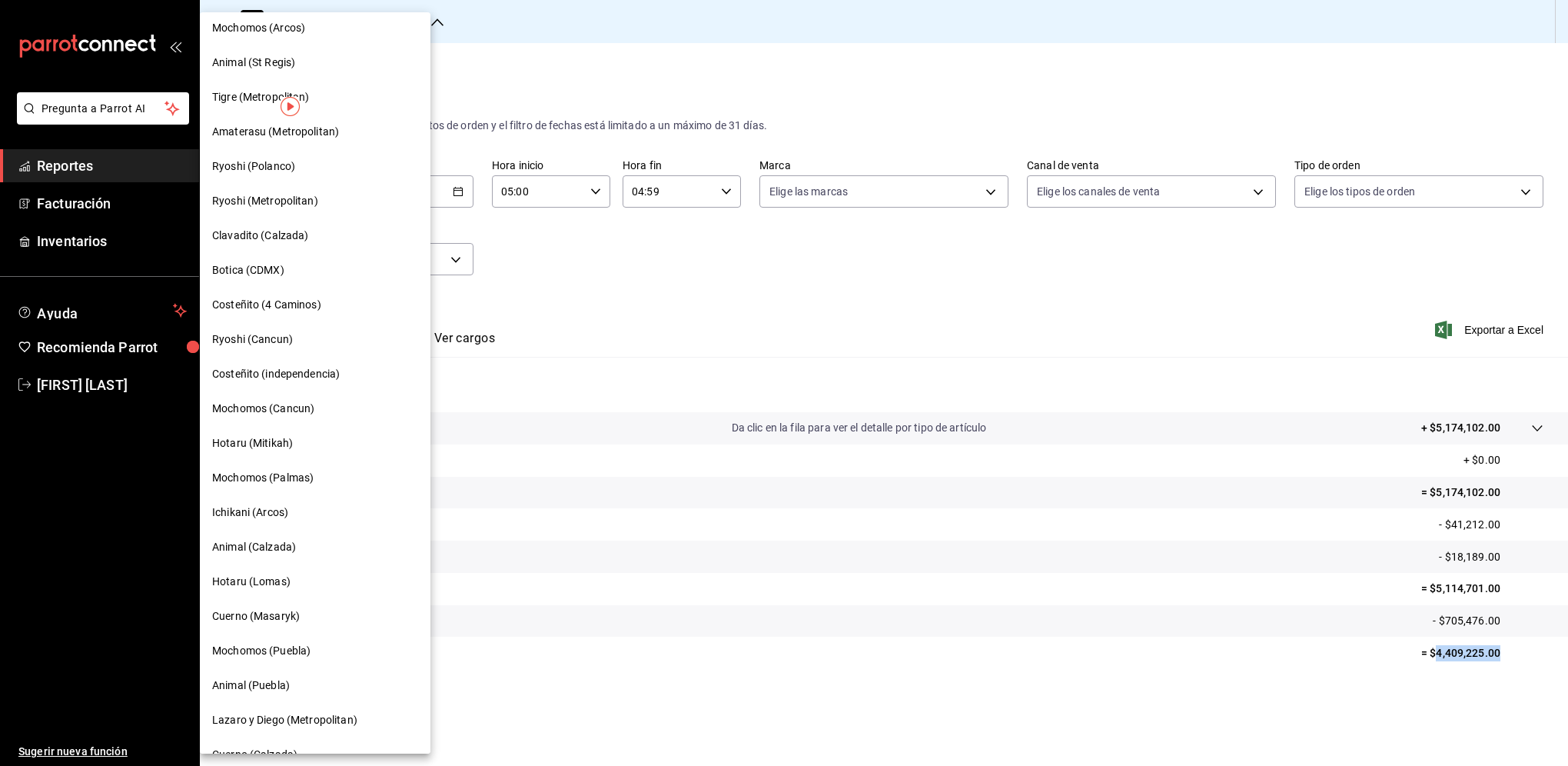 scroll, scrollTop: 448, scrollLeft: 0, axis: vertical 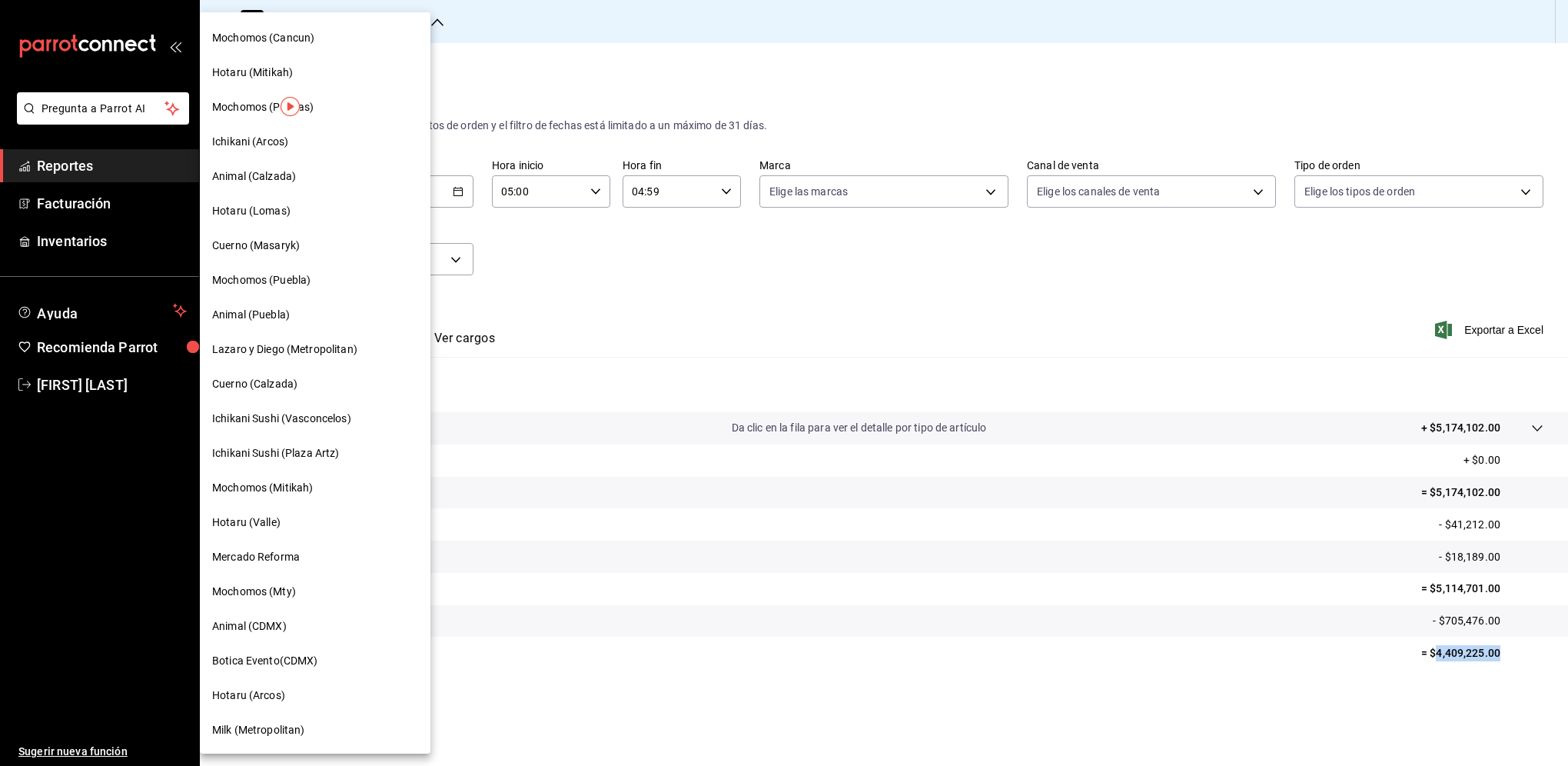 click on "Milk (Metropolitan)" at bounding box center (315, 730) 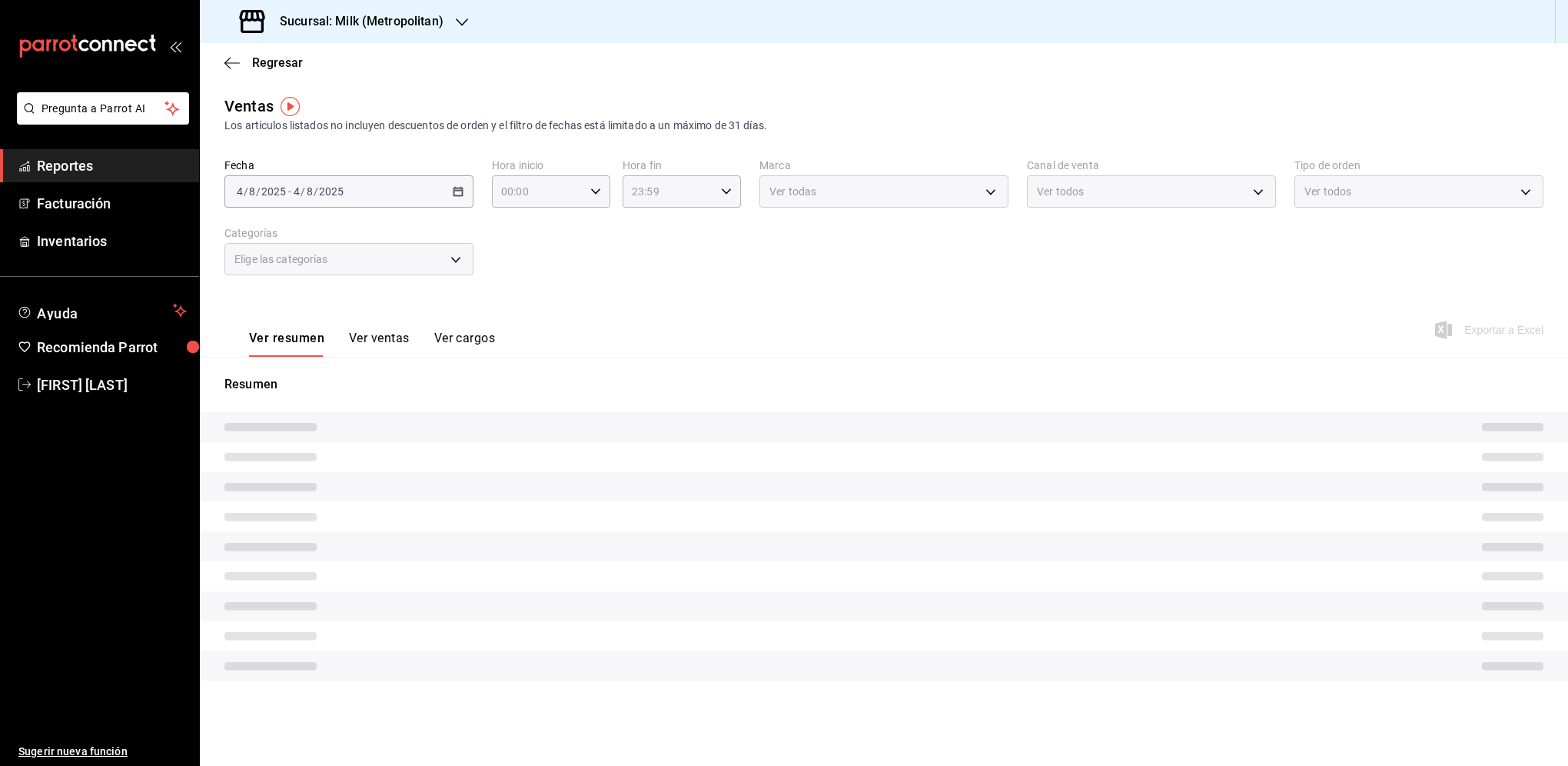 type on "05:00" 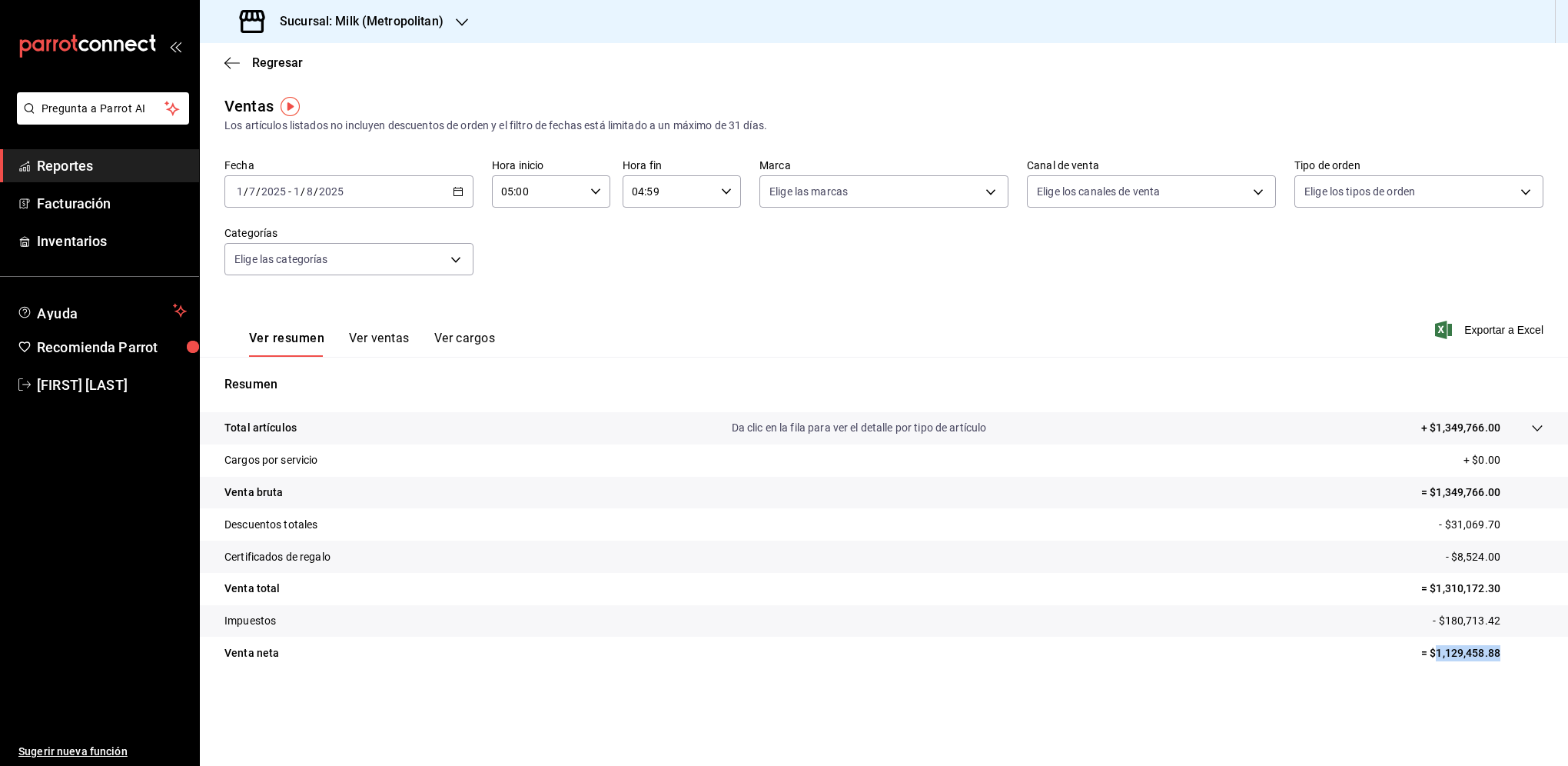 drag, startPoint x: 1503, startPoint y: 655, endPoint x: 1436, endPoint y: 652, distance: 67.06713 